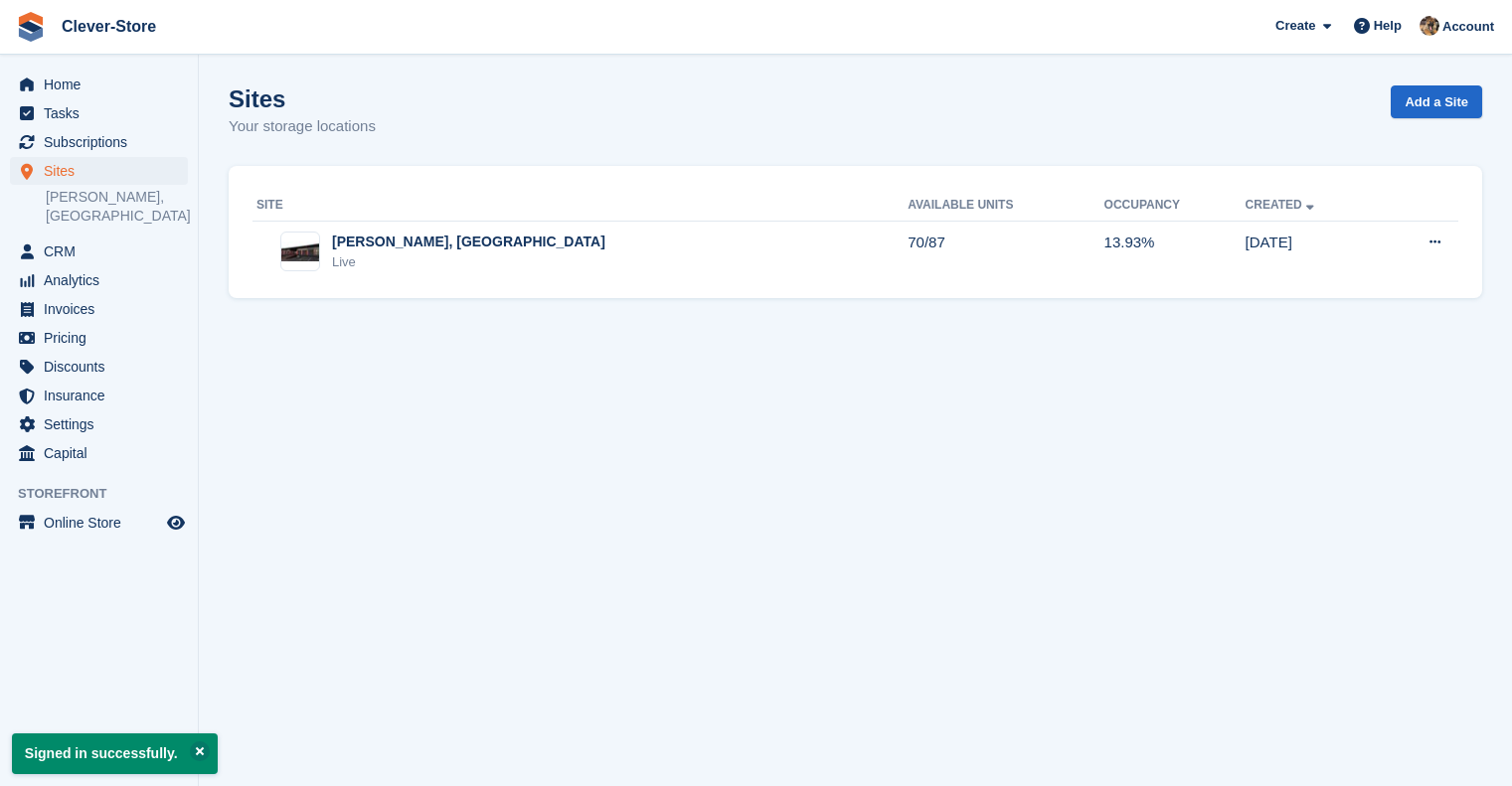 scroll, scrollTop: 0, scrollLeft: 0, axis: both 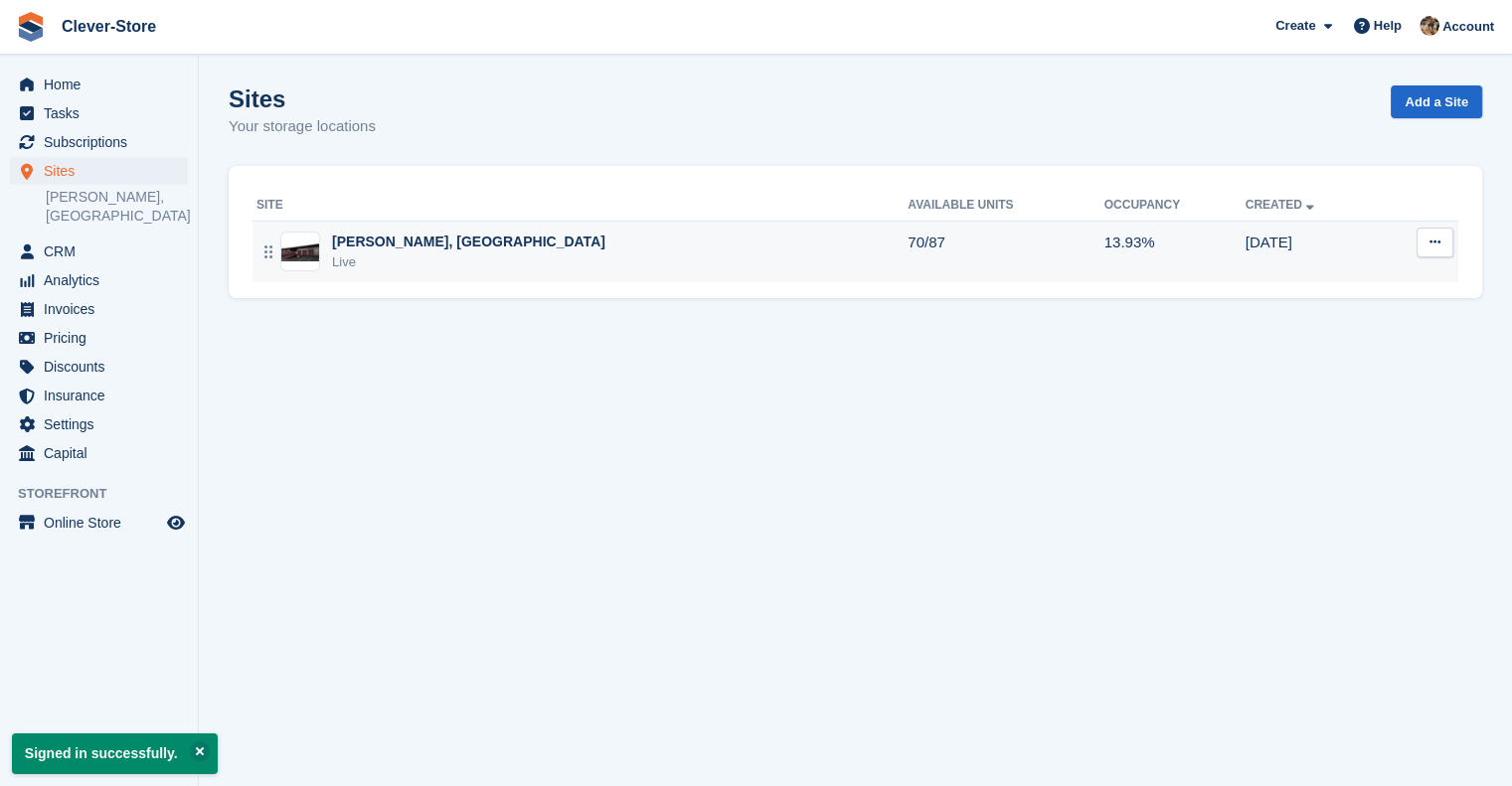 click on "[PERSON_NAME], [GEOGRAPHIC_DATA]" at bounding box center [468, 241] 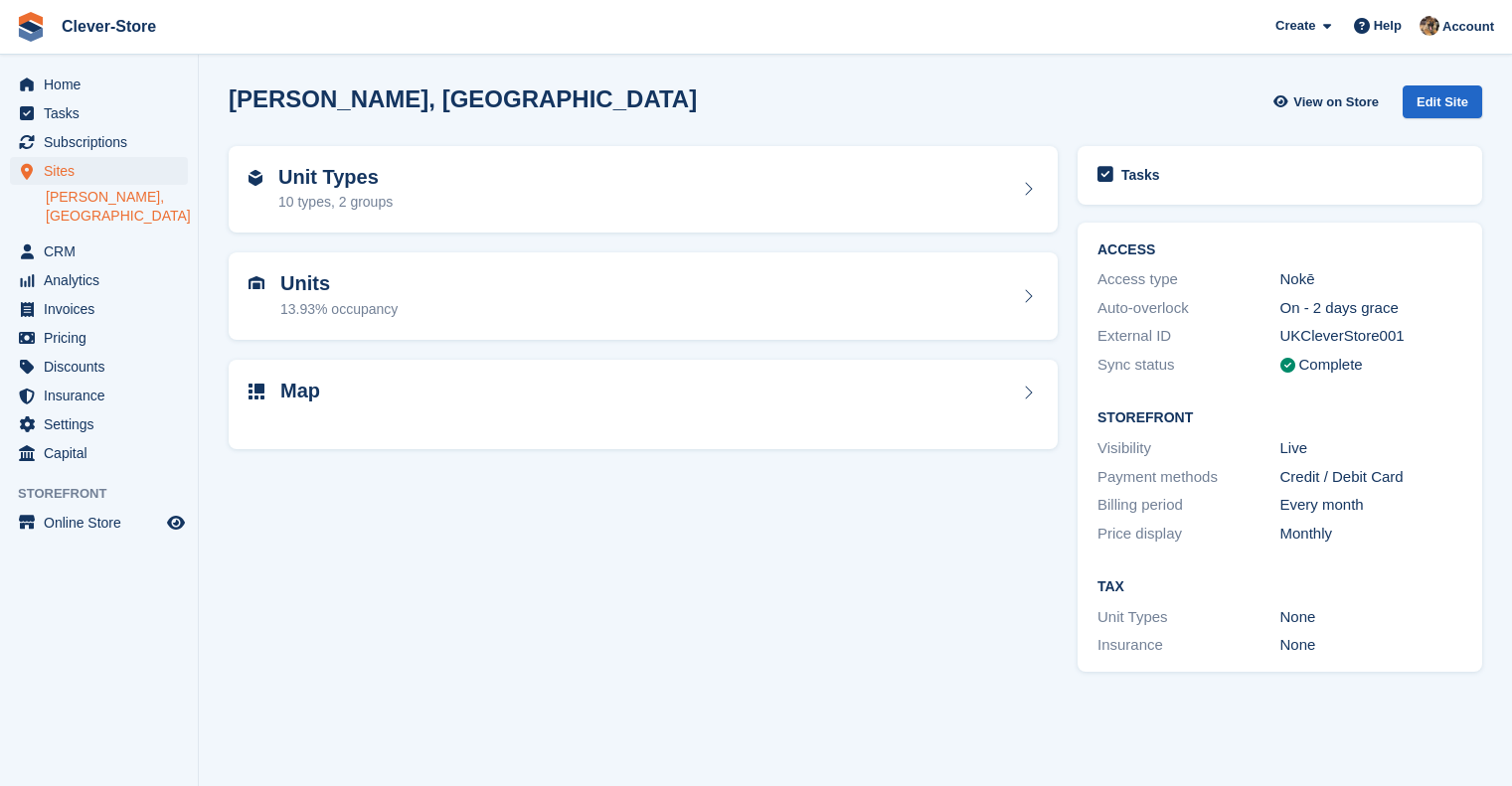 scroll, scrollTop: 0, scrollLeft: 0, axis: both 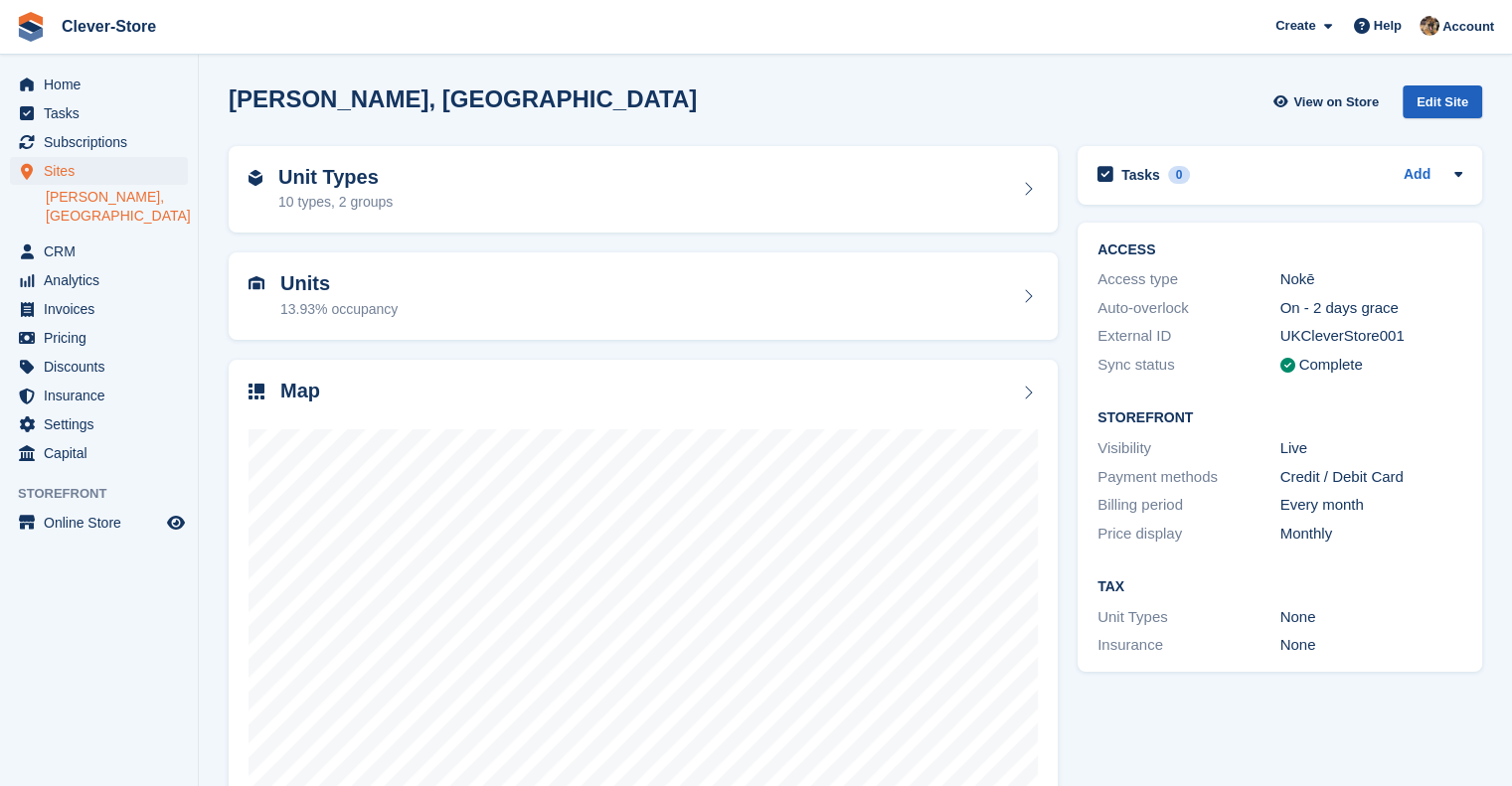 click on "Edit Site" at bounding box center (1442, 101) 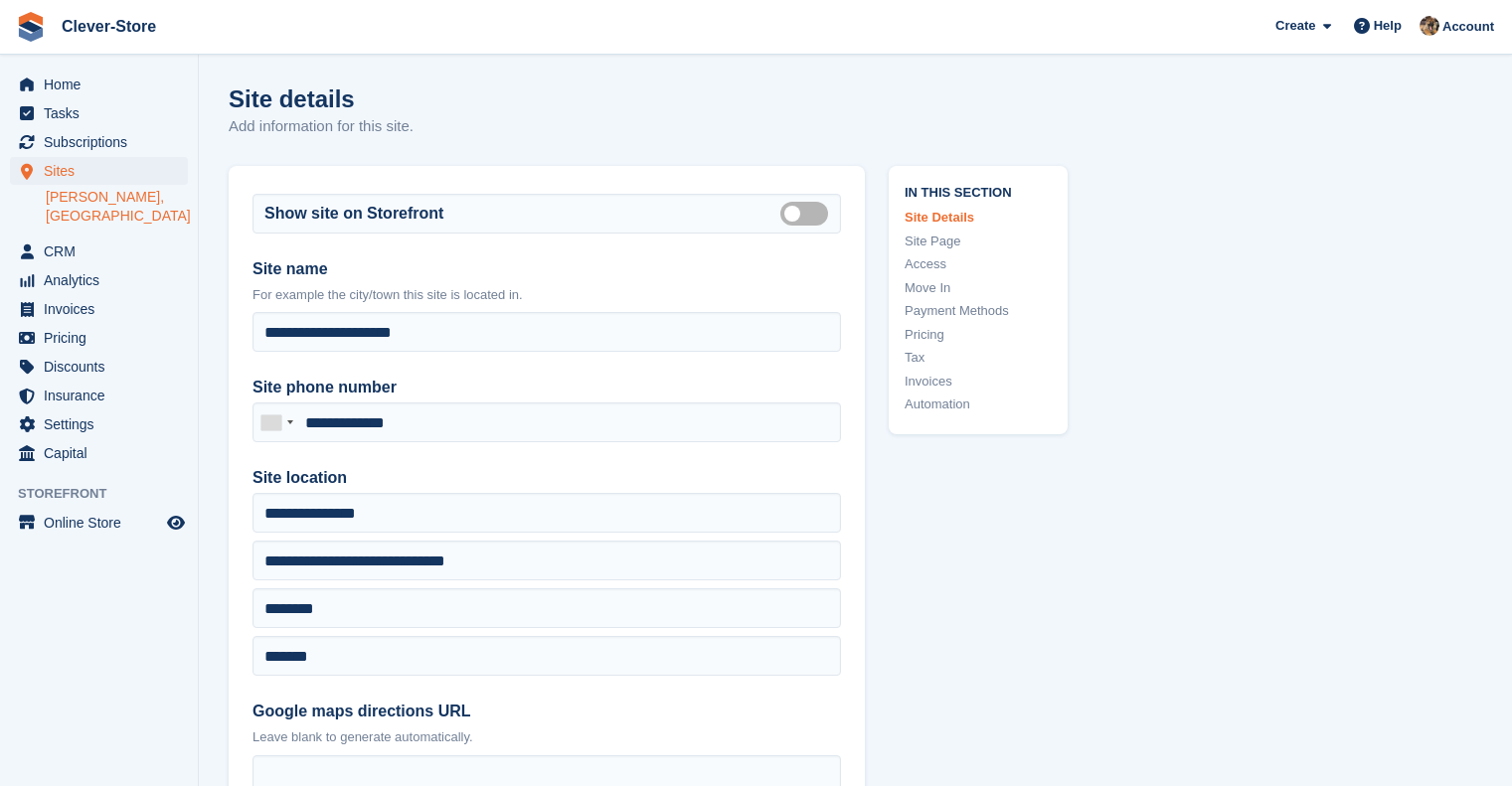 scroll, scrollTop: 0, scrollLeft: 0, axis: both 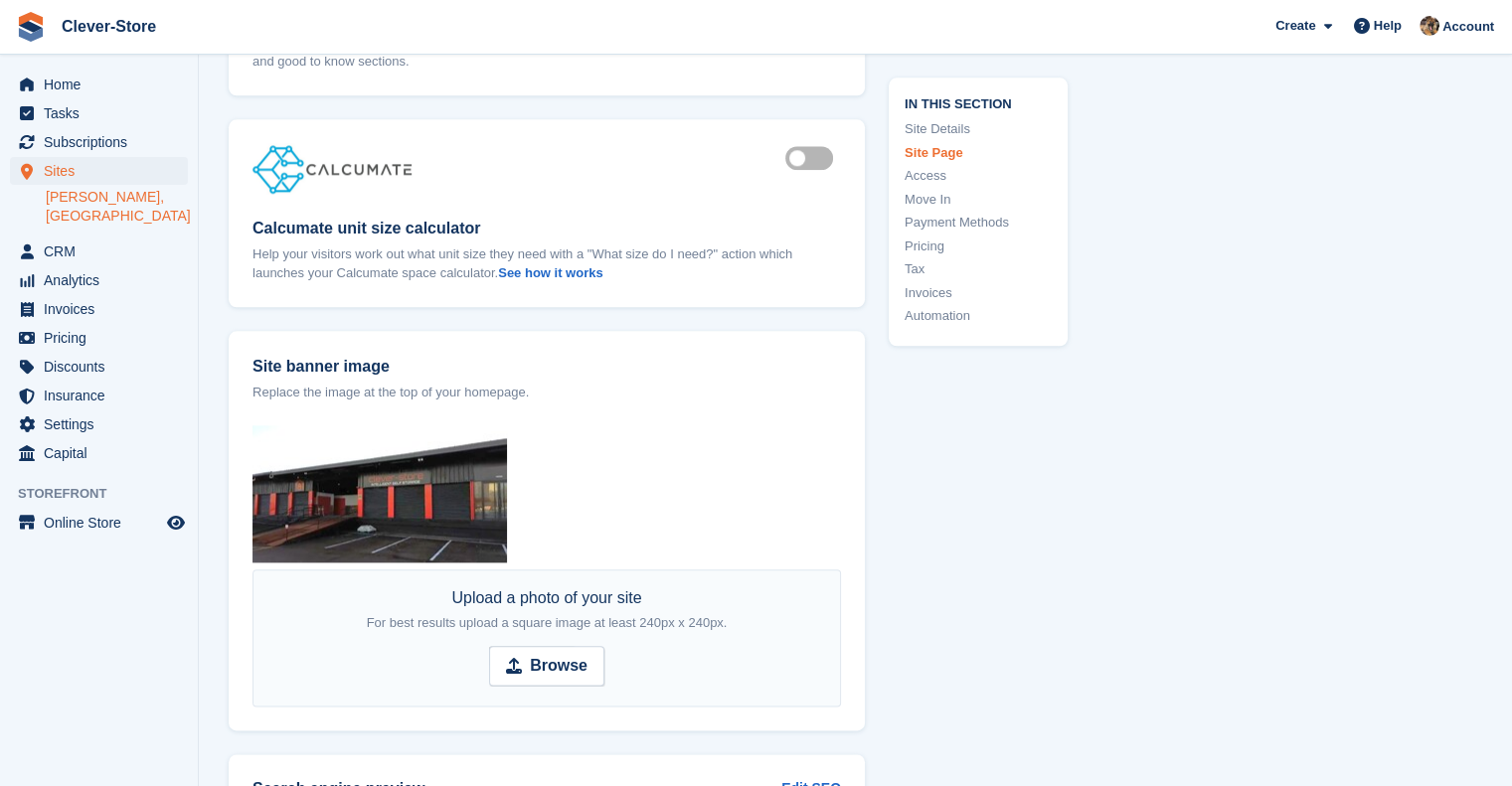 click on "Is active" at bounding box center (813, 158) 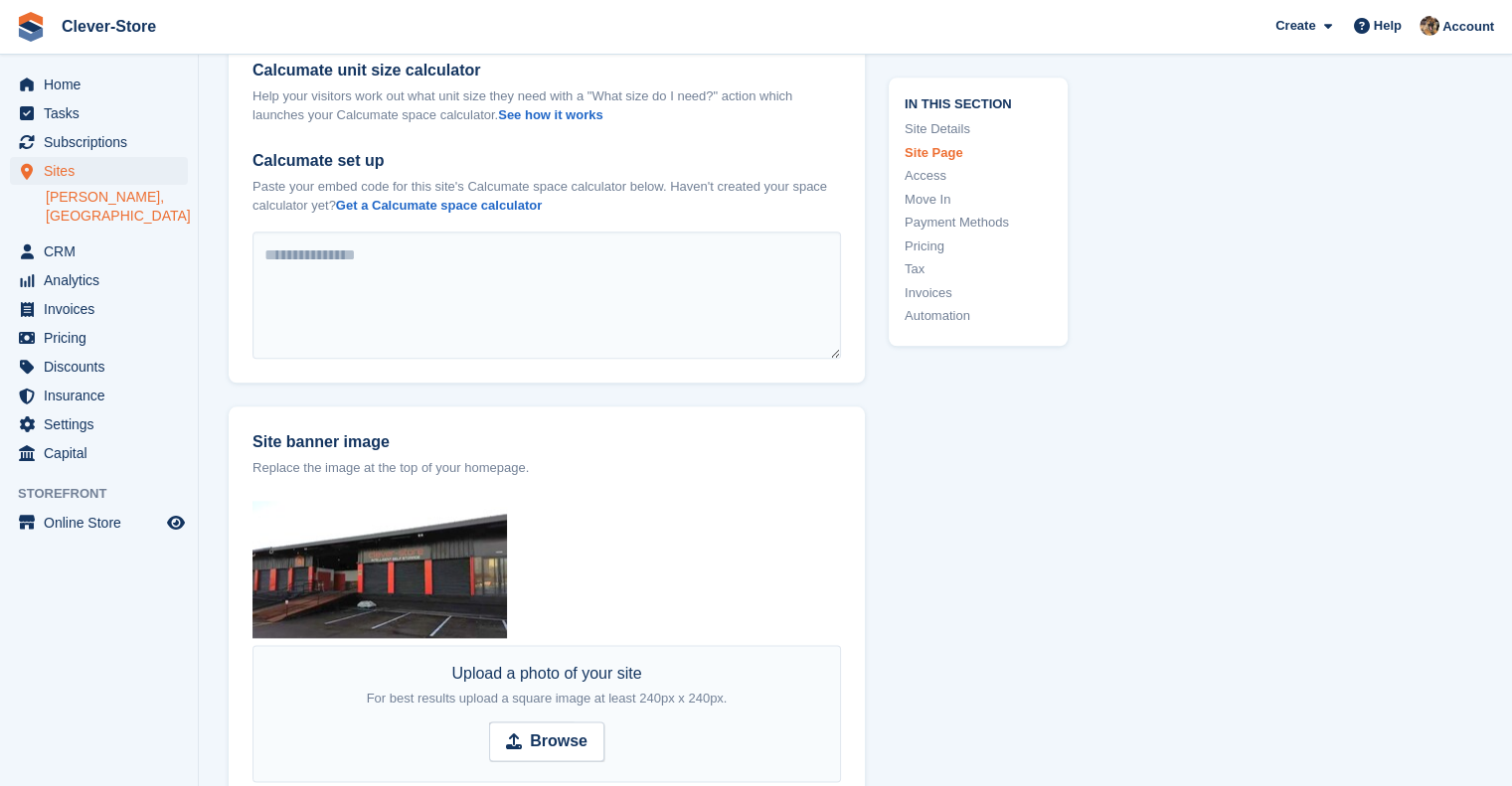 scroll, scrollTop: 2361, scrollLeft: 0, axis: vertical 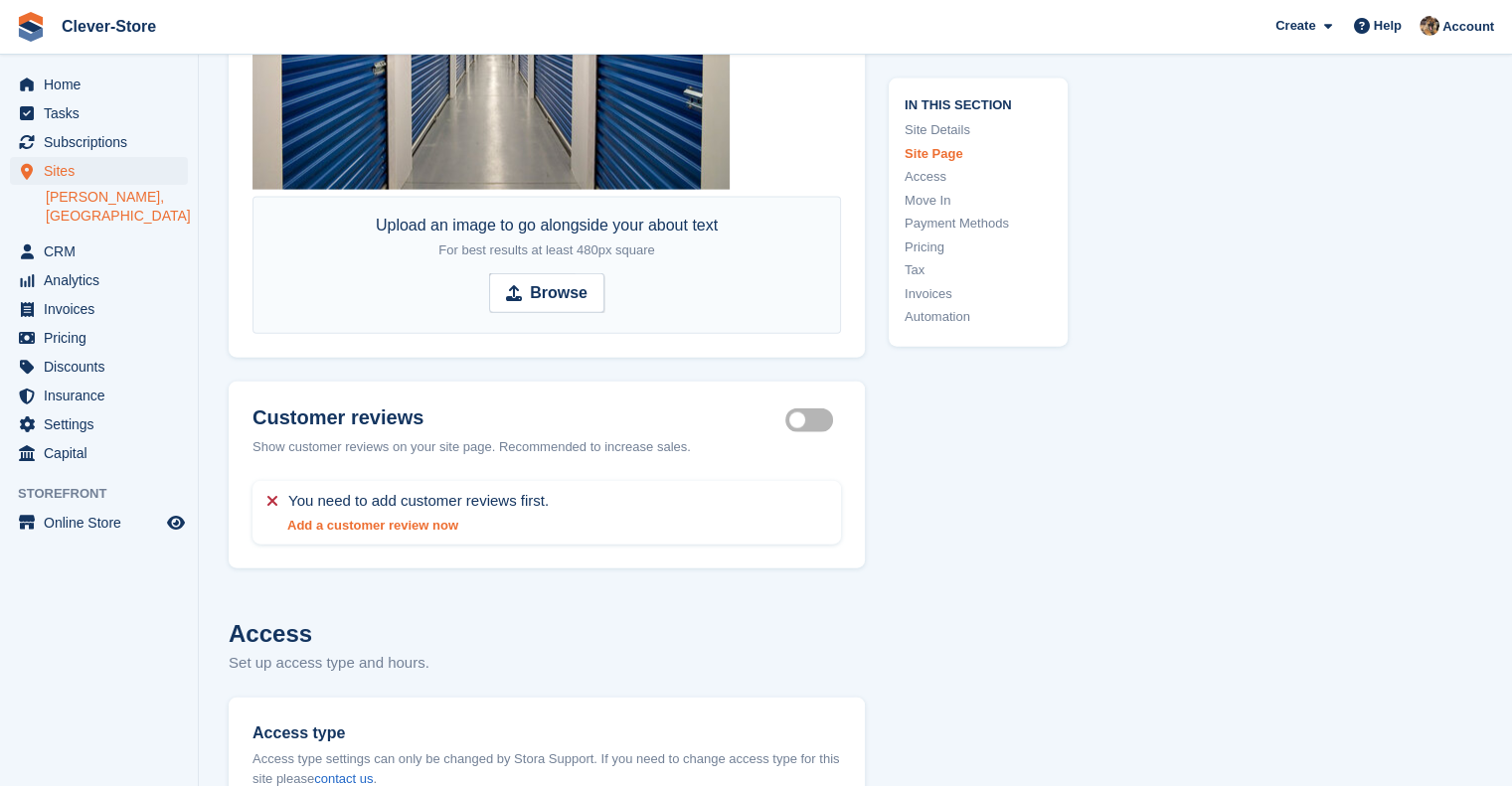 click on "Add a customer review now" at bounding box center [373, 525] 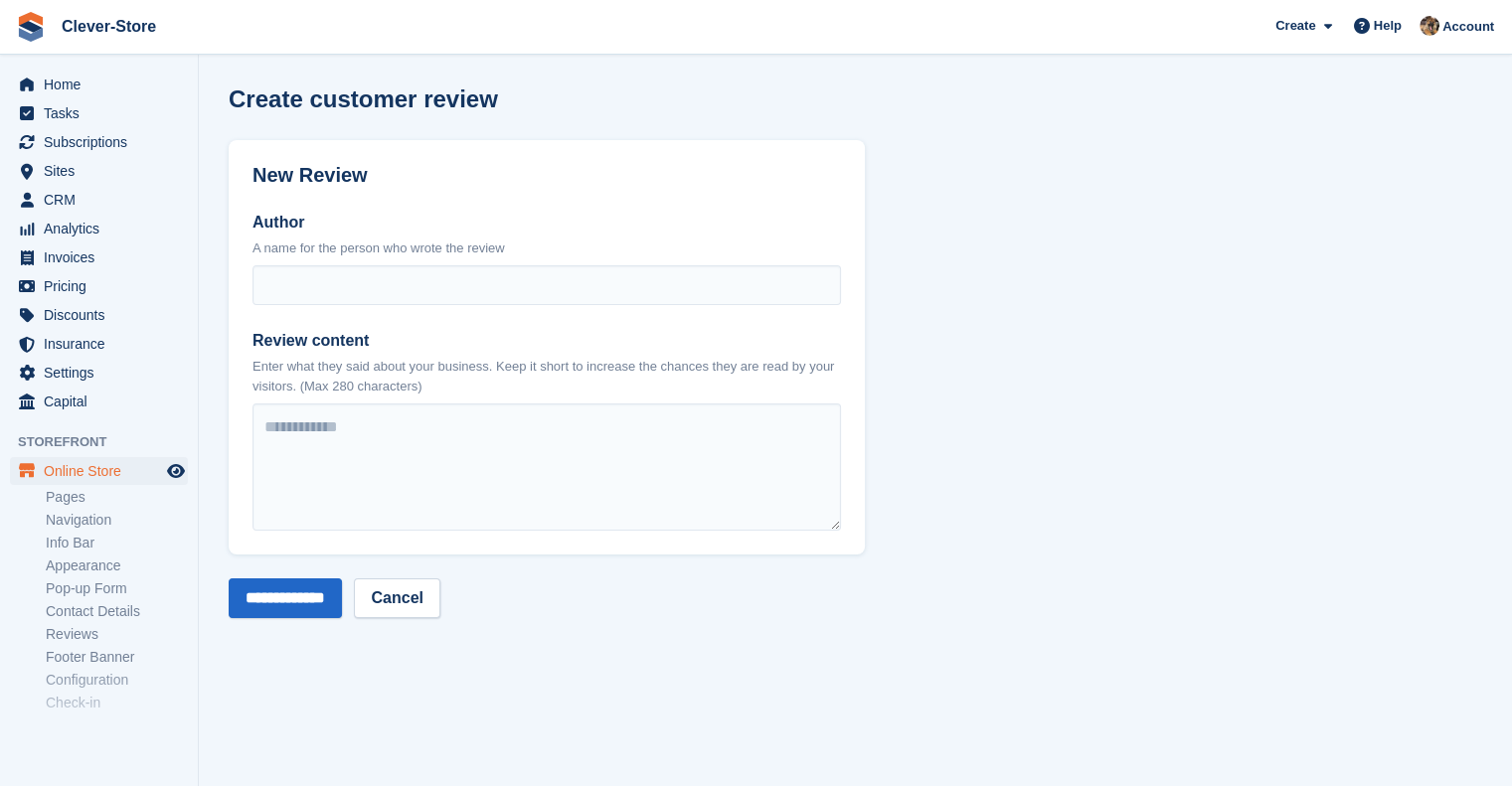 scroll, scrollTop: 0, scrollLeft: 0, axis: both 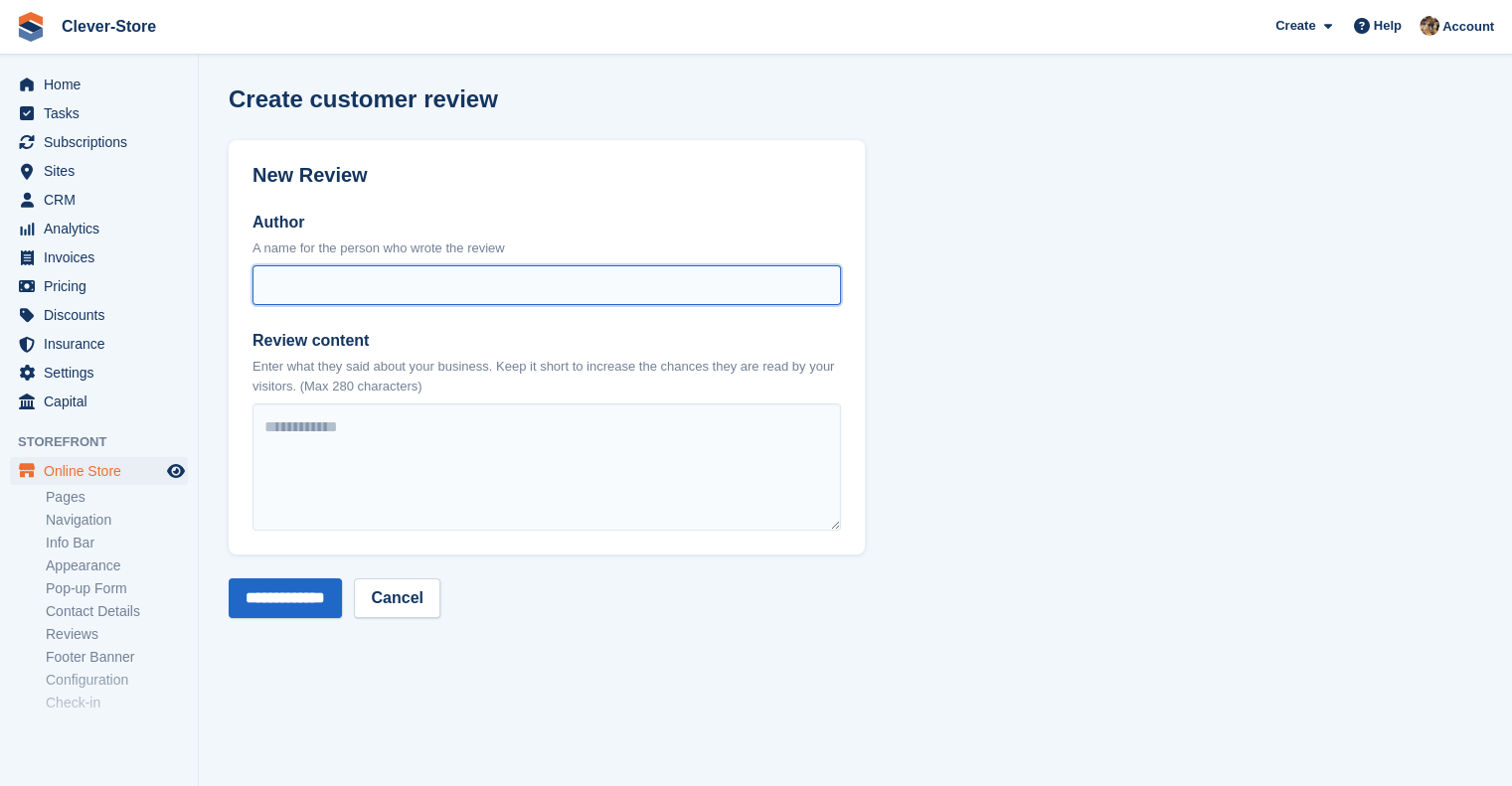 click on "Author" at bounding box center [547, 285] 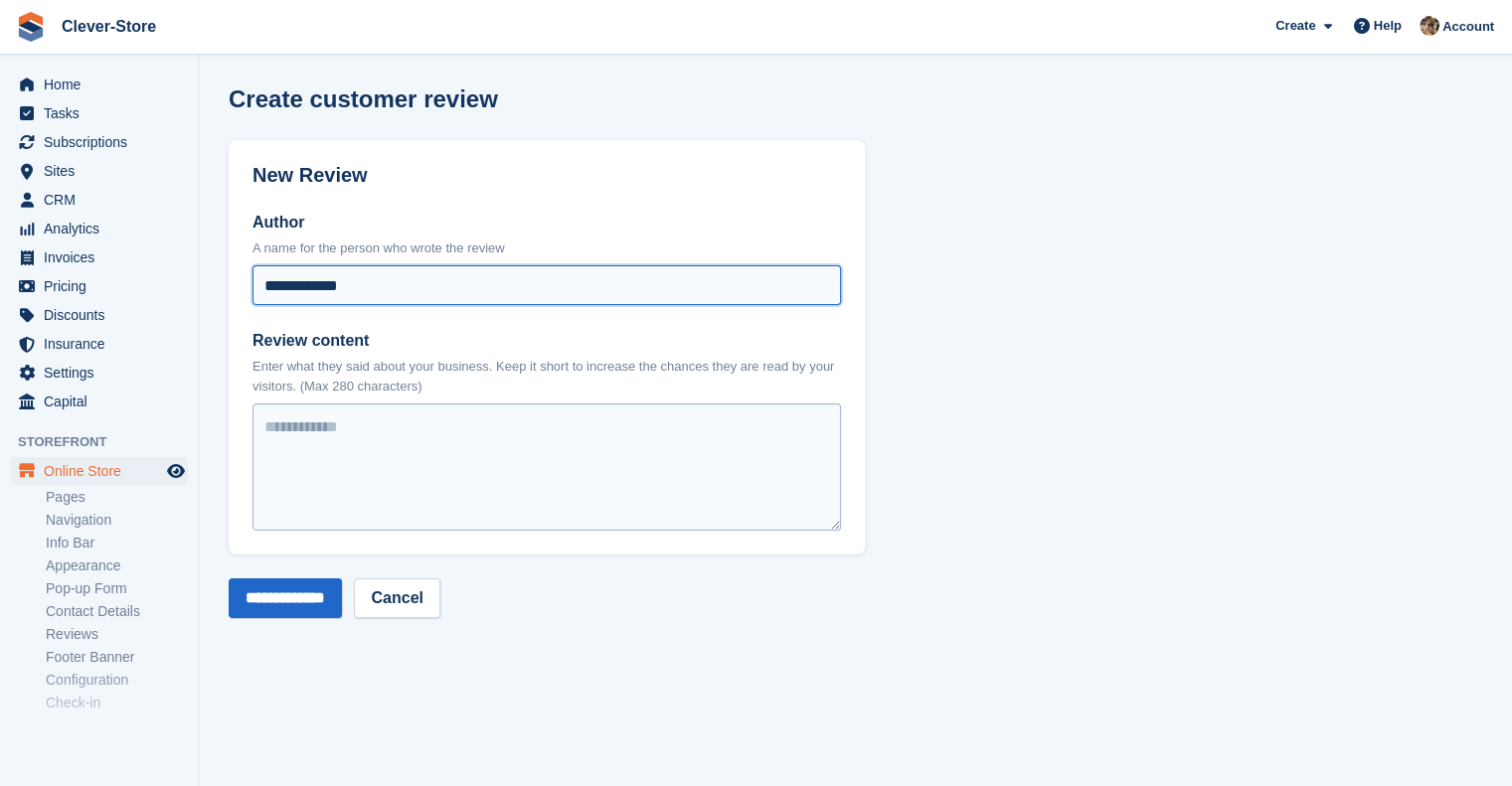 type on "**********" 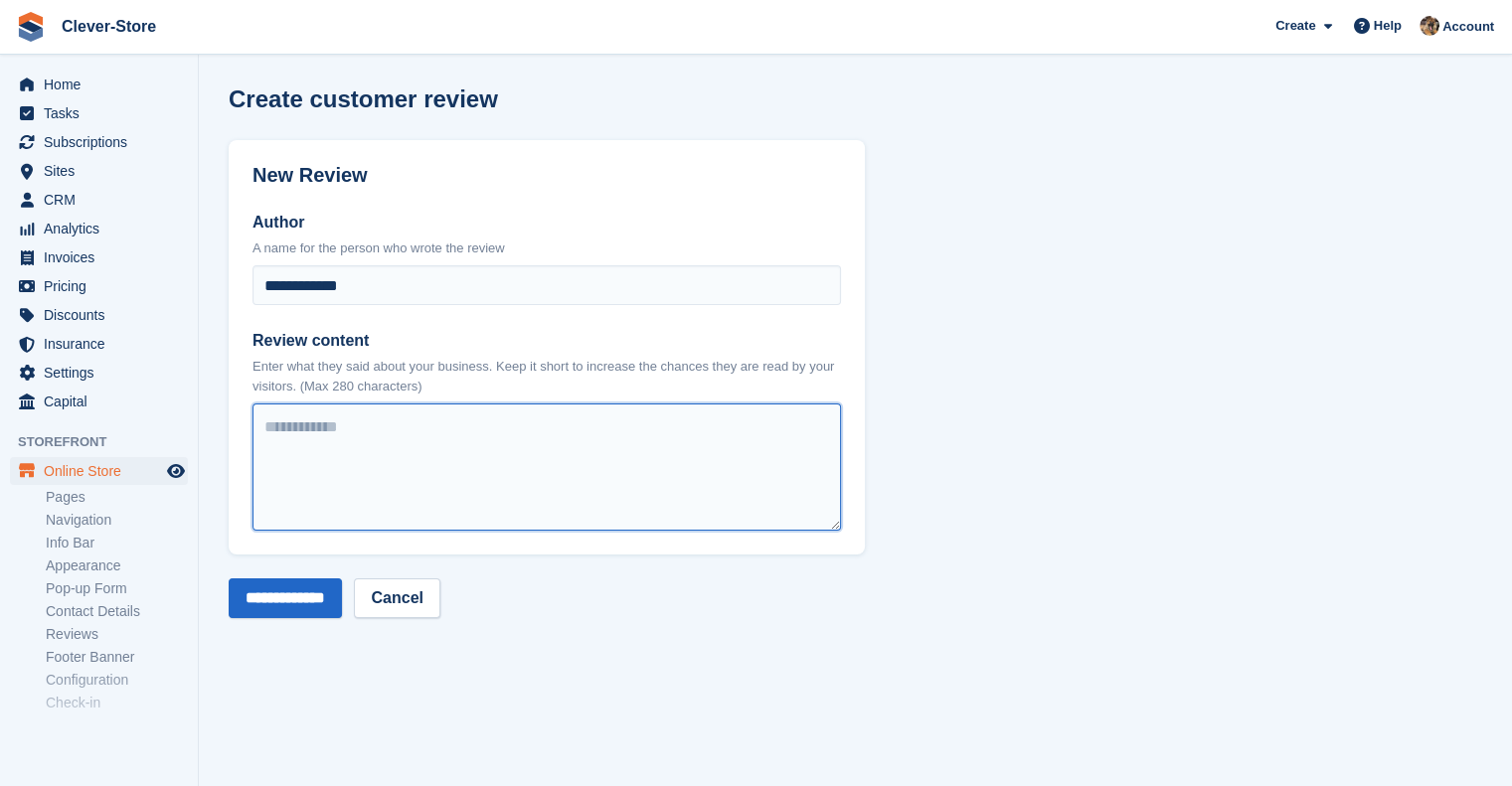 click on "Review content" at bounding box center (547, 467) 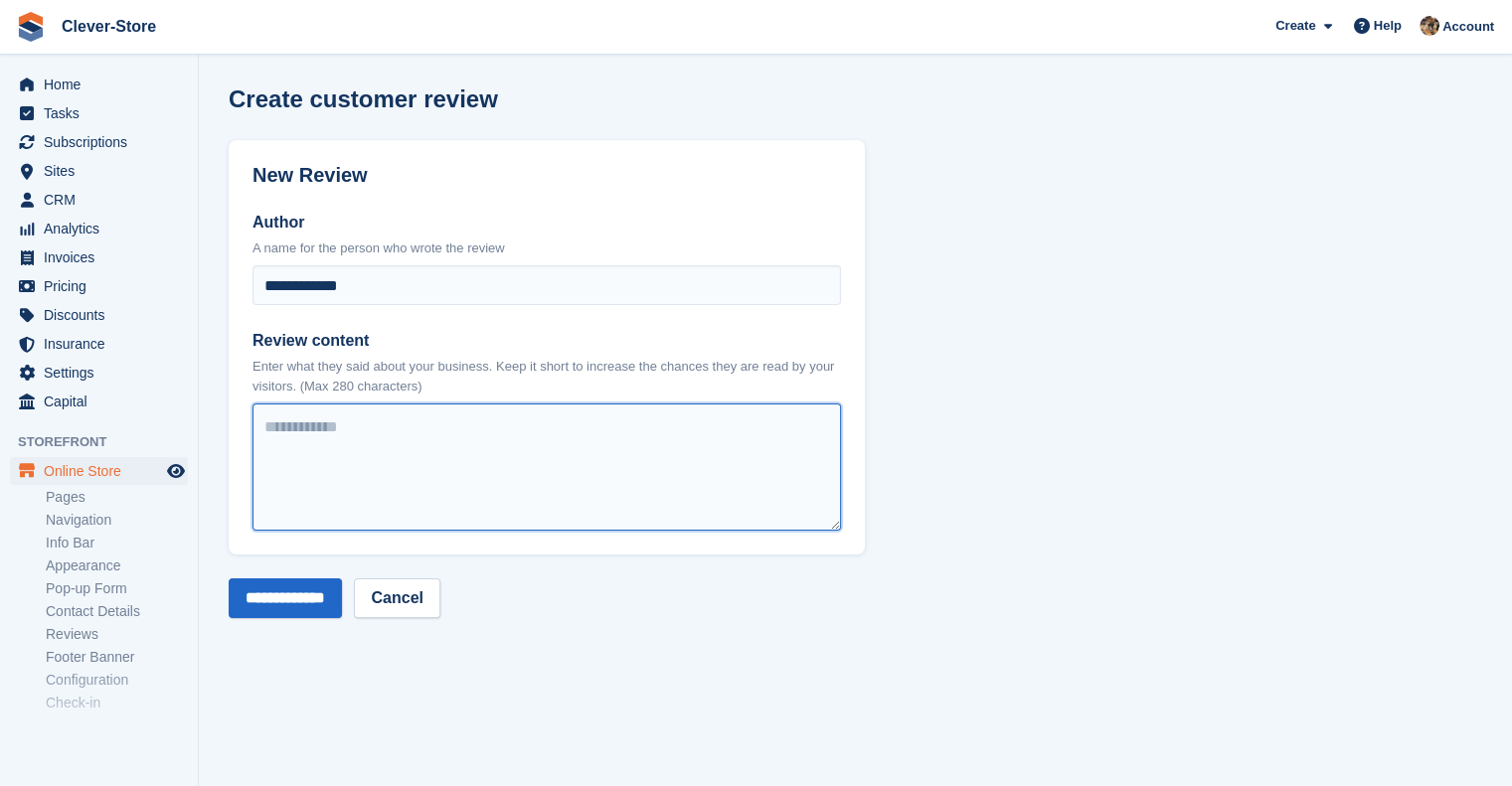 paste on "**********" 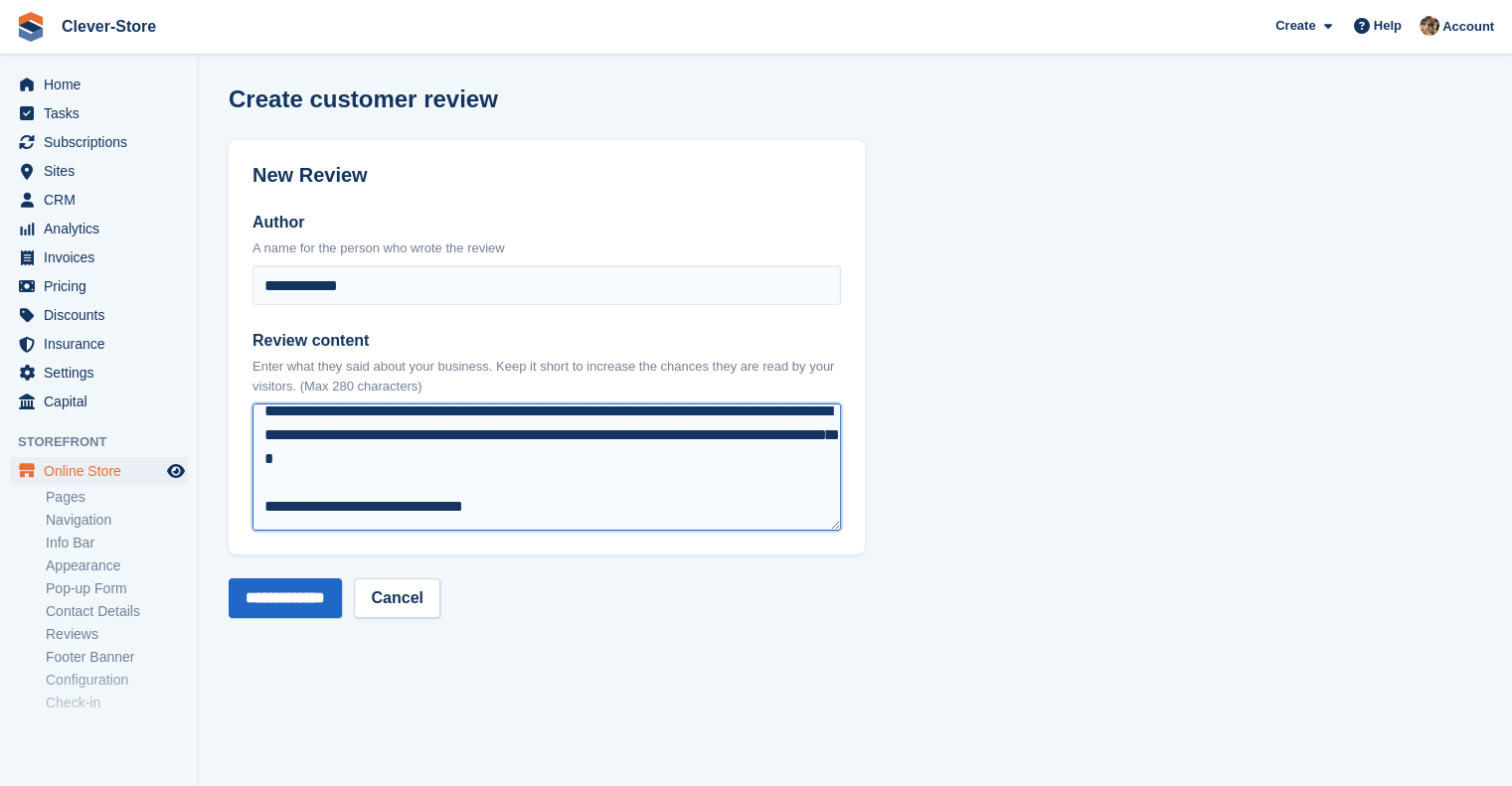 scroll, scrollTop: 15, scrollLeft: 0, axis: vertical 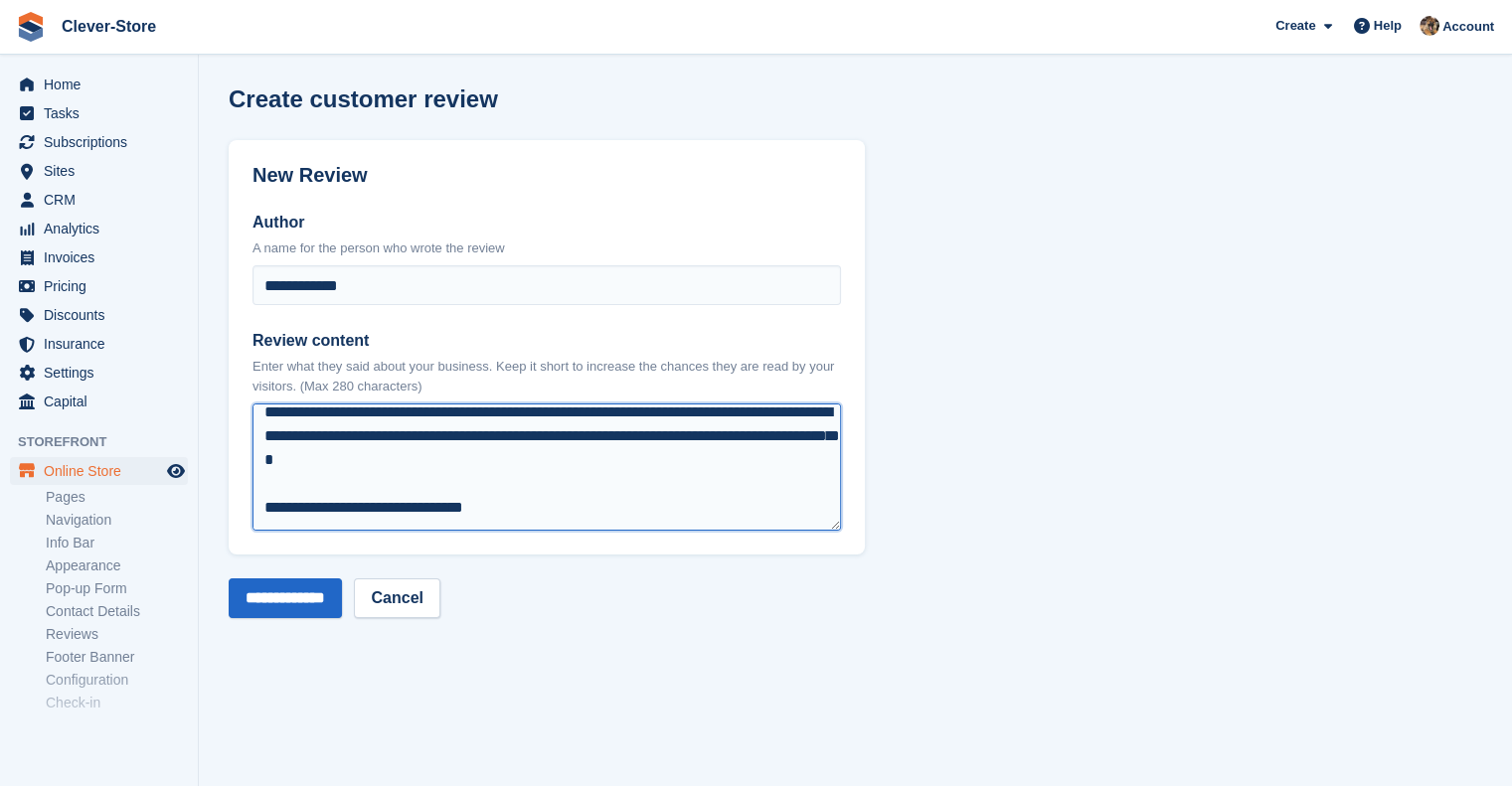 drag, startPoint x: 406, startPoint y: 514, endPoint x: 212, endPoint y: 512, distance: 194.01031 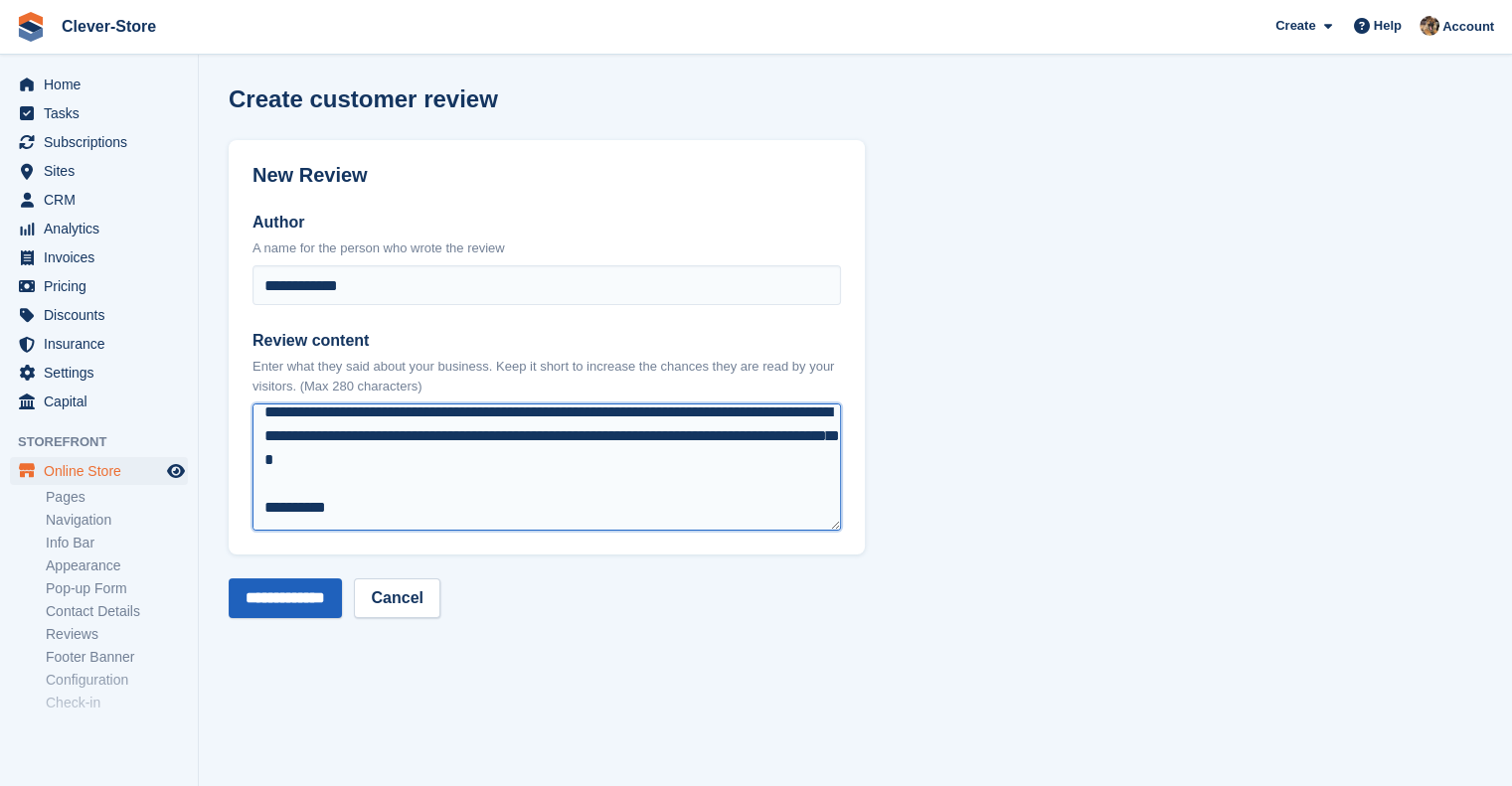 type on "**********" 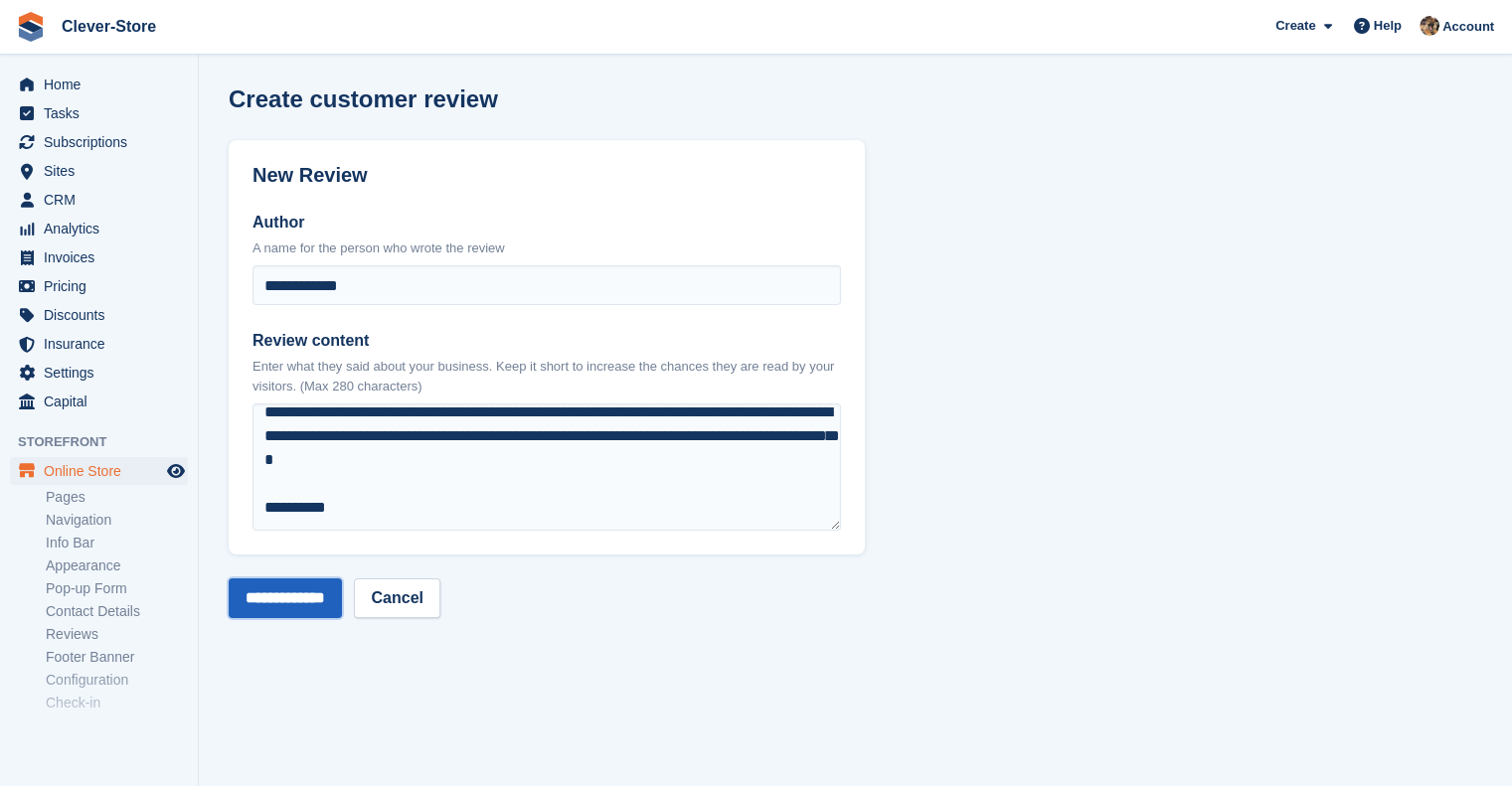 click on "**********" at bounding box center [285, 598] 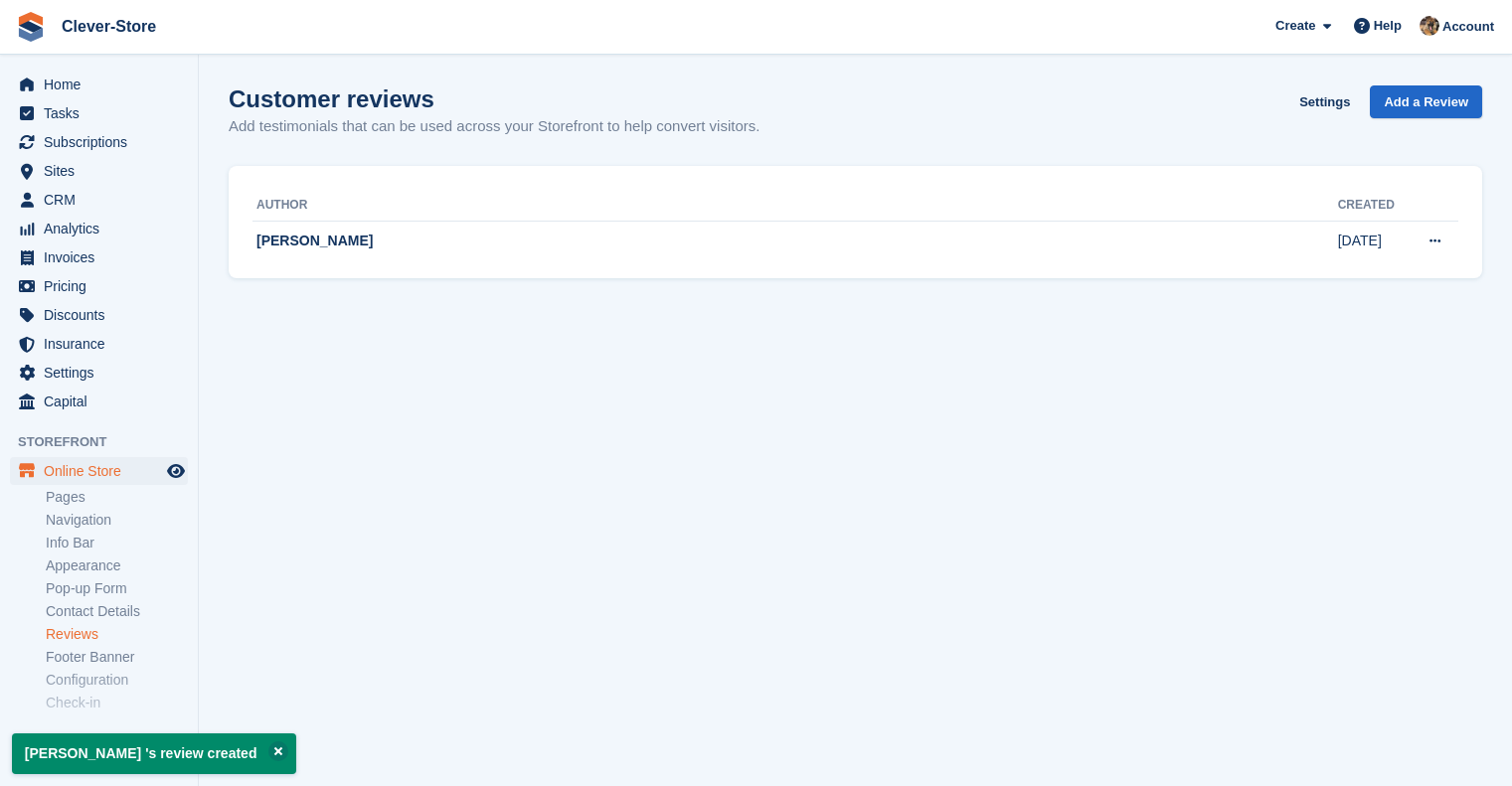 scroll, scrollTop: 0, scrollLeft: 0, axis: both 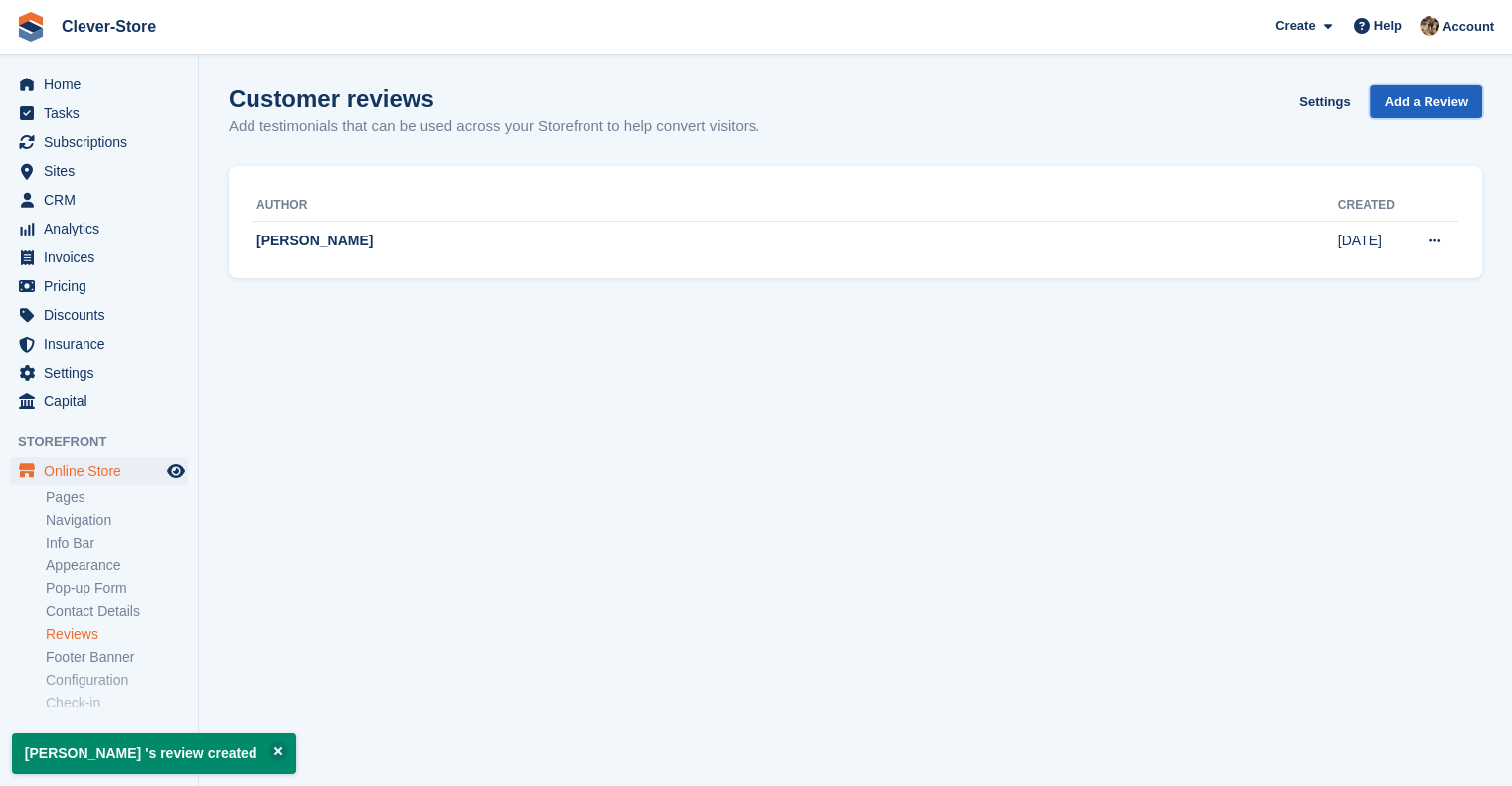 click on "Add a Review" at bounding box center (1426, 102) 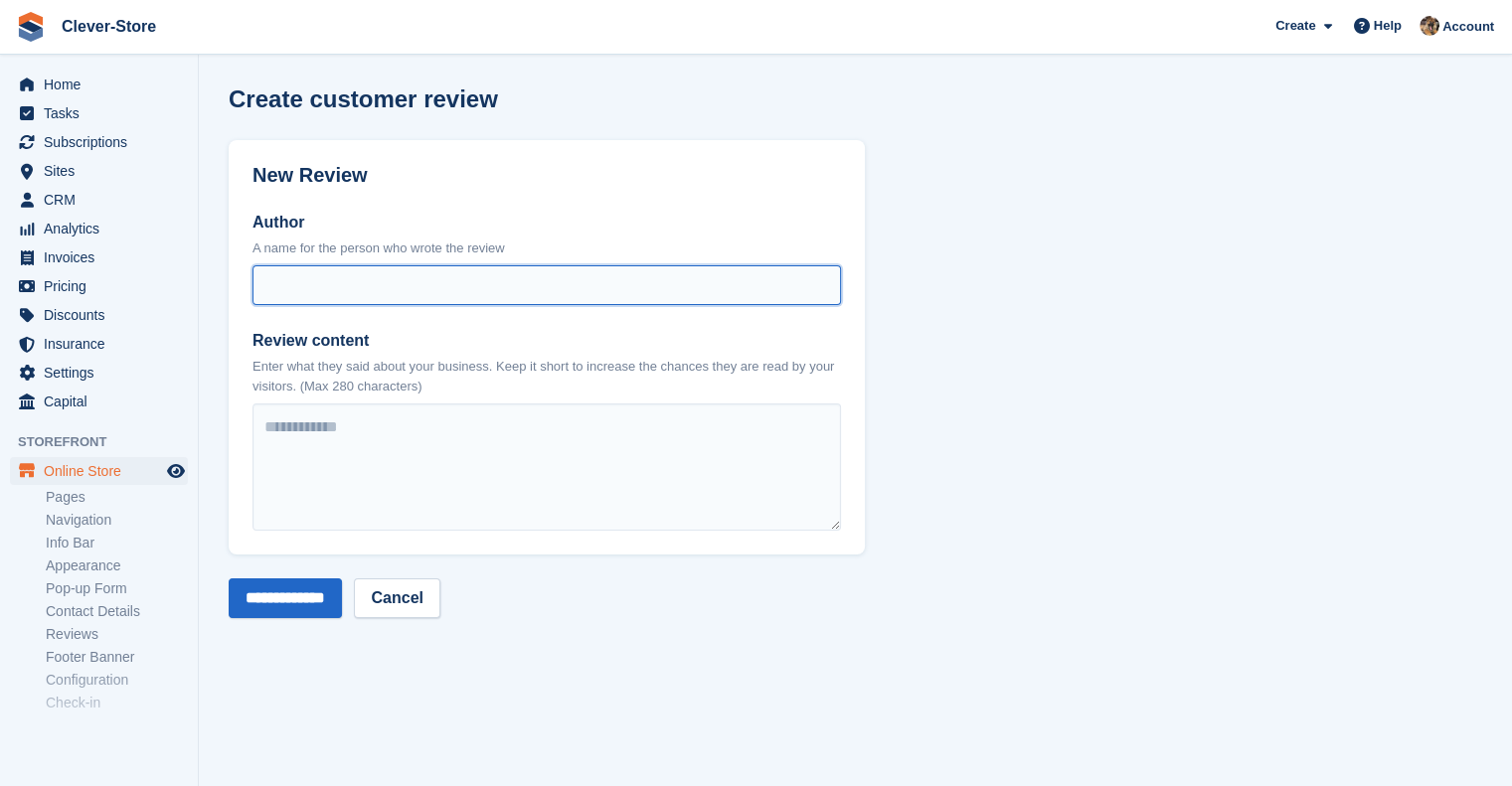 click on "Author" at bounding box center (547, 285) 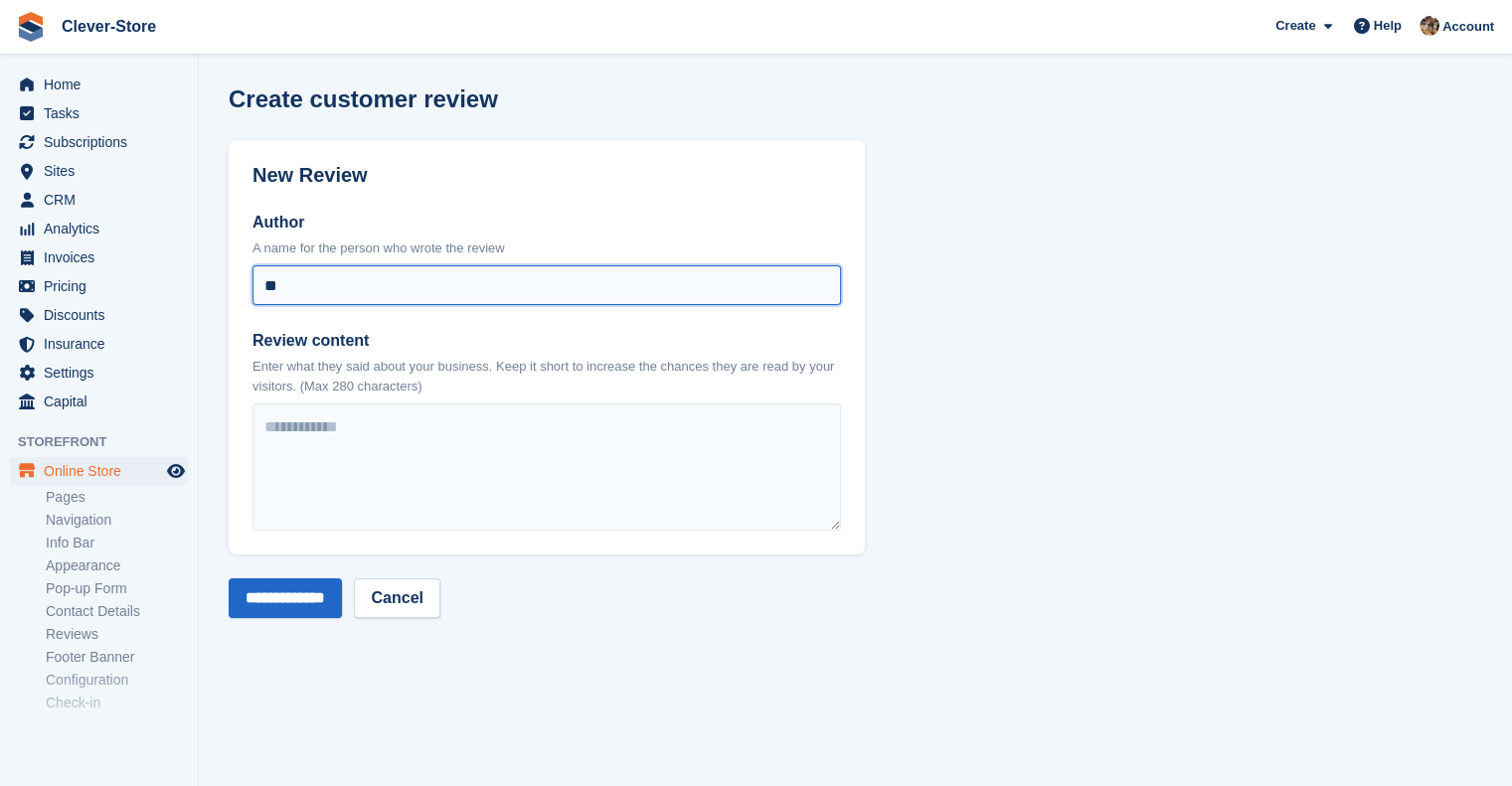 type on "*" 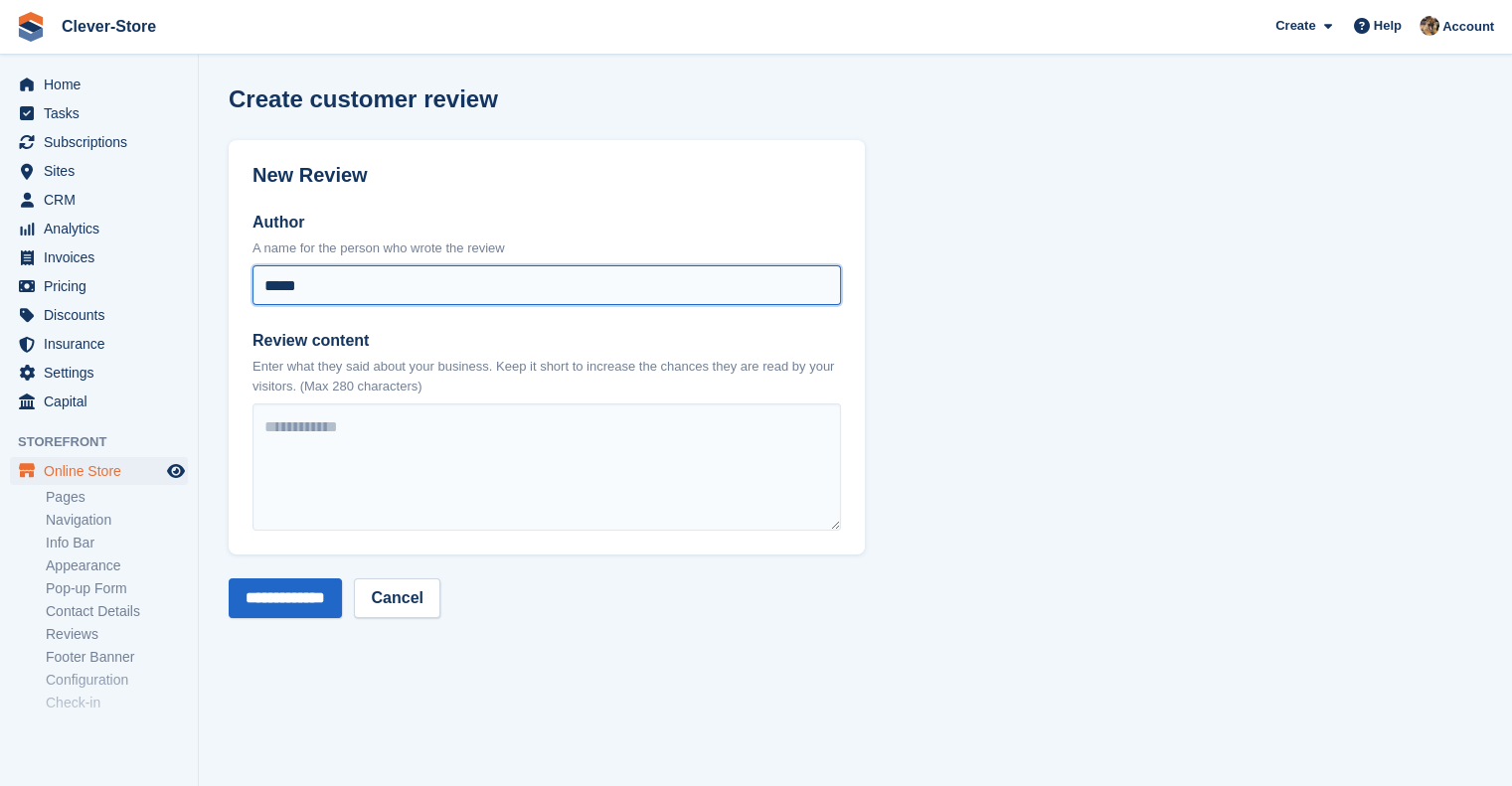 type on "*****" 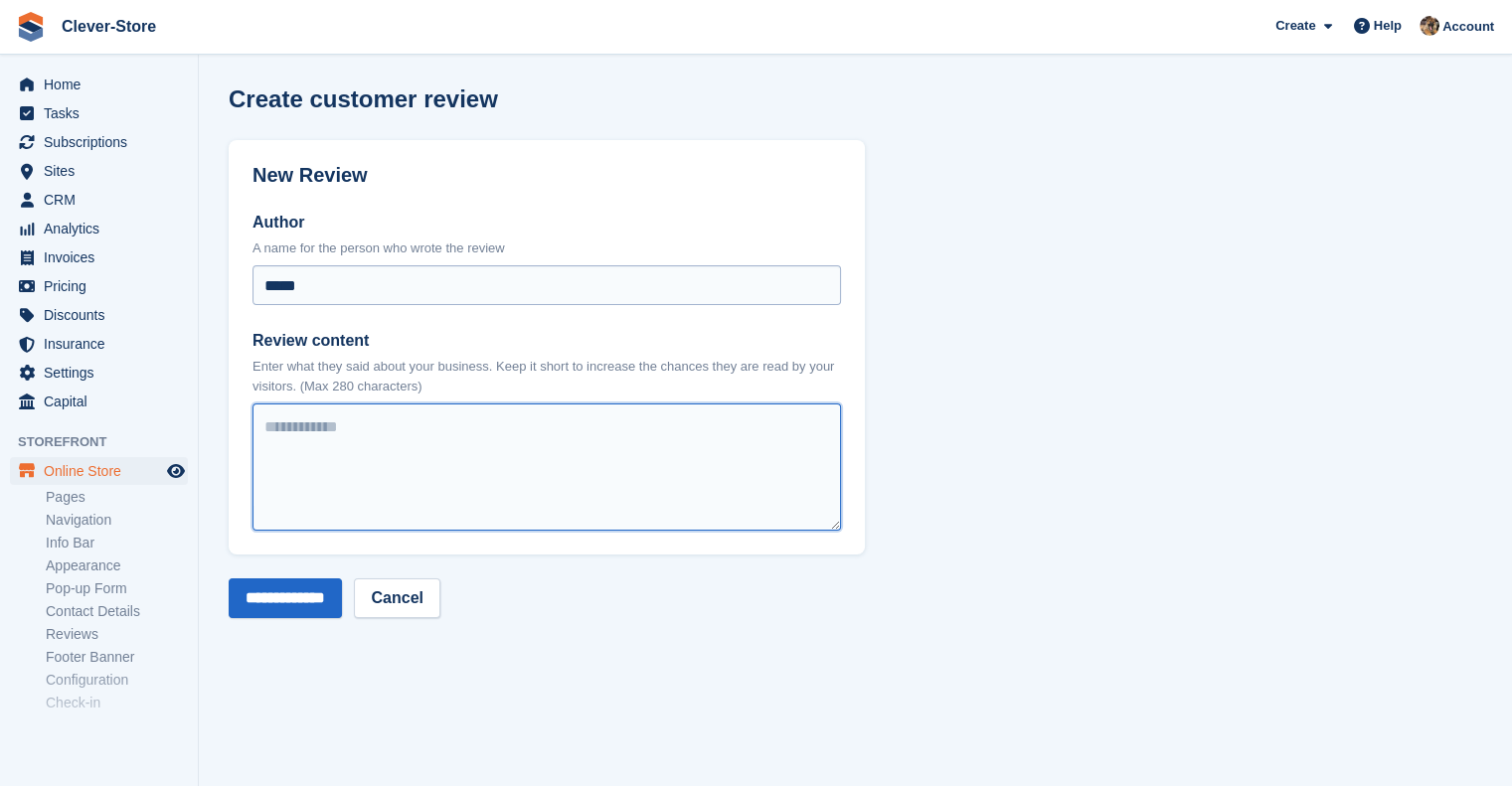 paste on "**********" 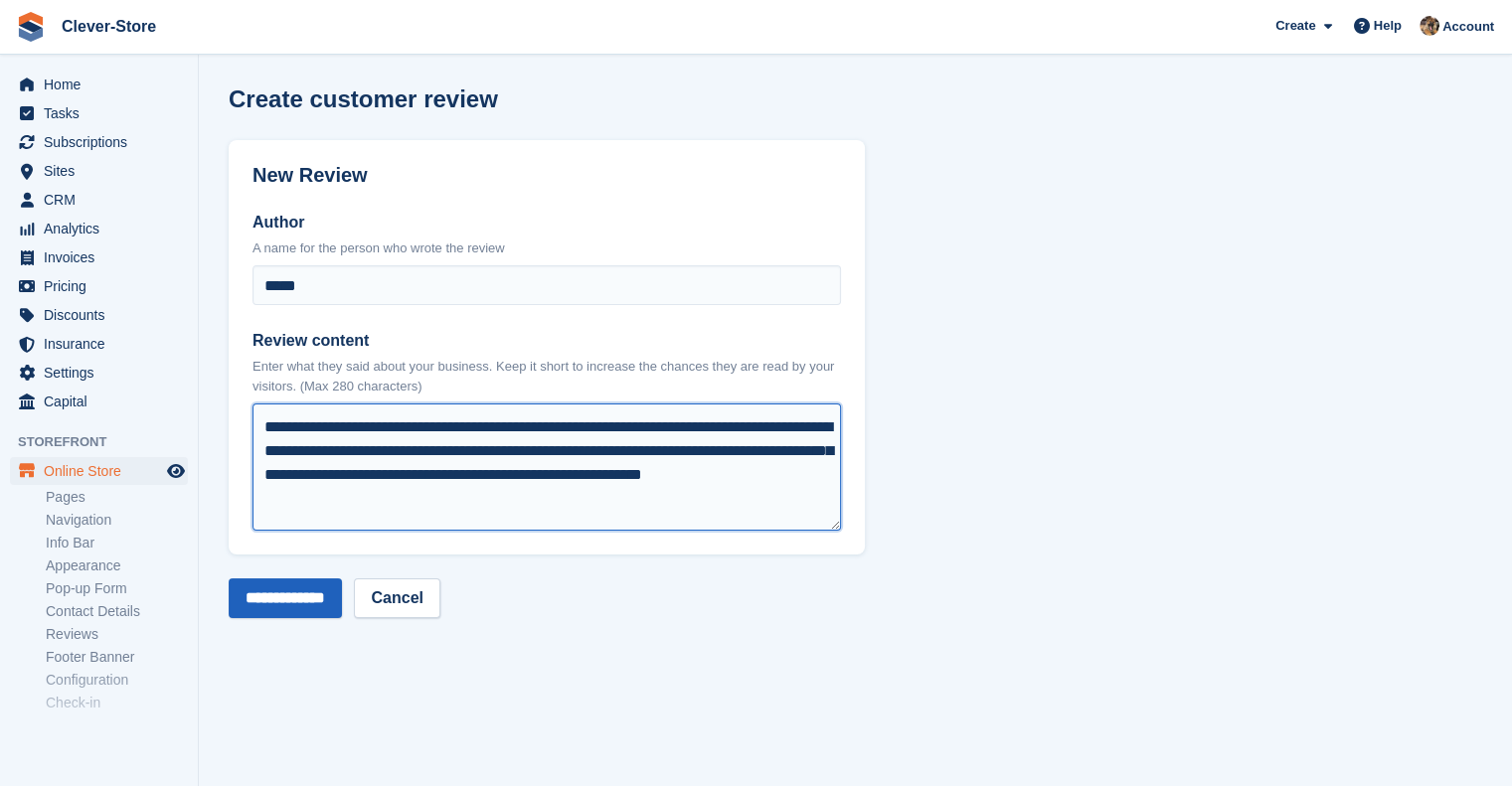 type on "**********" 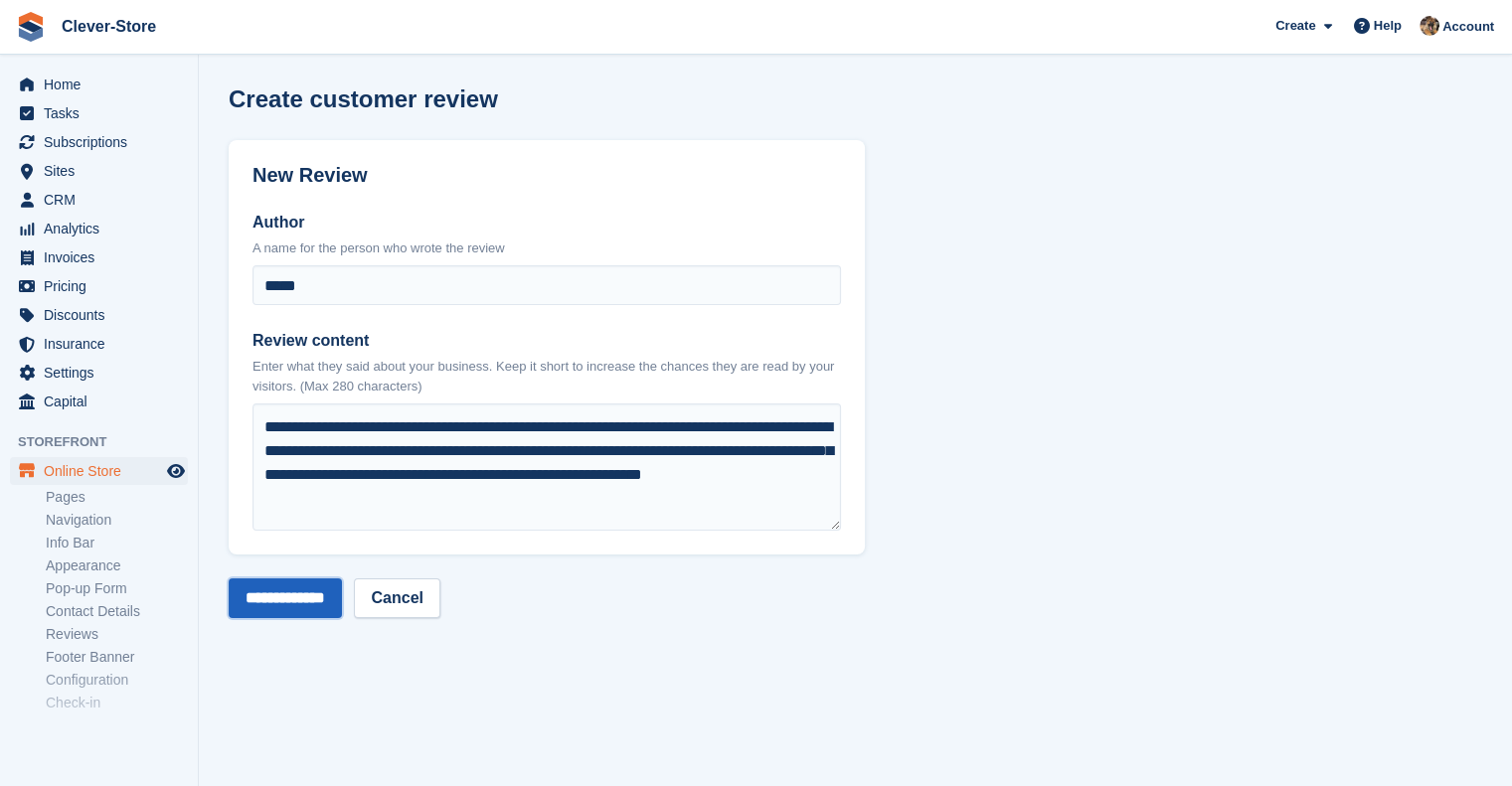 click on "**********" at bounding box center (285, 598) 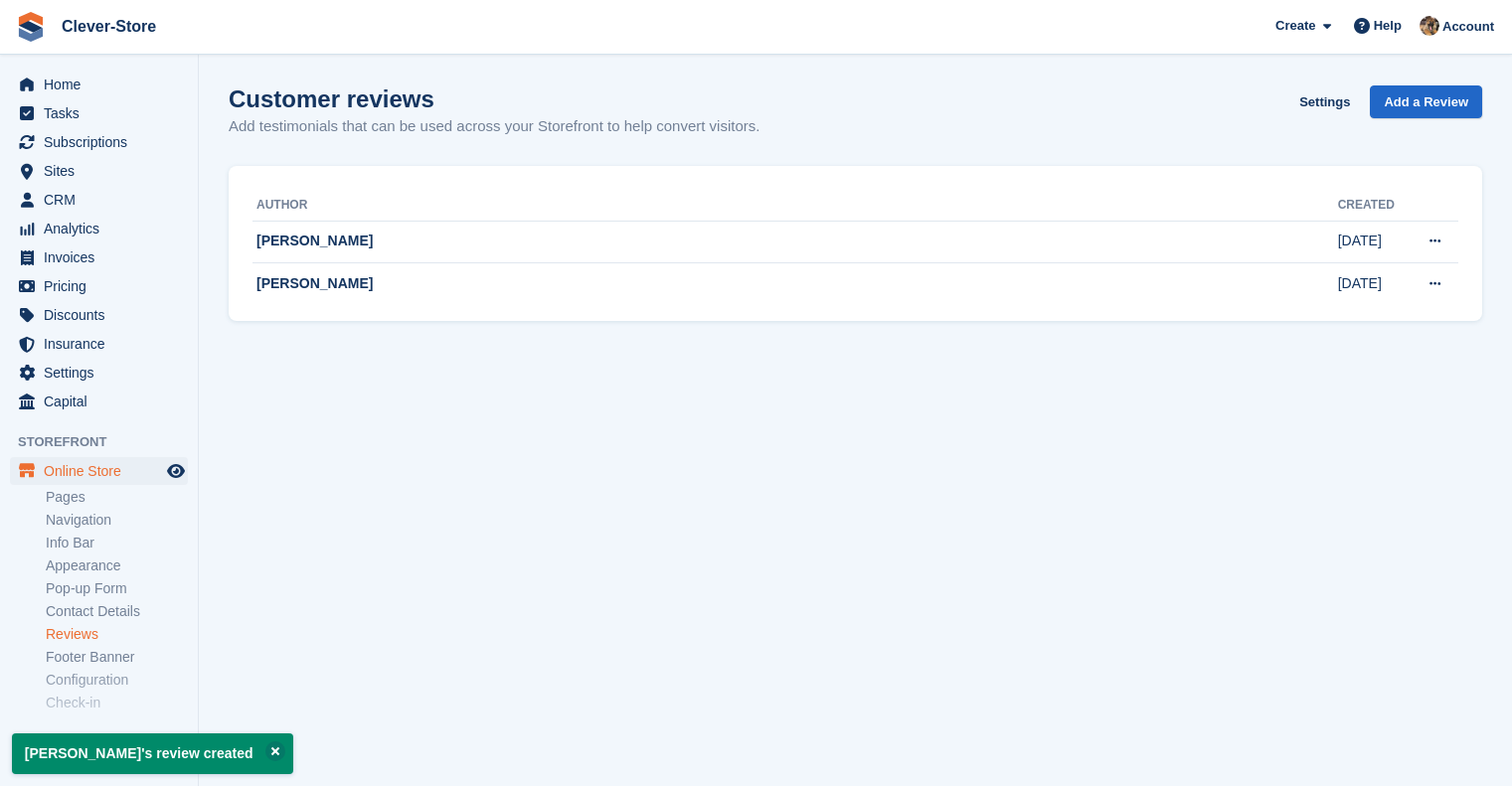 scroll, scrollTop: 0, scrollLeft: 0, axis: both 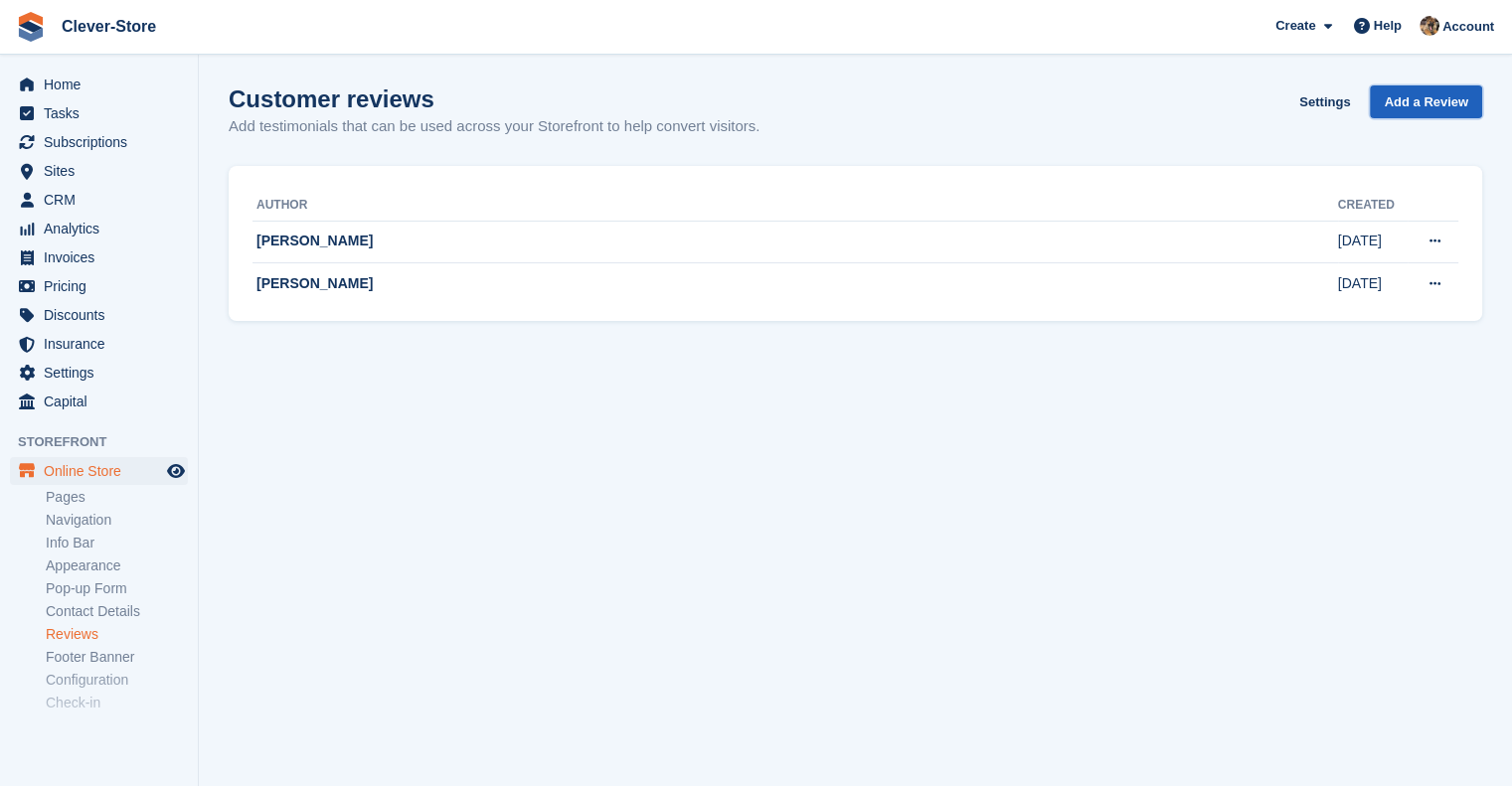 click on "Add a Review" at bounding box center (1426, 102) 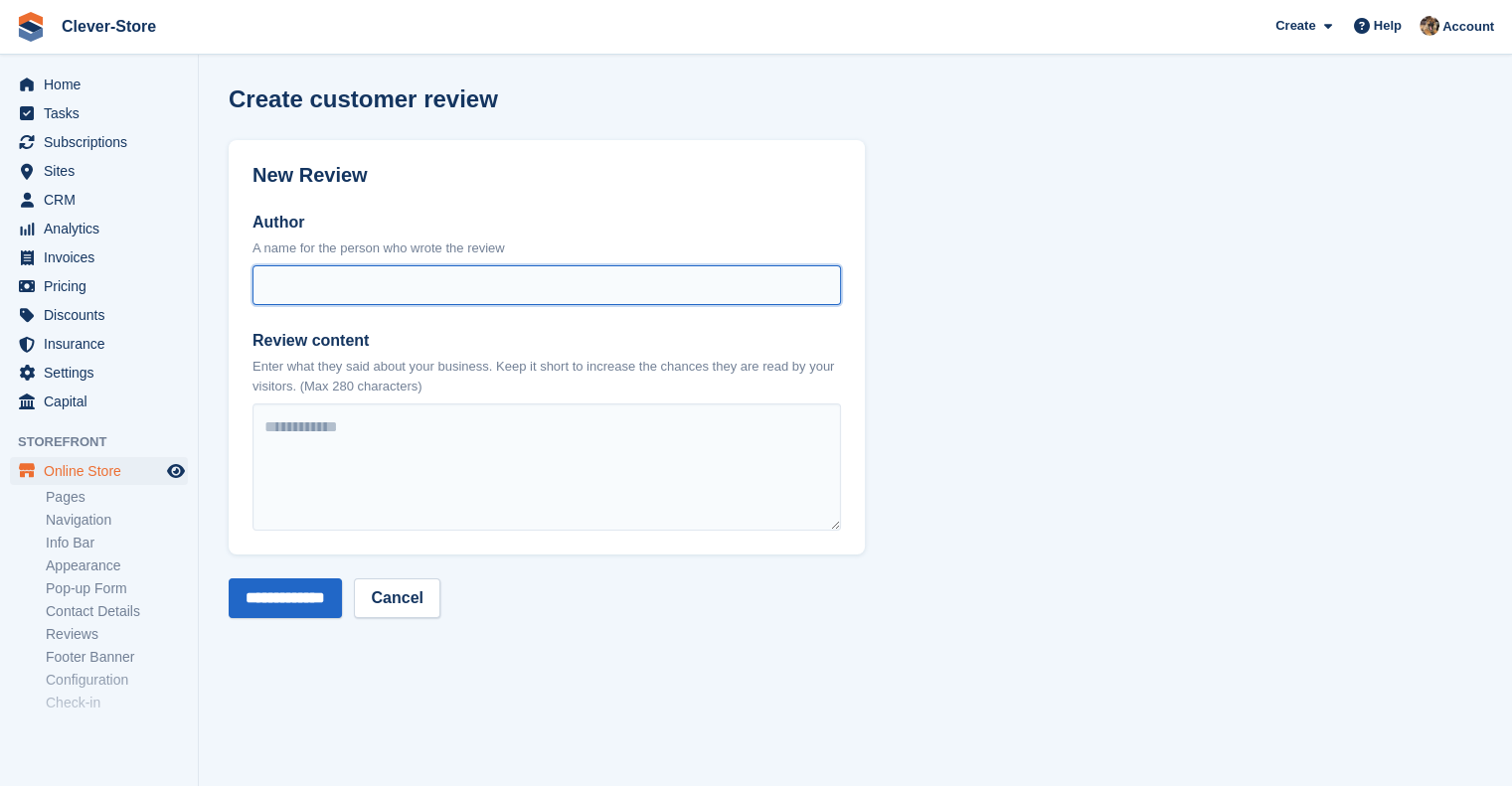 click on "Author" at bounding box center [547, 285] 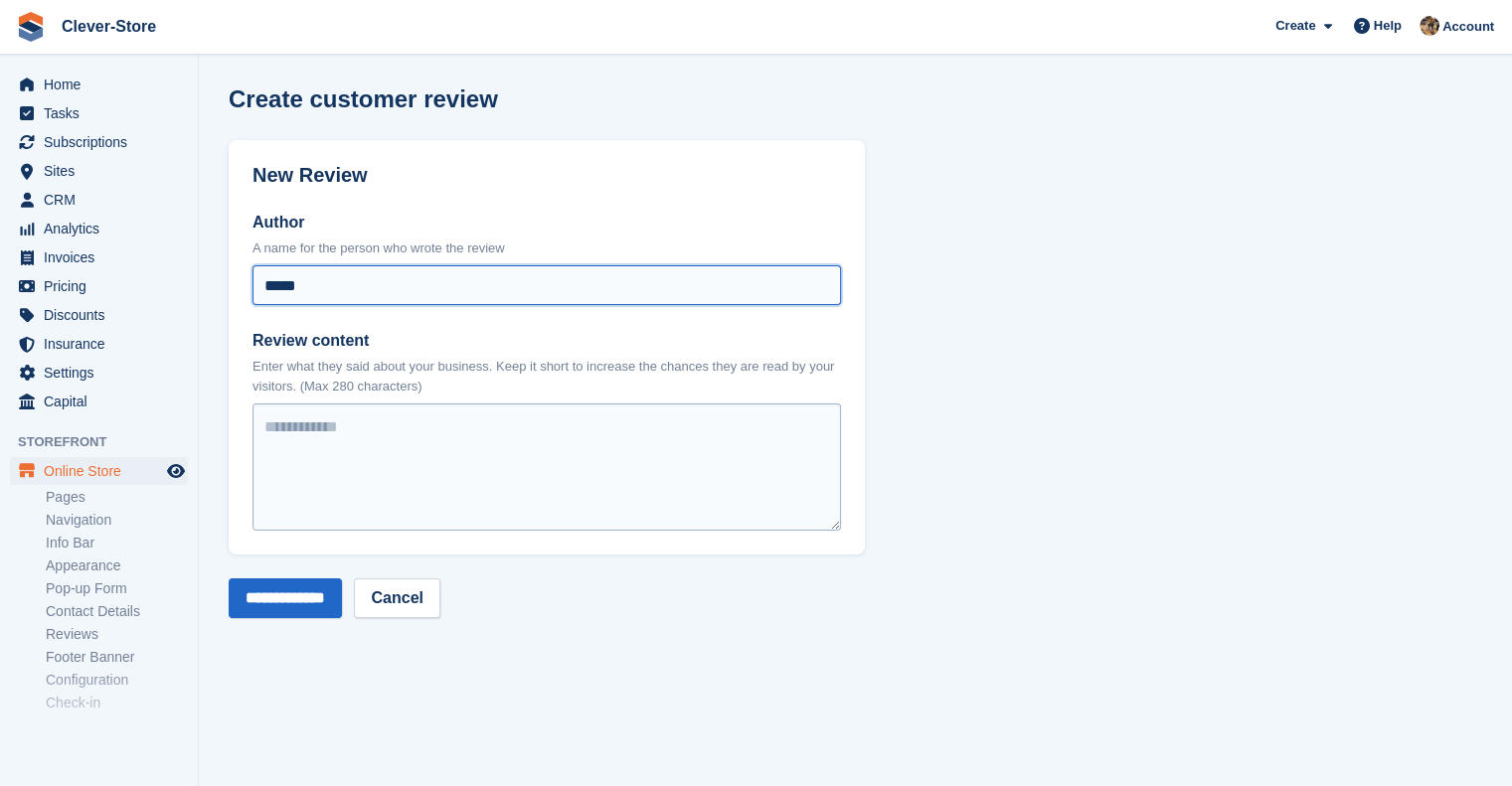 type on "*****" 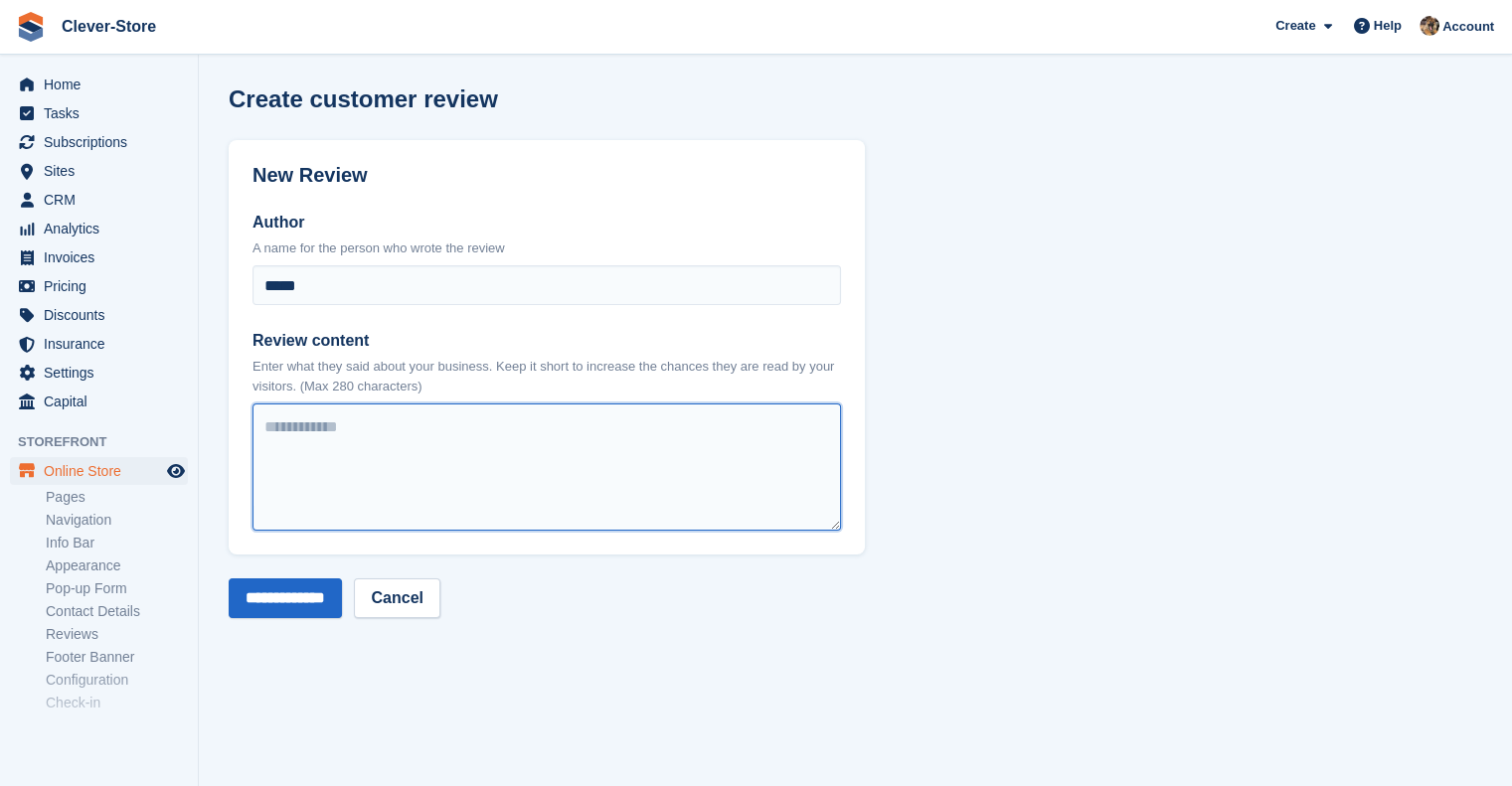 click on "Review content" at bounding box center (547, 467) 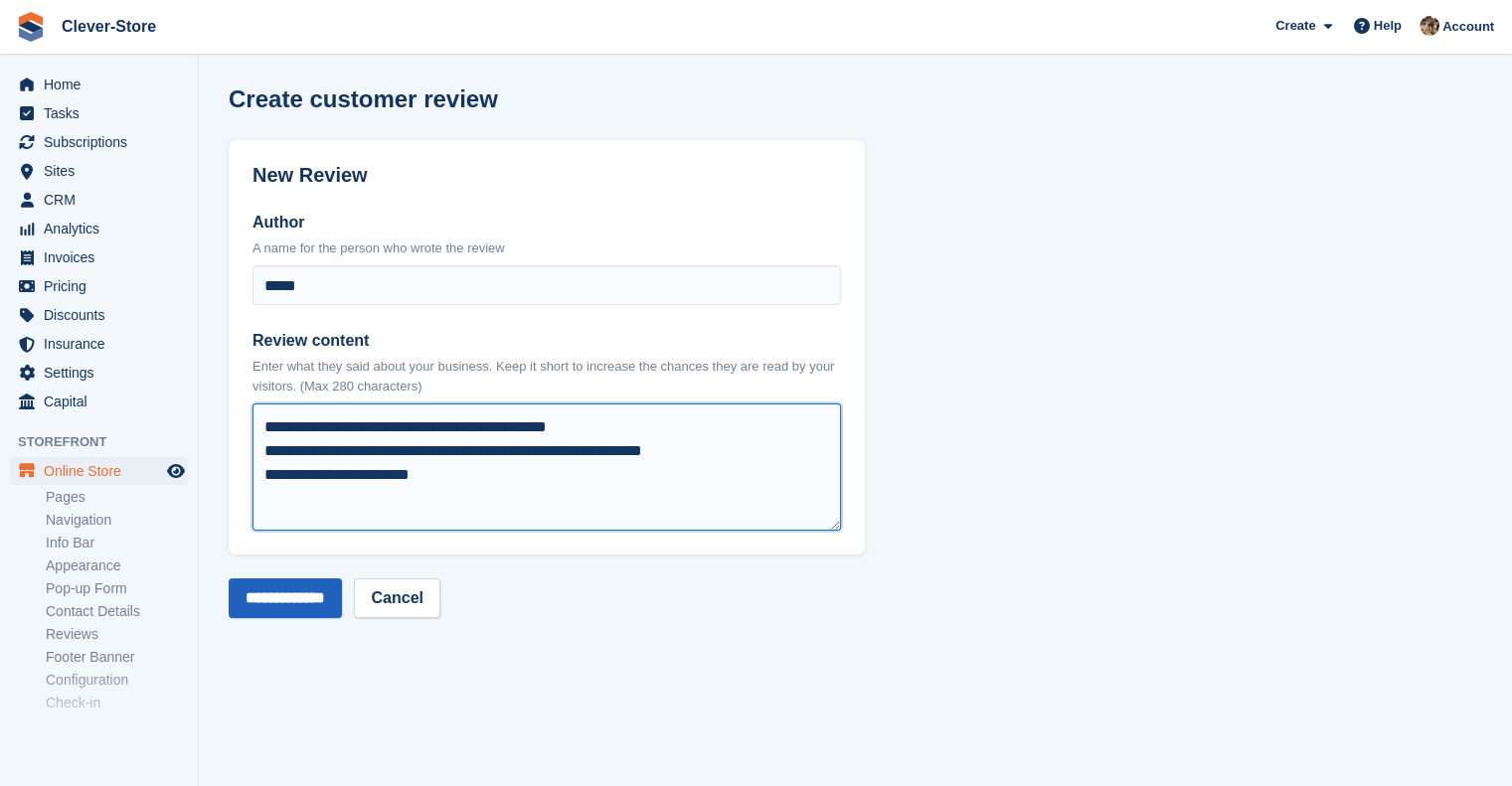 type on "**********" 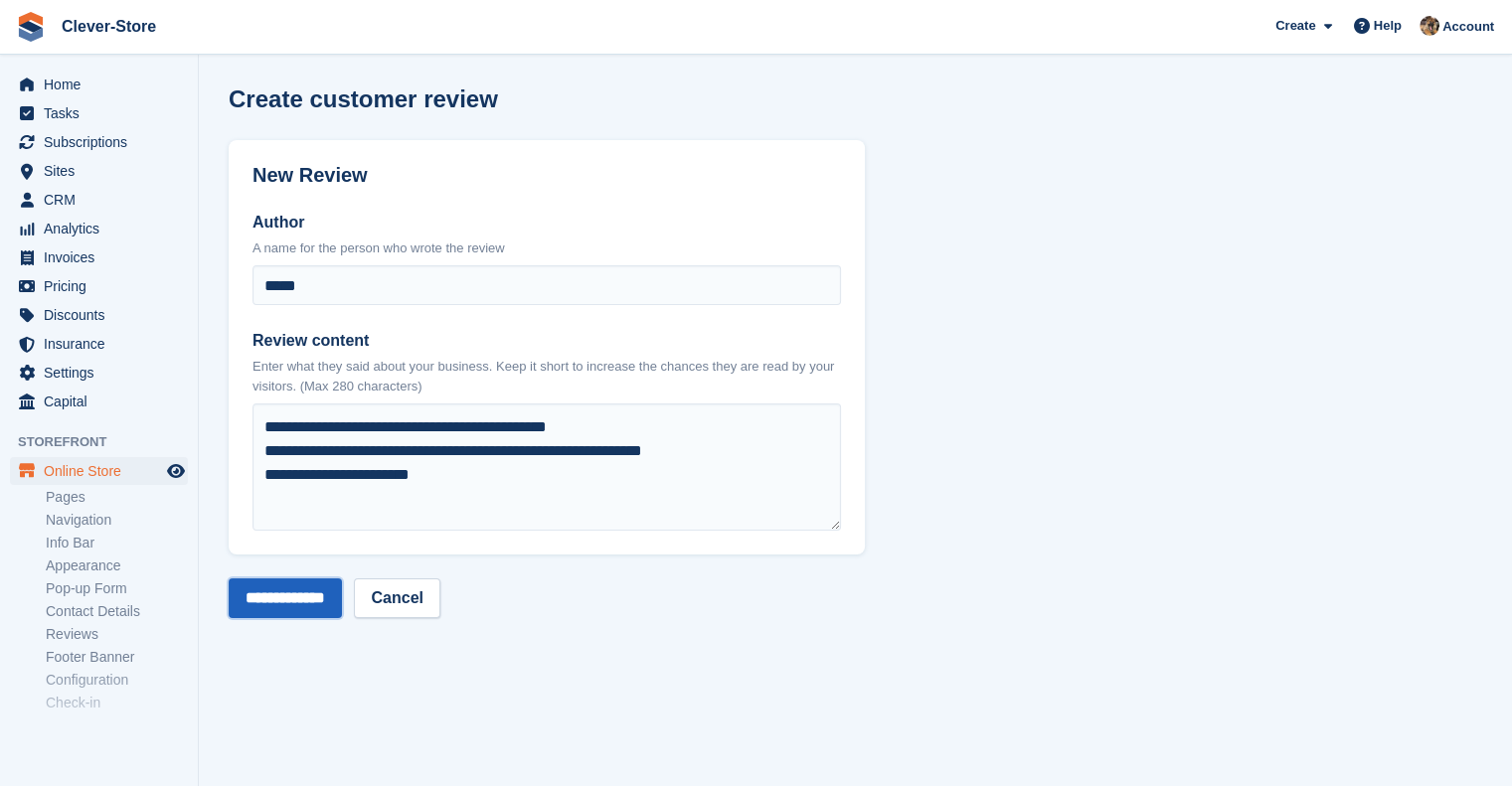 click on "**********" at bounding box center (285, 598) 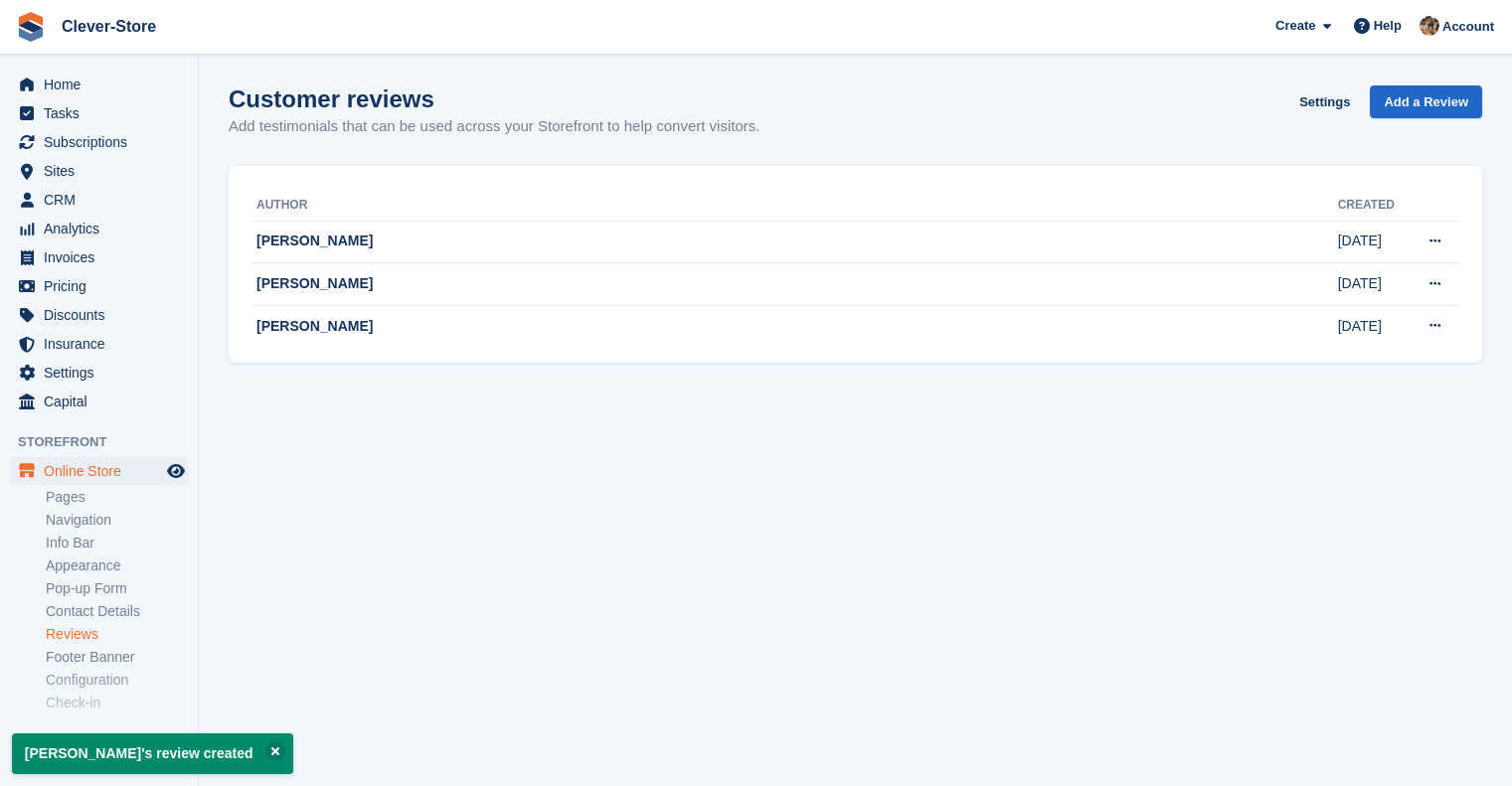 scroll, scrollTop: 0, scrollLeft: 0, axis: both 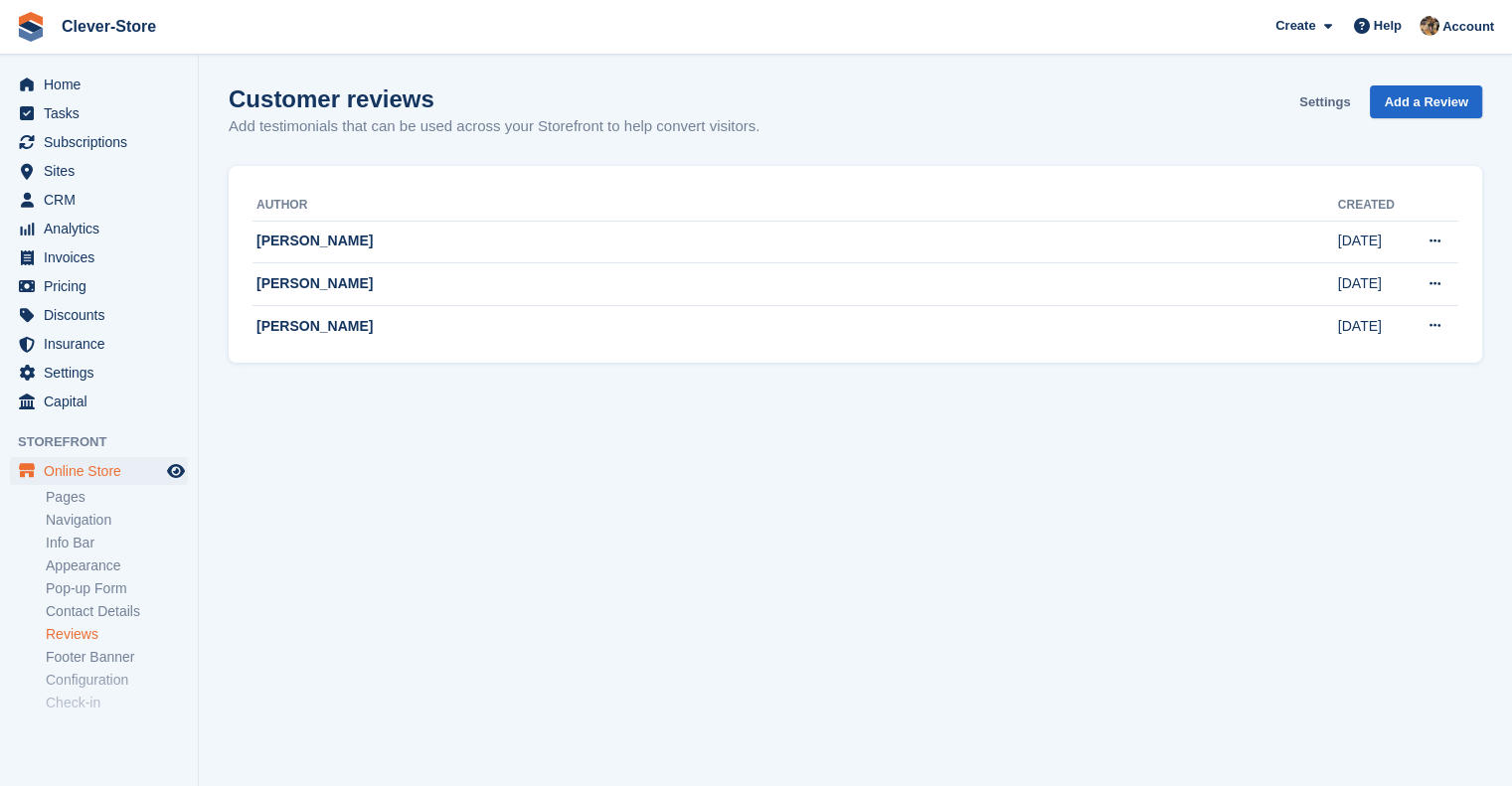 click on "Settings" at bounding box center (1324, 101) 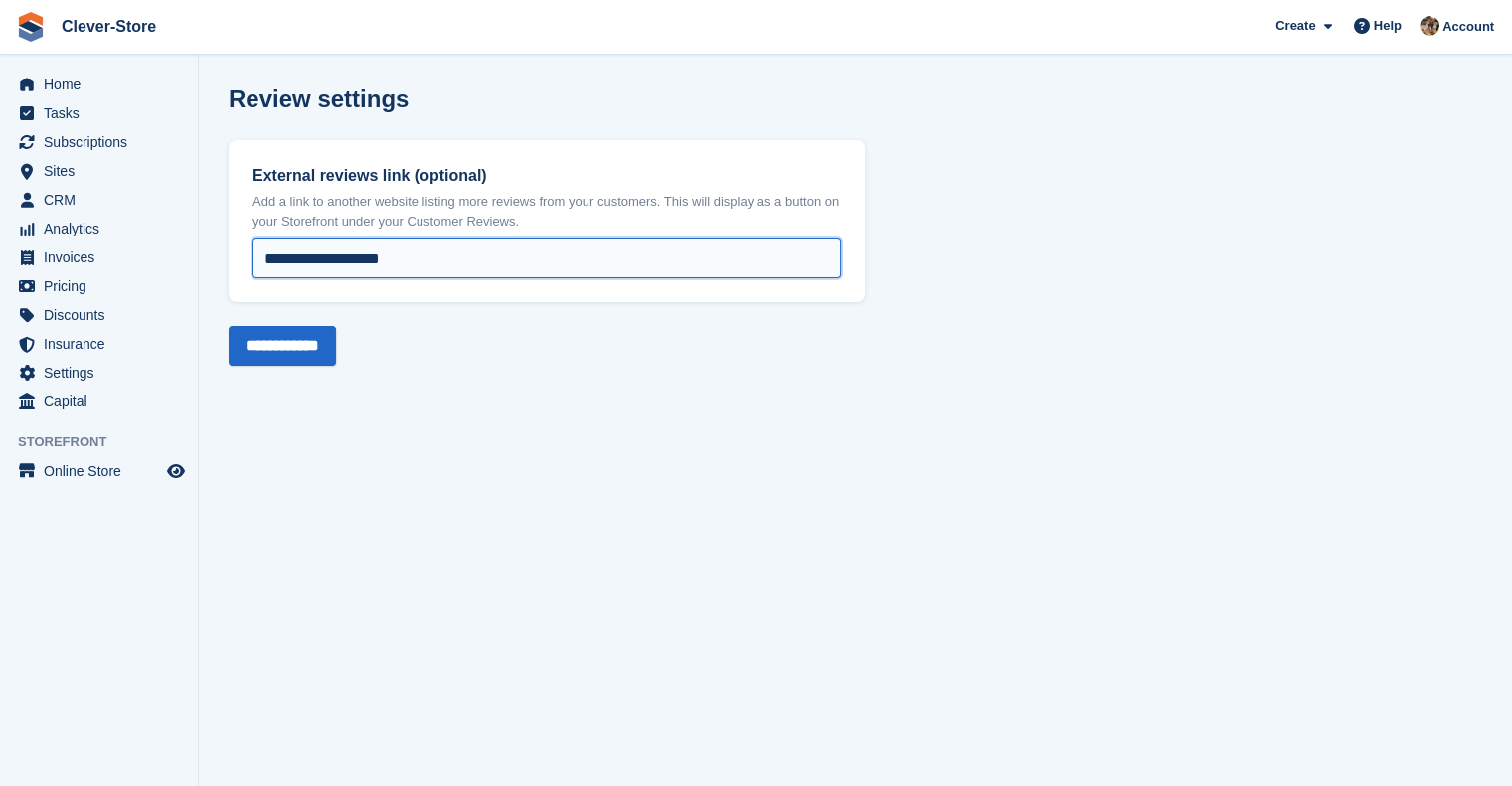 drag, startPoint x: 499, startPoint y: 255, endPoint x: 215, endPoint y: 258, distance: 284.01584 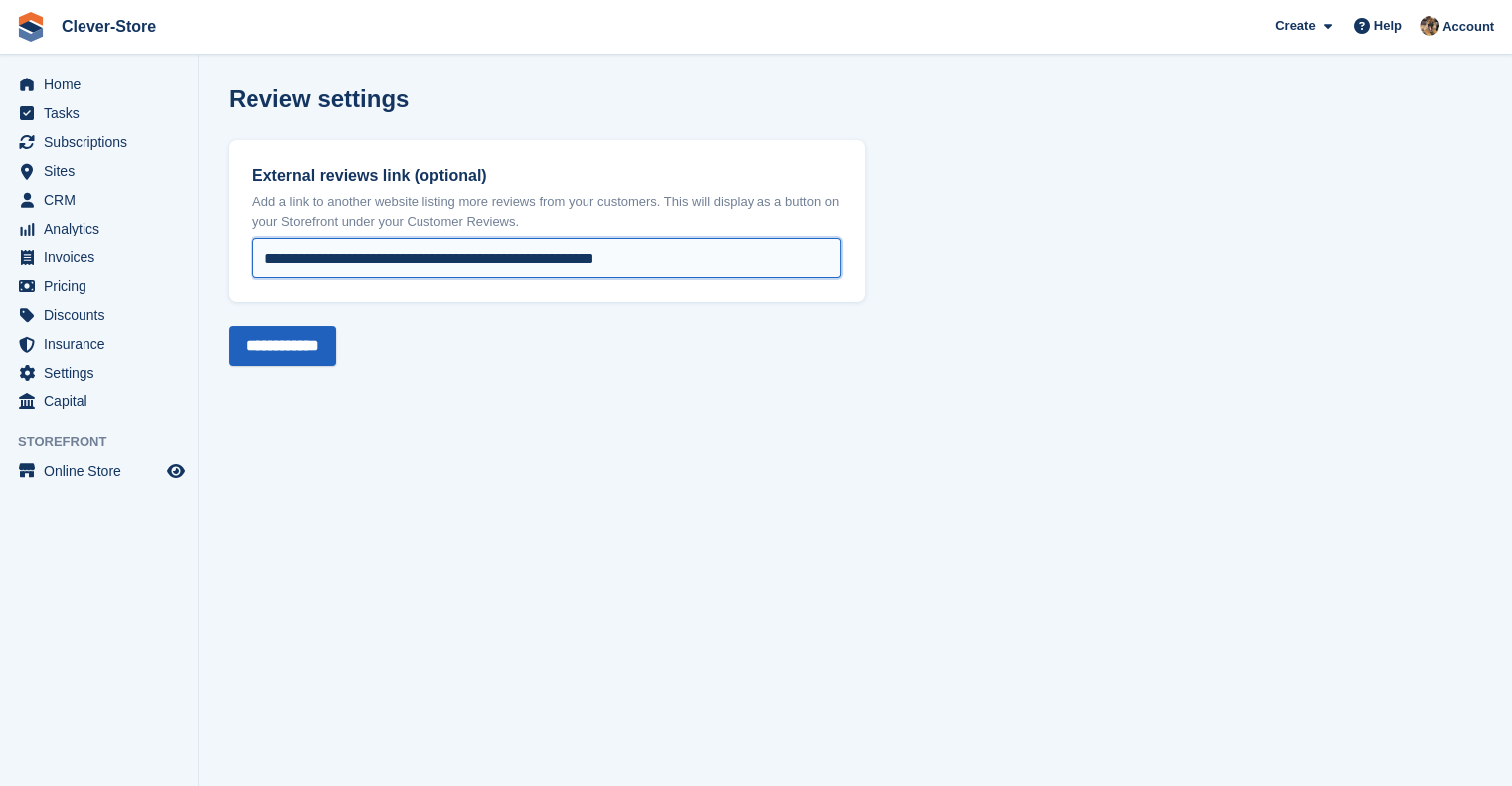 type on "**********" 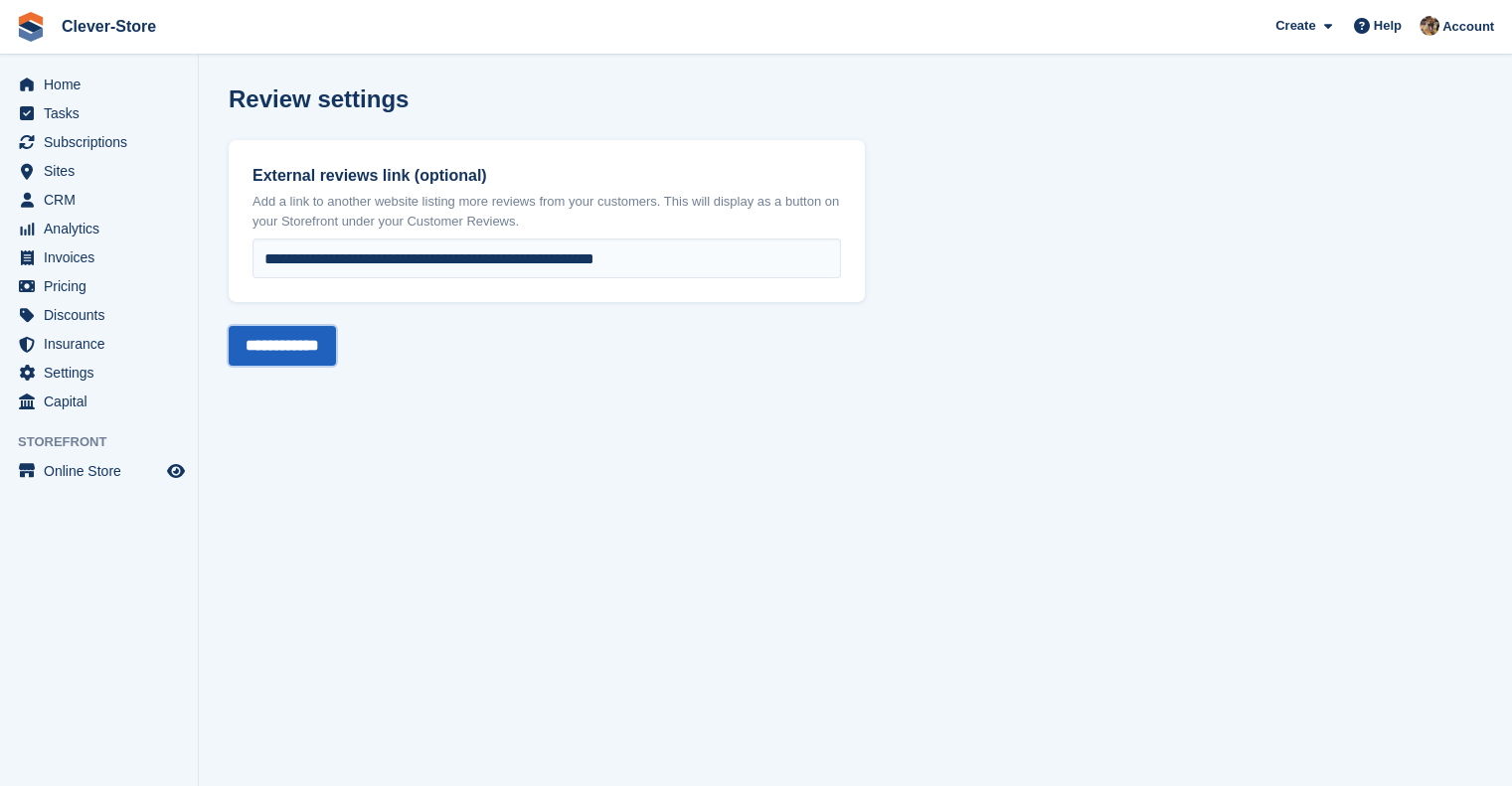 click on "**********" at bounding box center [282, 346] 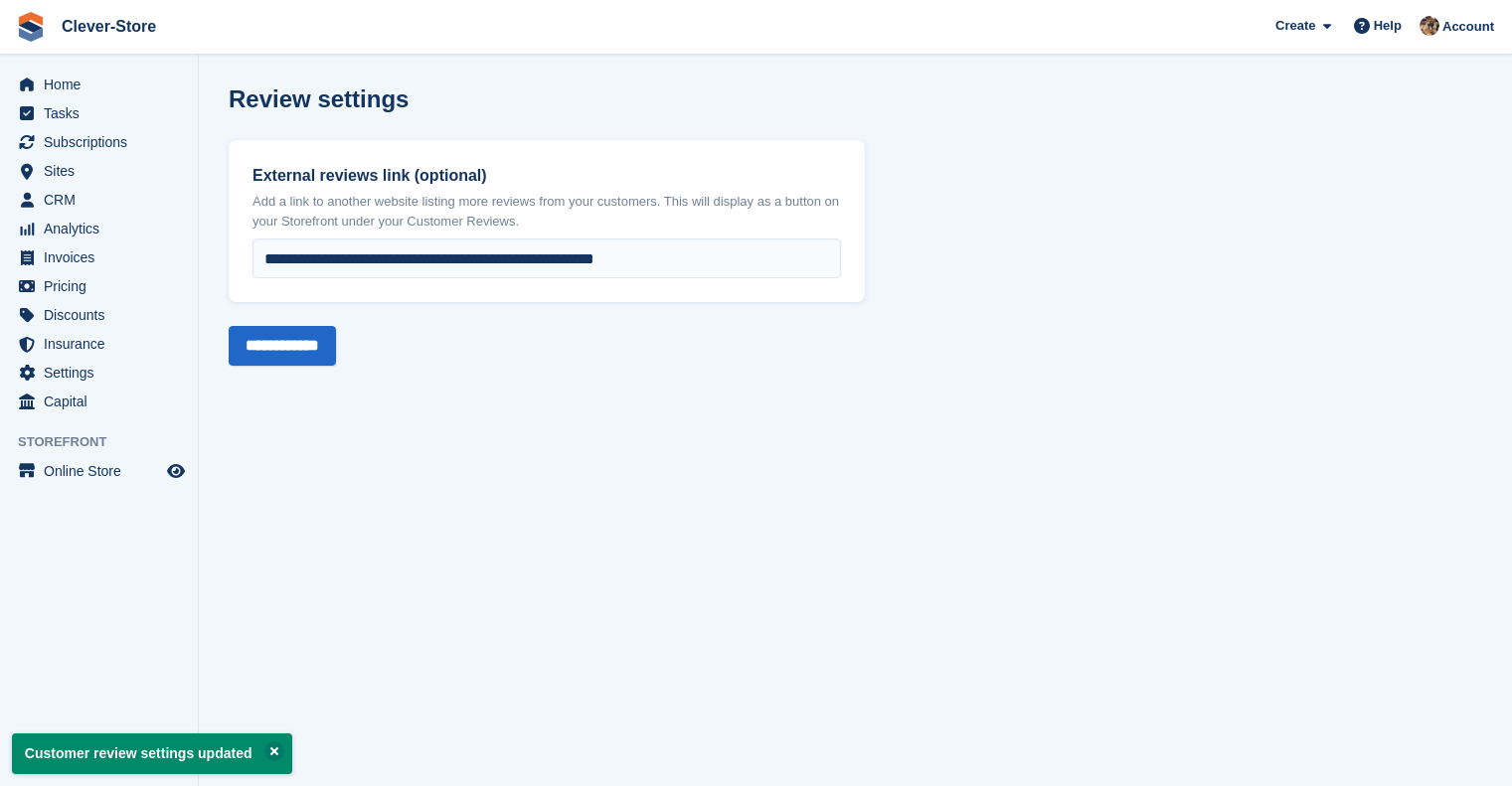 scroll, scrollTop: 0, scrollLeft: 0, axis: both 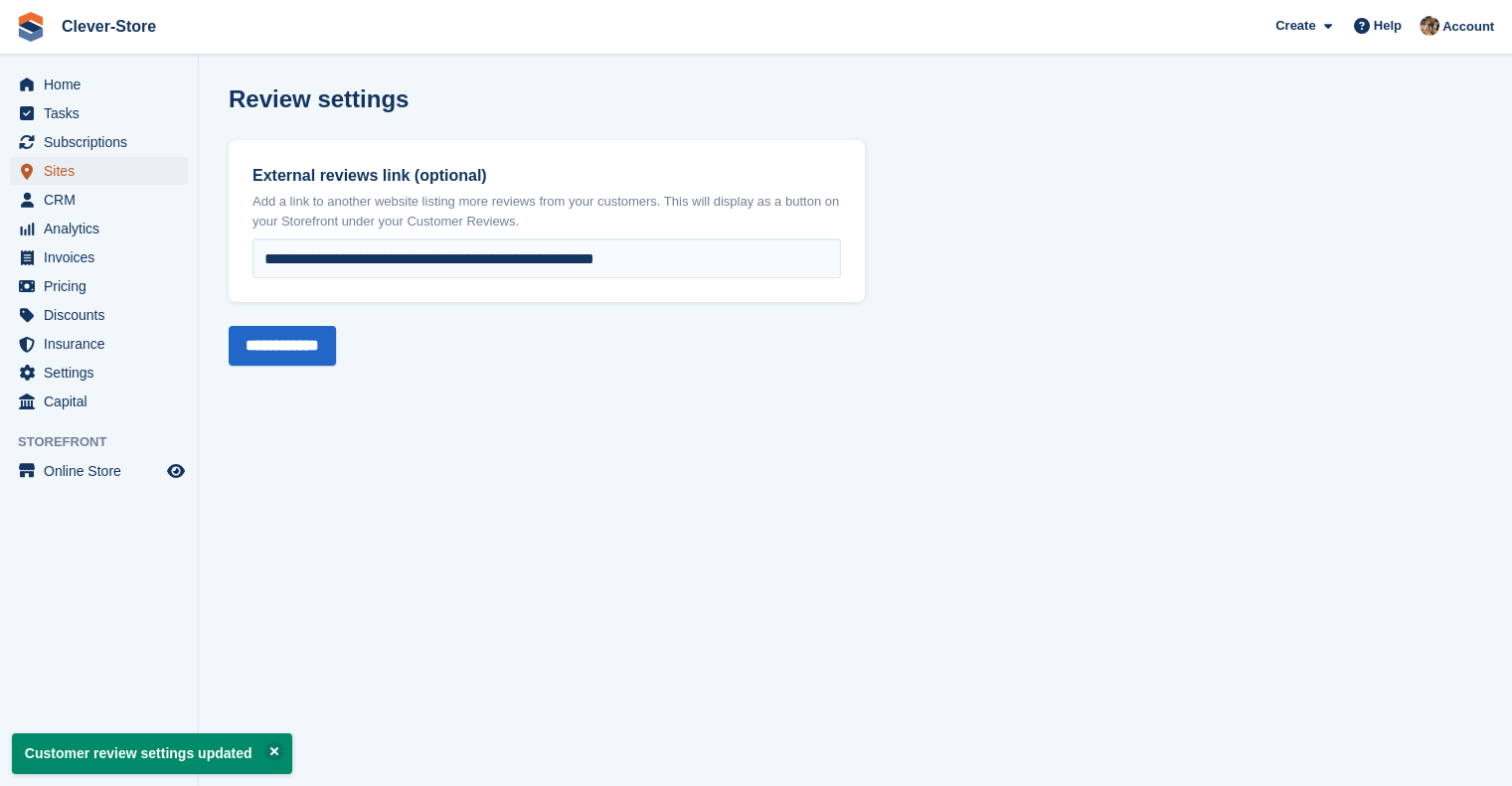 click on "Sites" at bounding box center [103, 171] 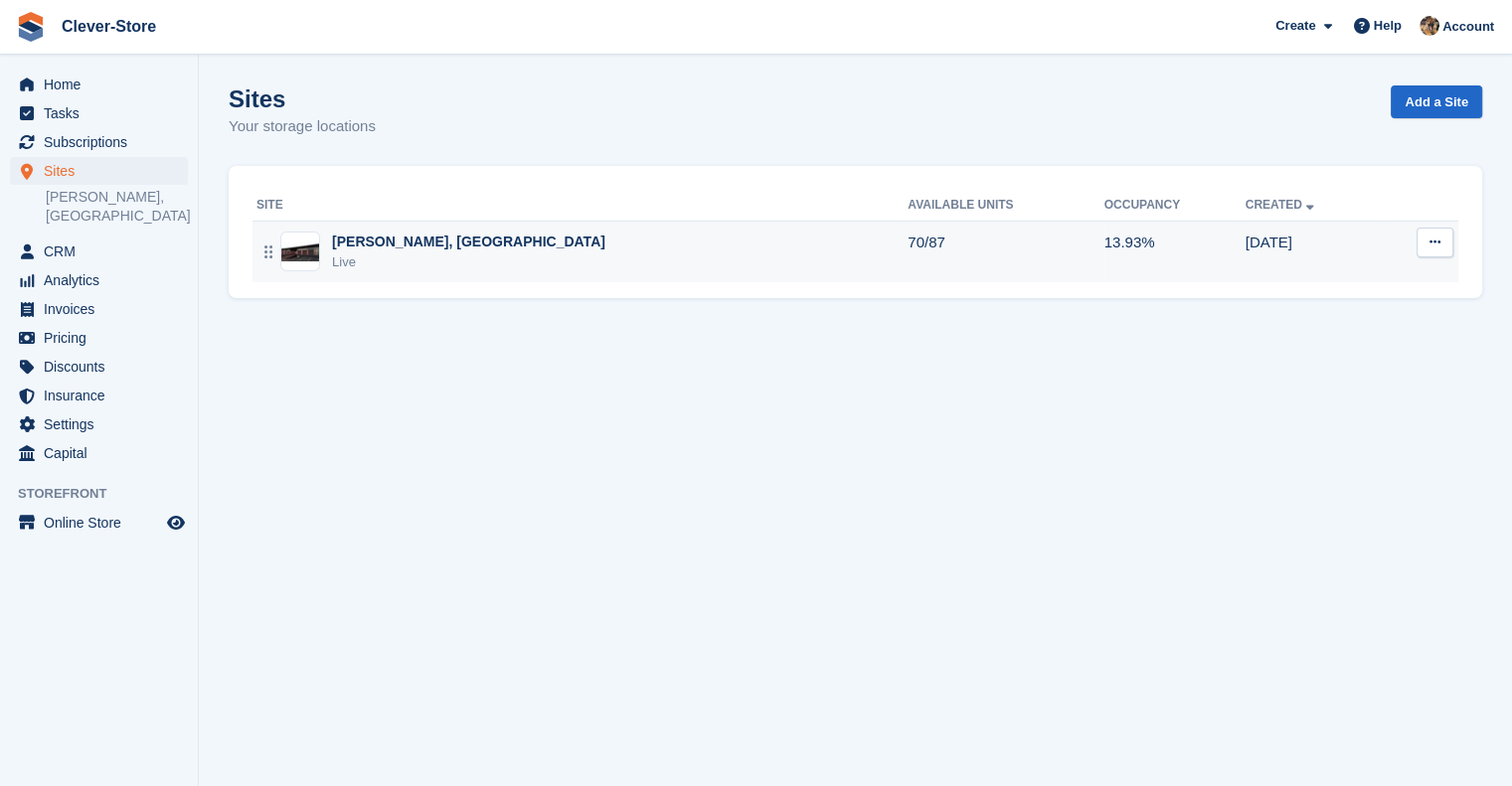 click on "13.93%" at bounding box center [1175, 251] 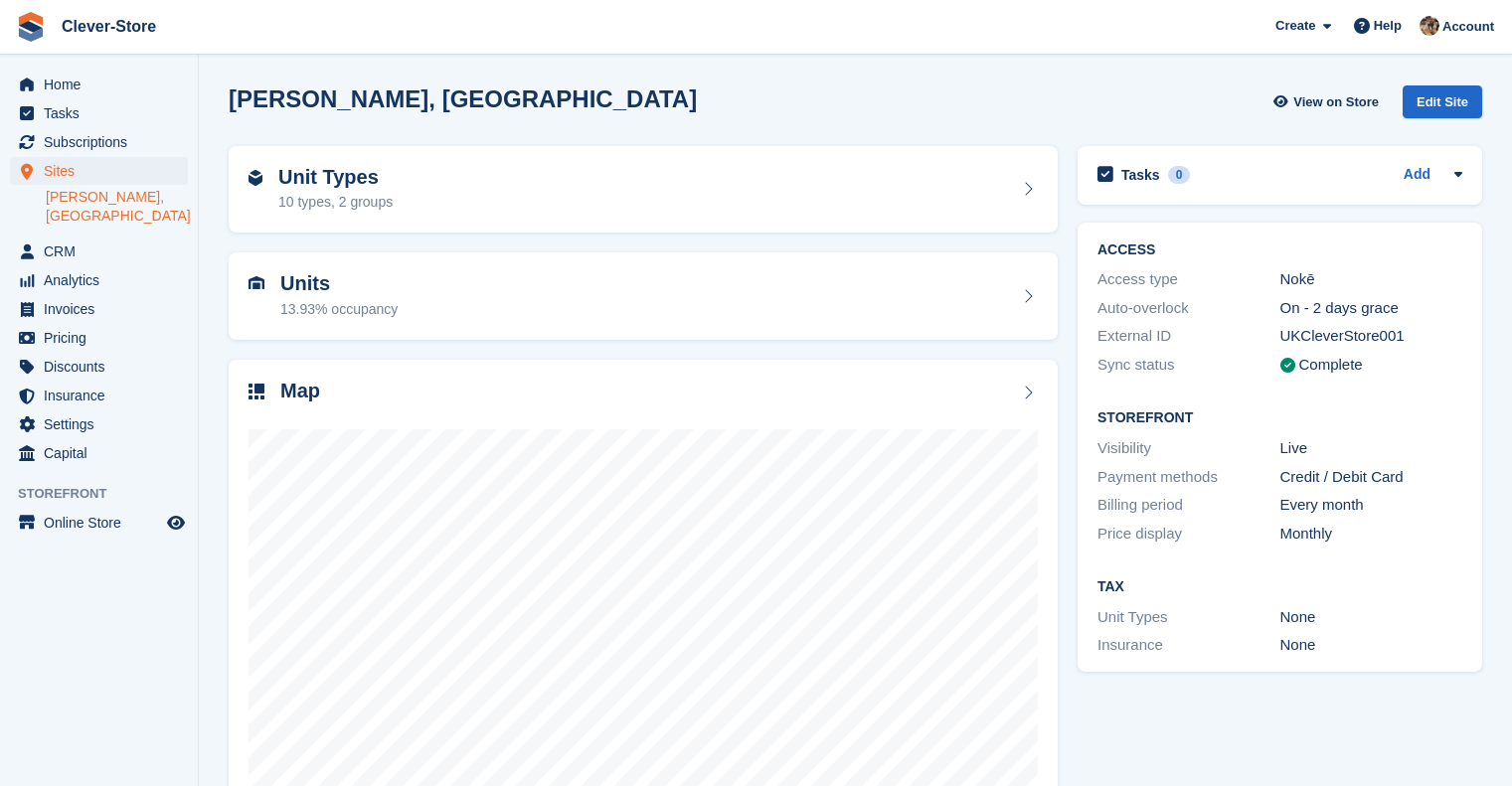 scroll, scrollTop: 0, scrollLeft: 0, axis: both 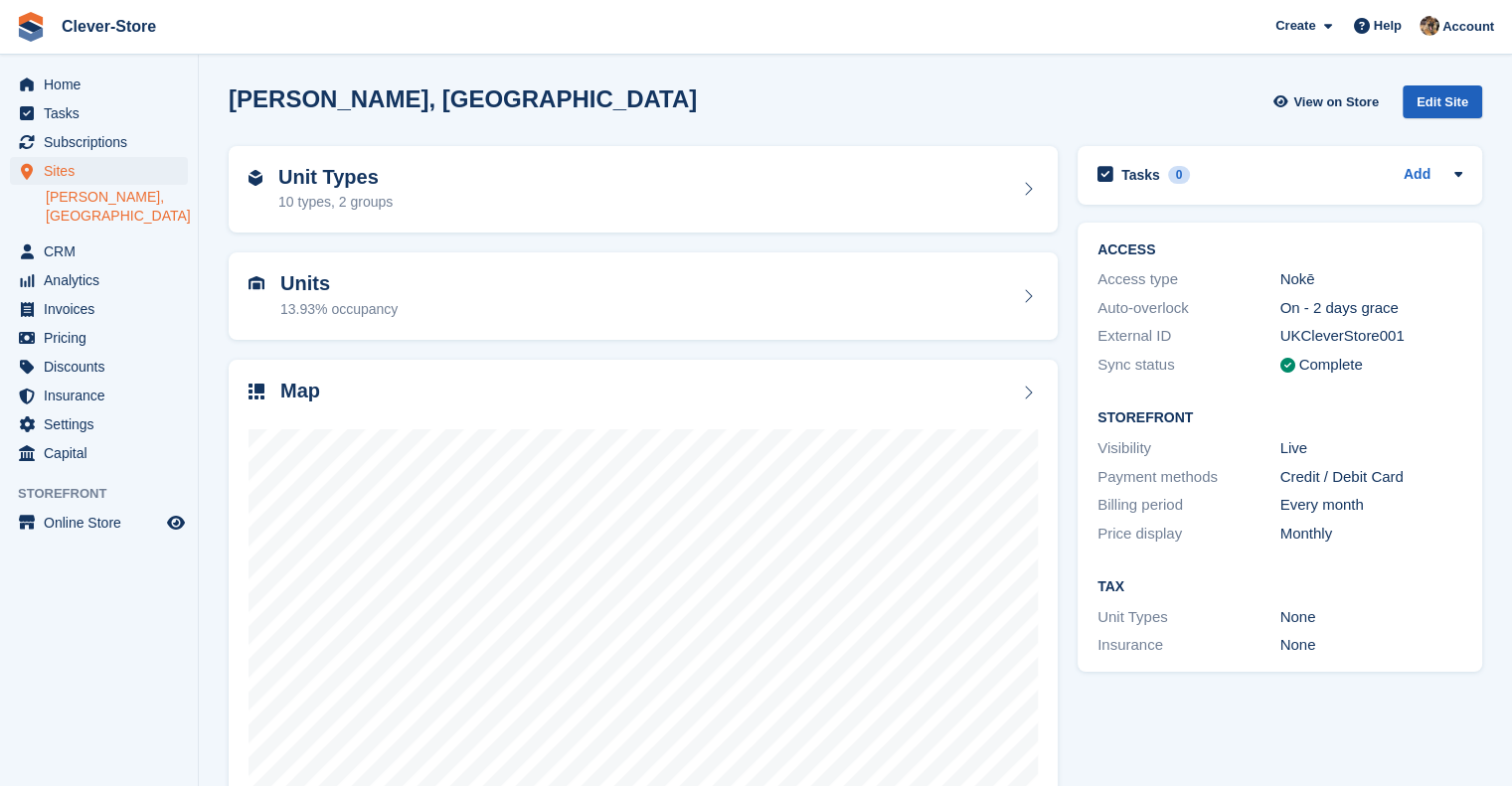 click on "Edit Site" at bounding box center [1442, 101] 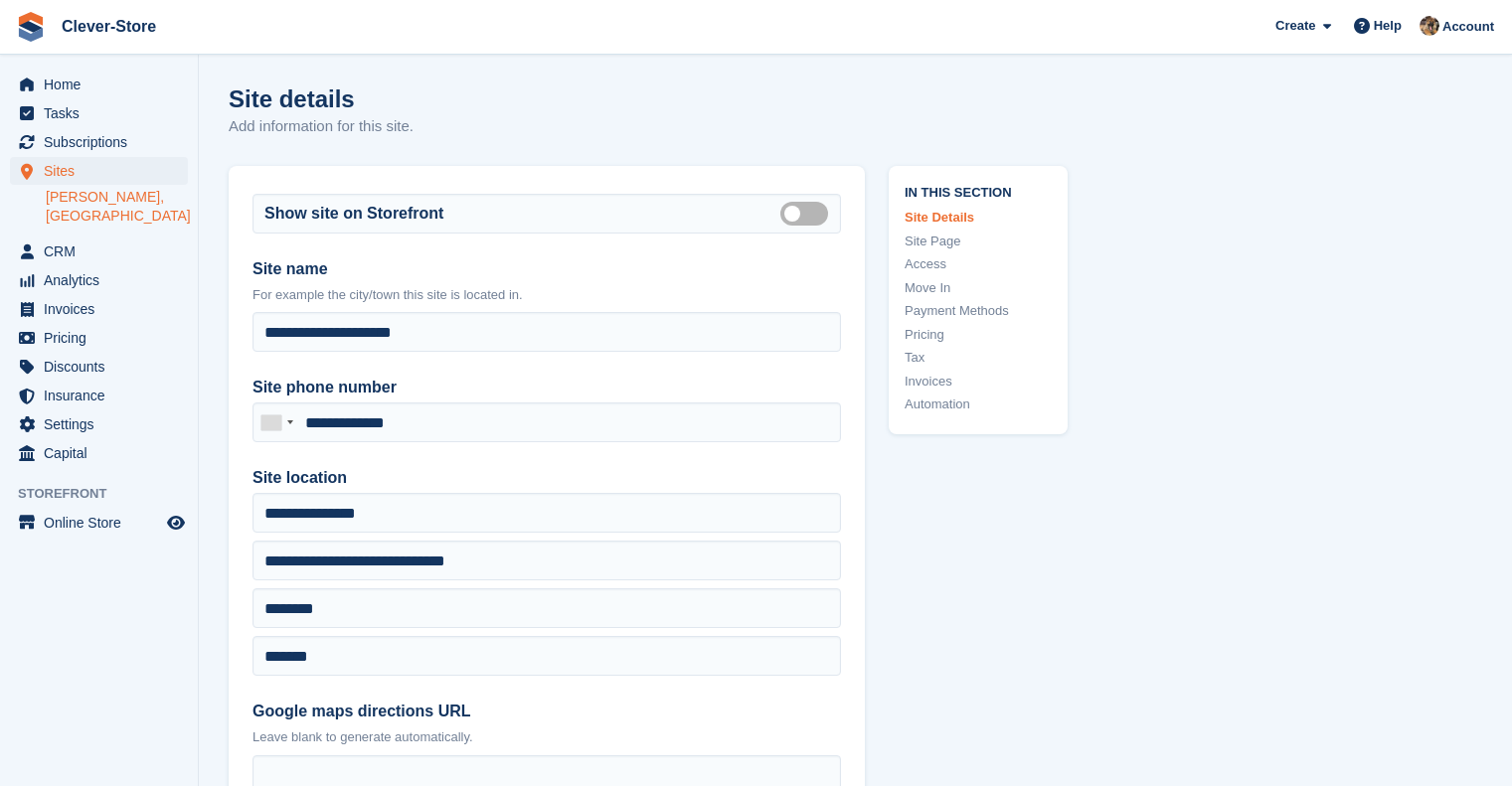 scroll, scrollTop: 0, scrollLeft: 0, axis: both 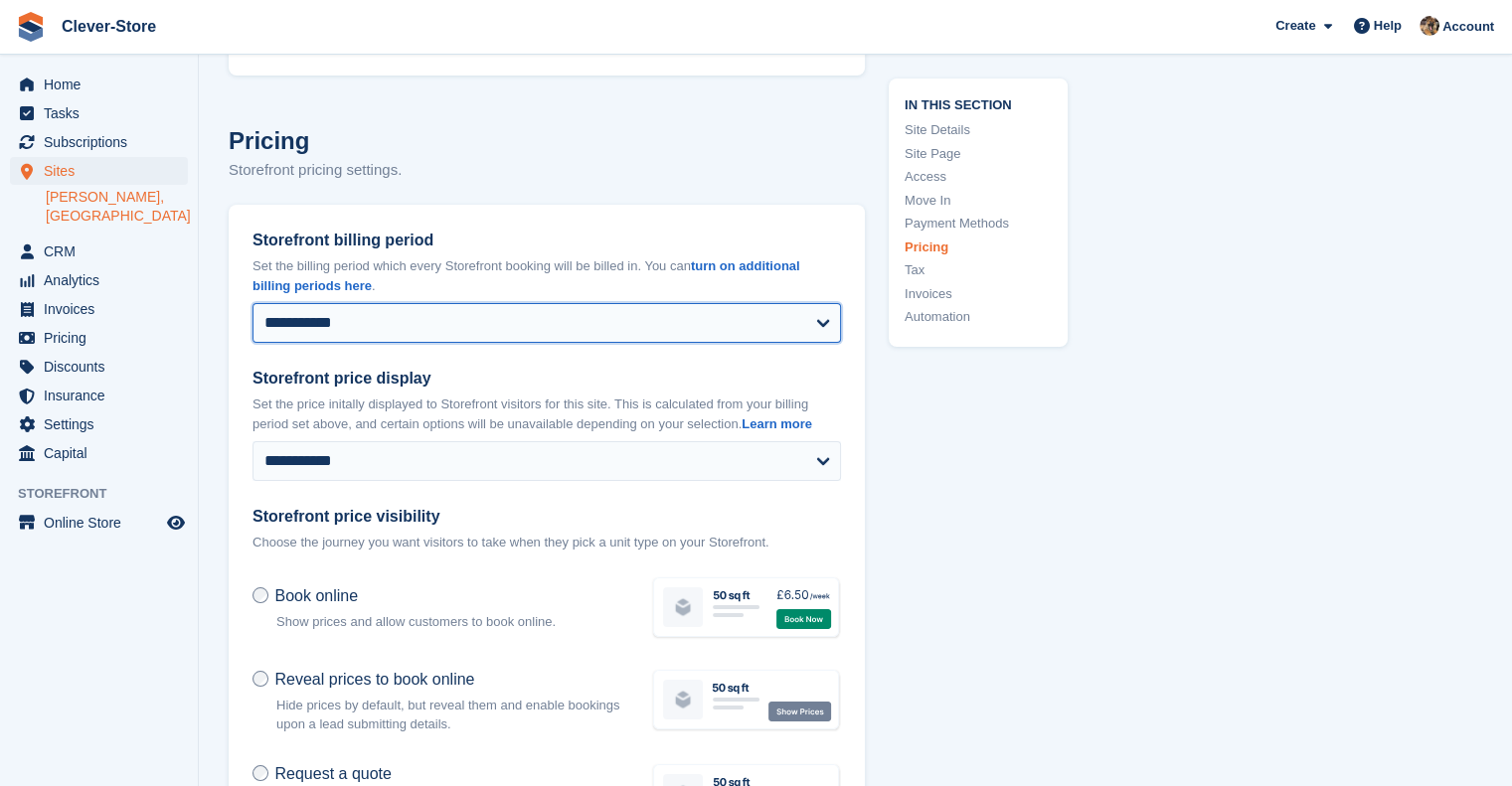click on "**********" at bounding box center [547, 323] 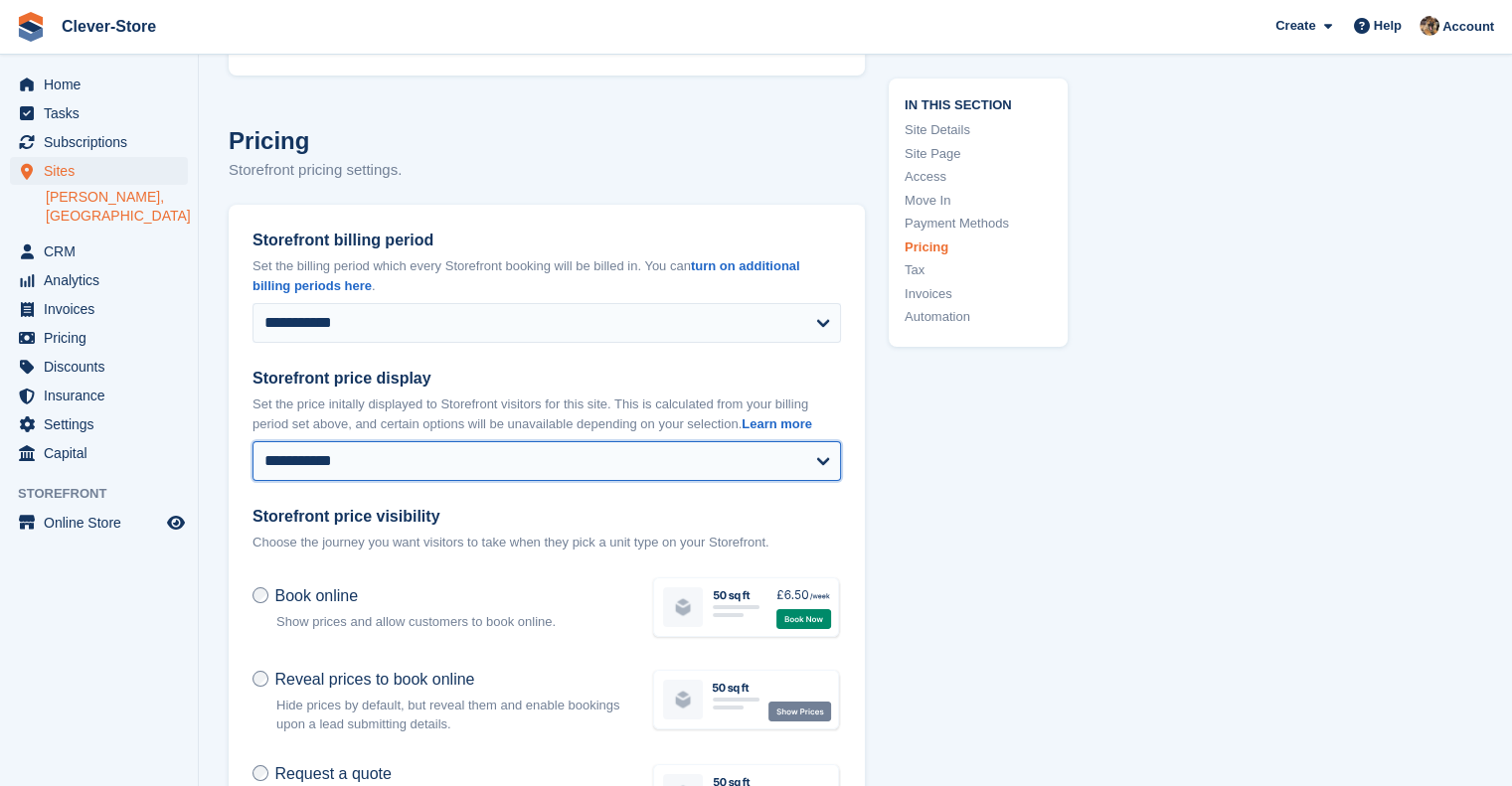 click on "**********" at bounding box center [547, 461] 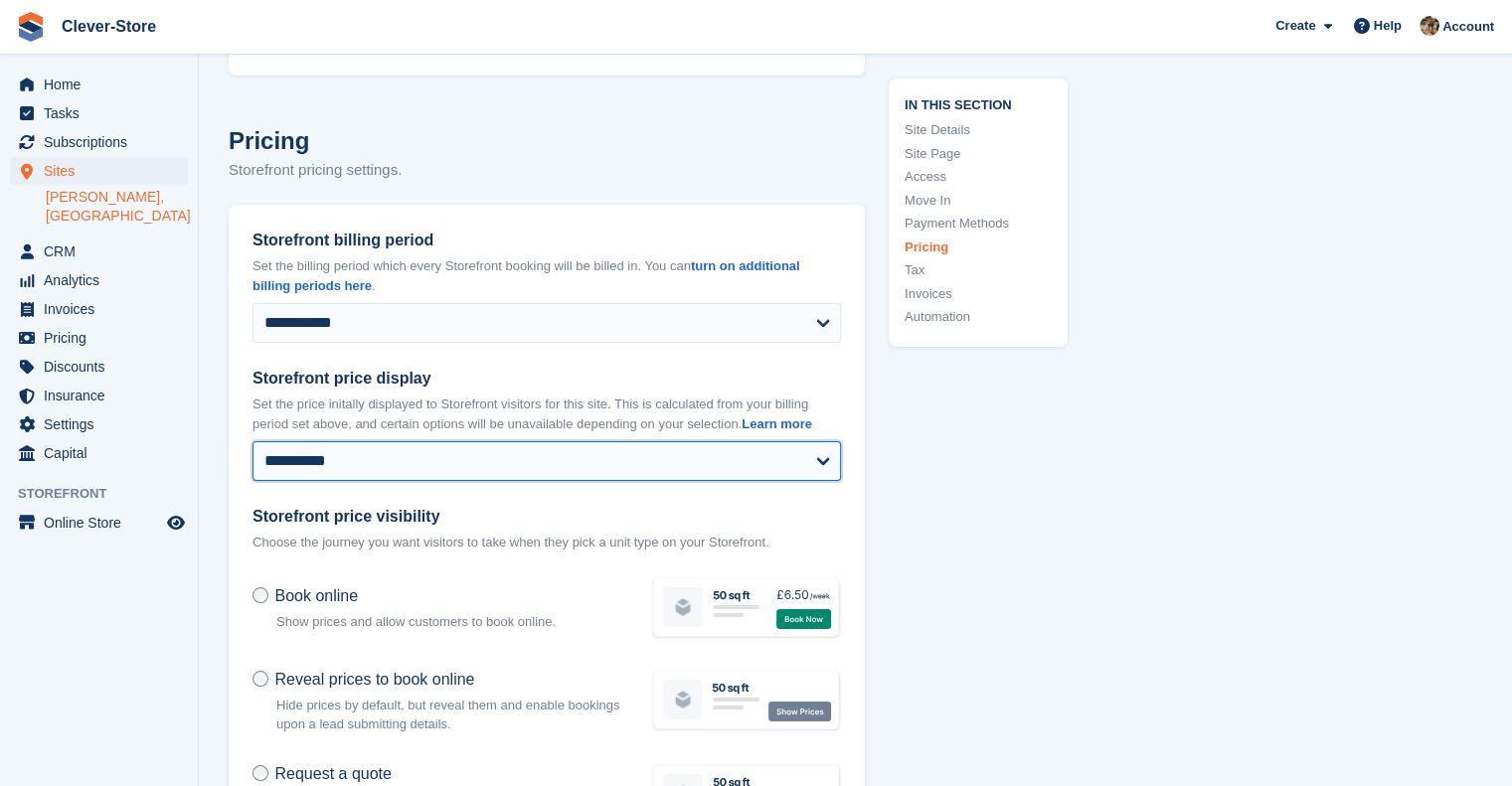 click on "**********" at bounding box center [547, 461] 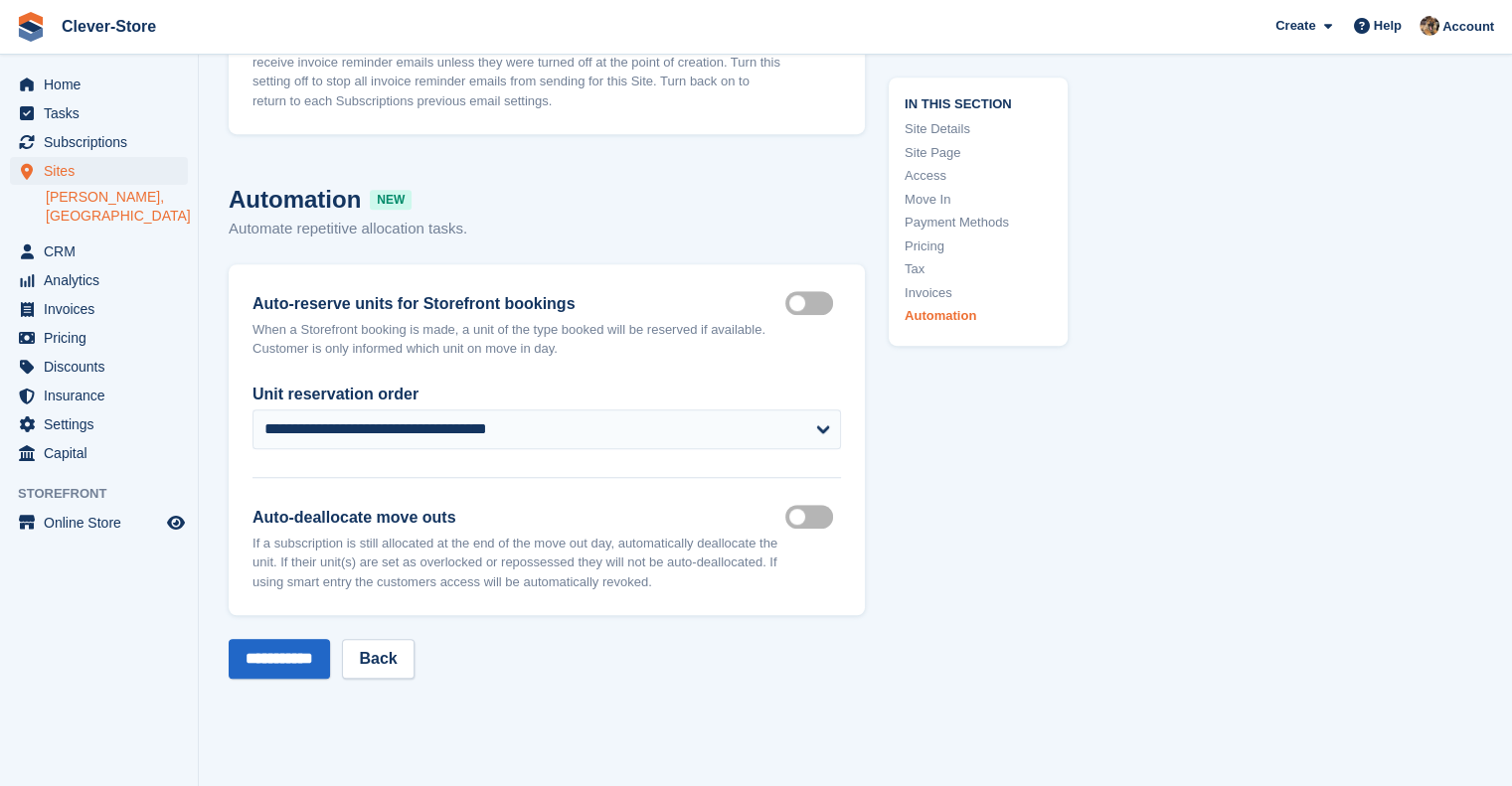 scroll, scrollTop: 8761, scrollLeft: 0, axis: vertical 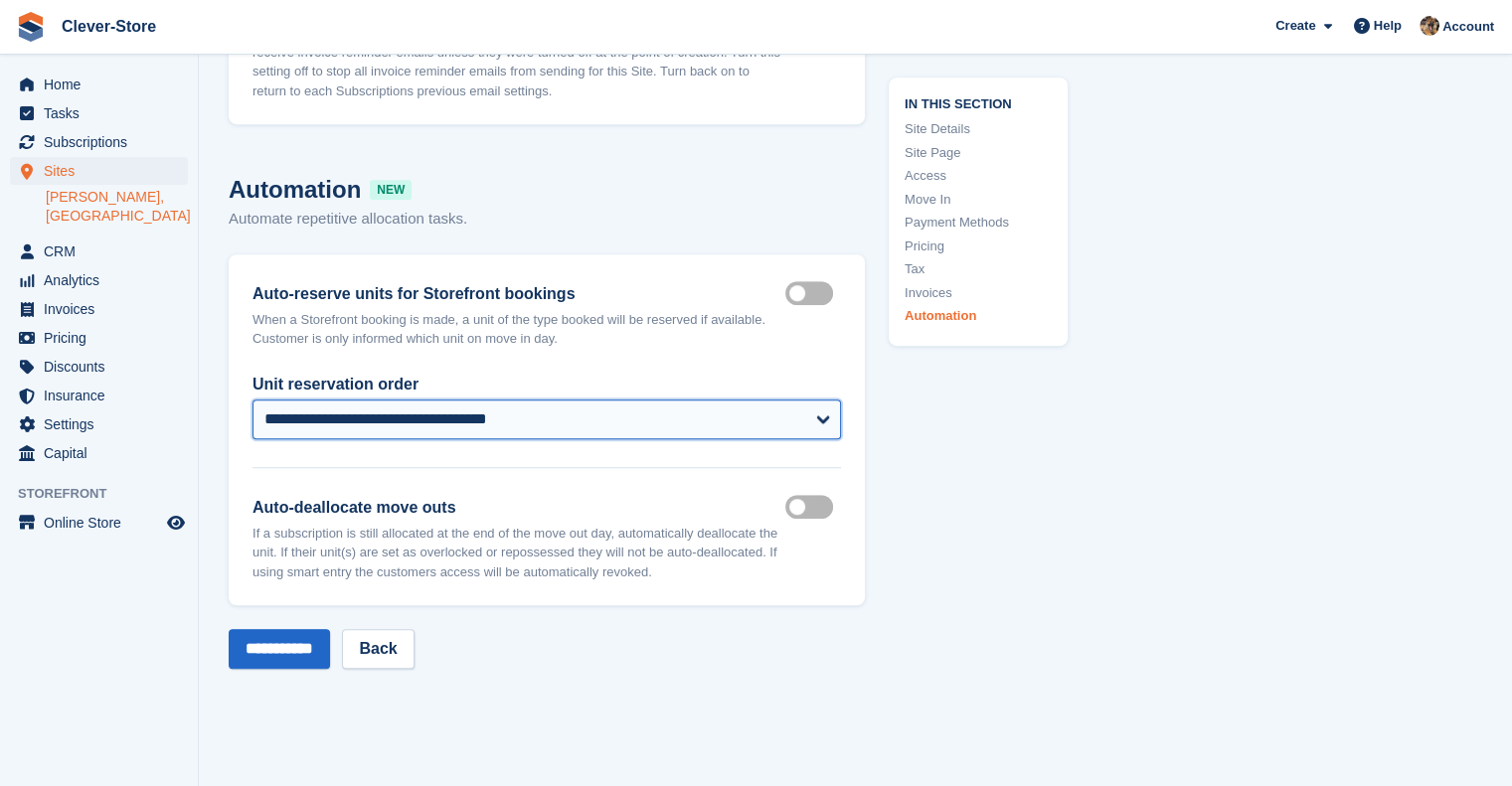 click on "**********" at bounding box center (547, 419) 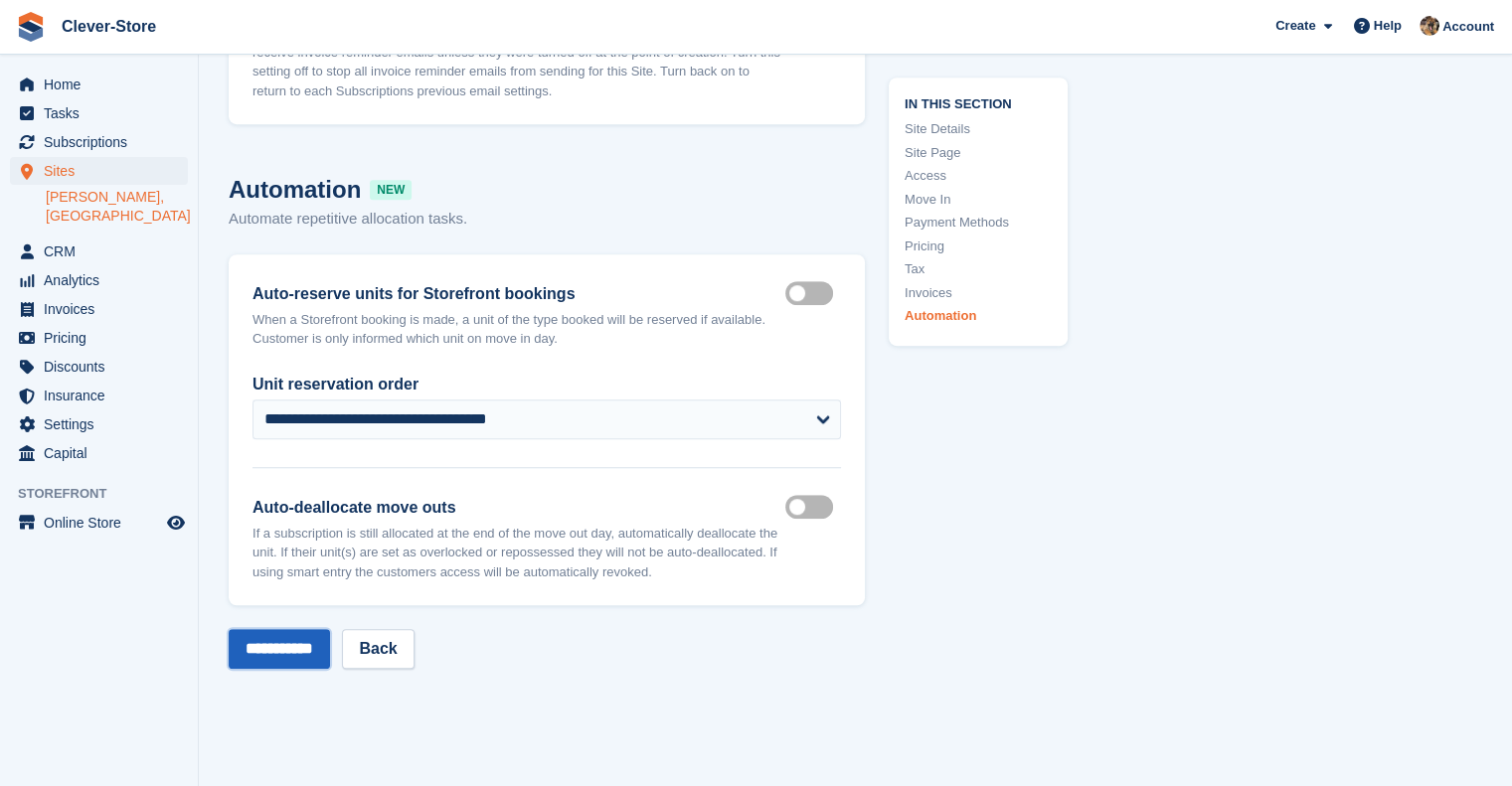 click on "**********" at bounding box center (279, 649) 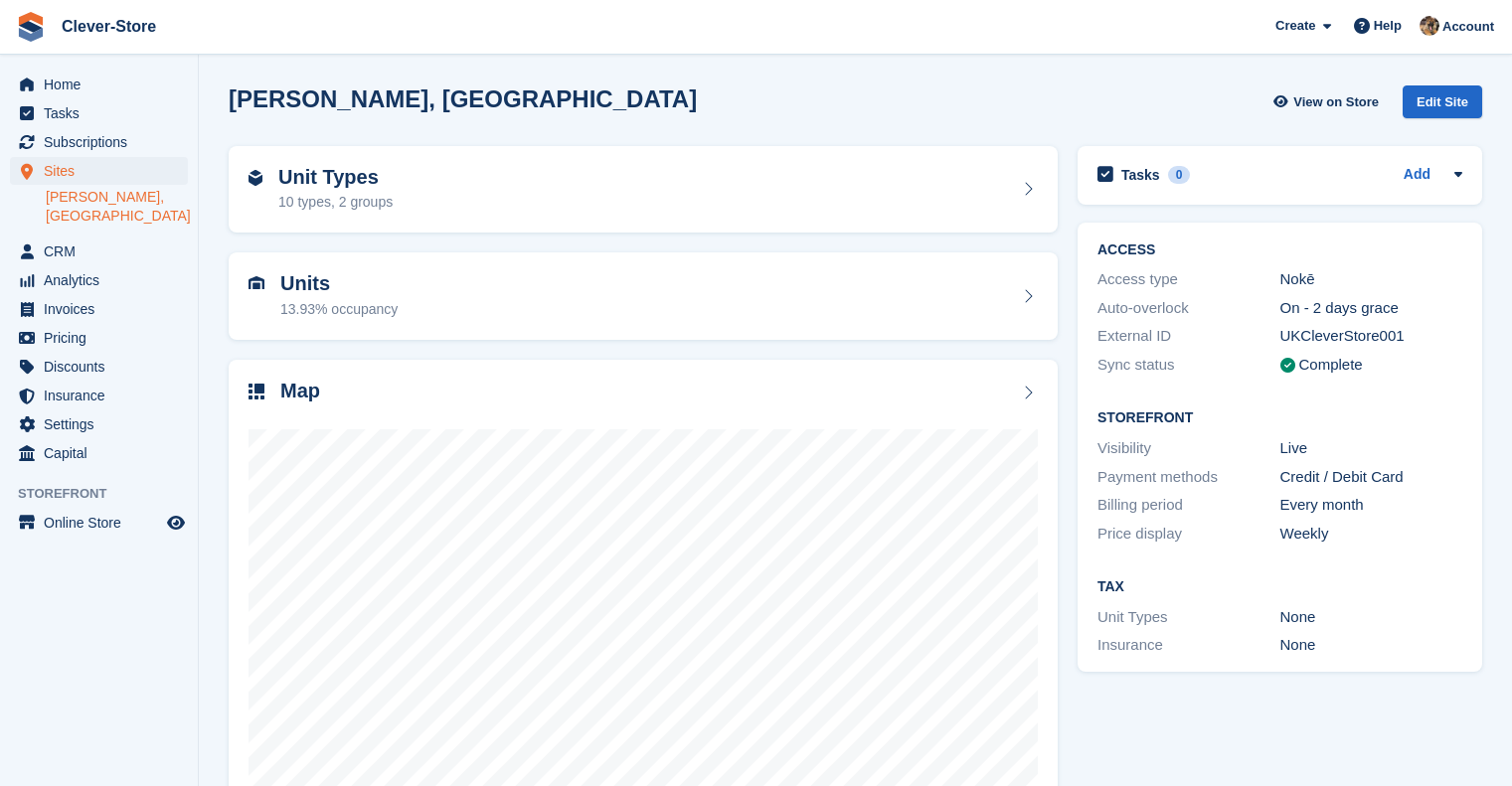scroll, scrollTop: 0, scrollLeft: 0, axis: both 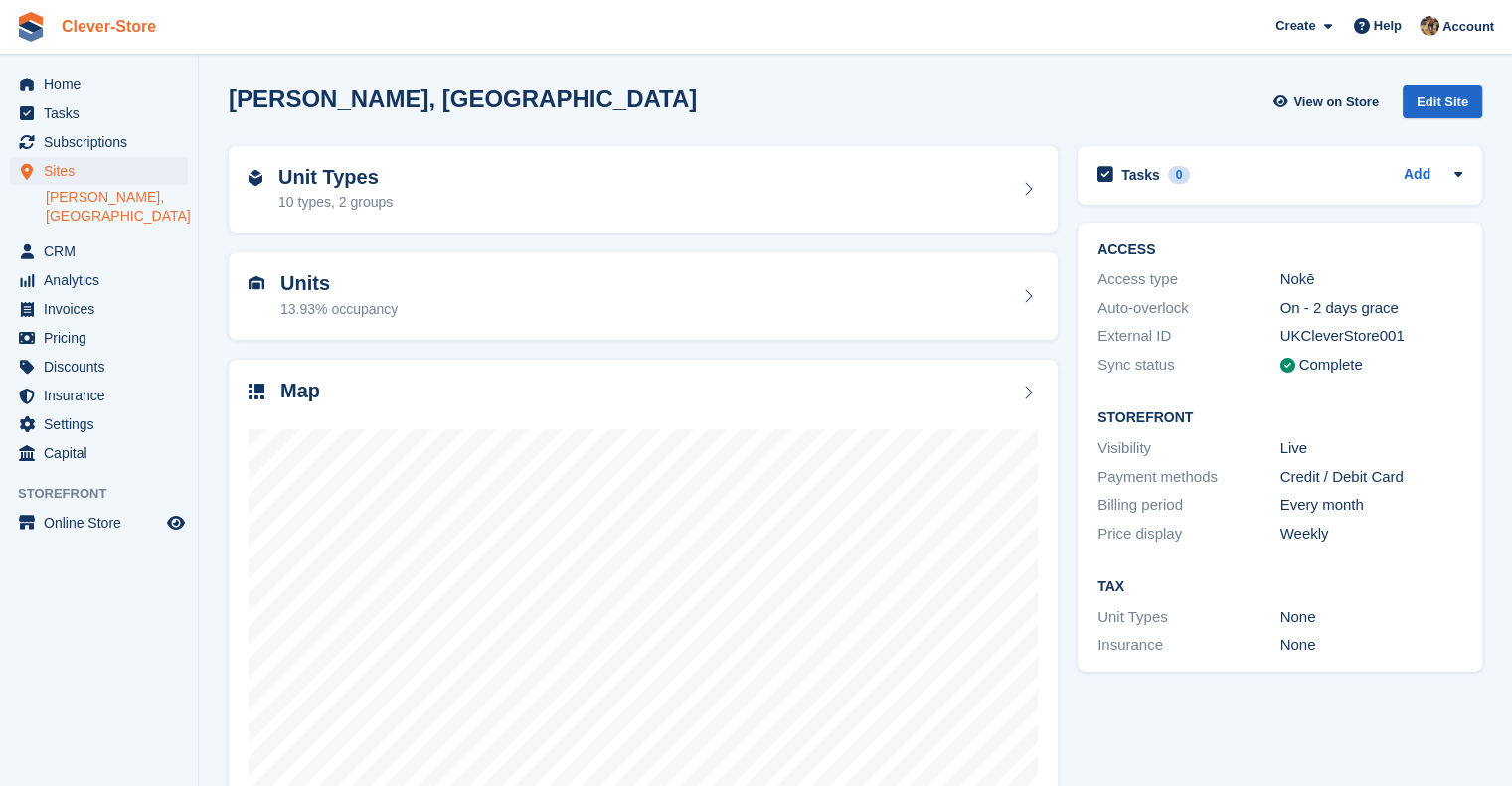 click on "Clever-Store" at bounding box center [108, 26] 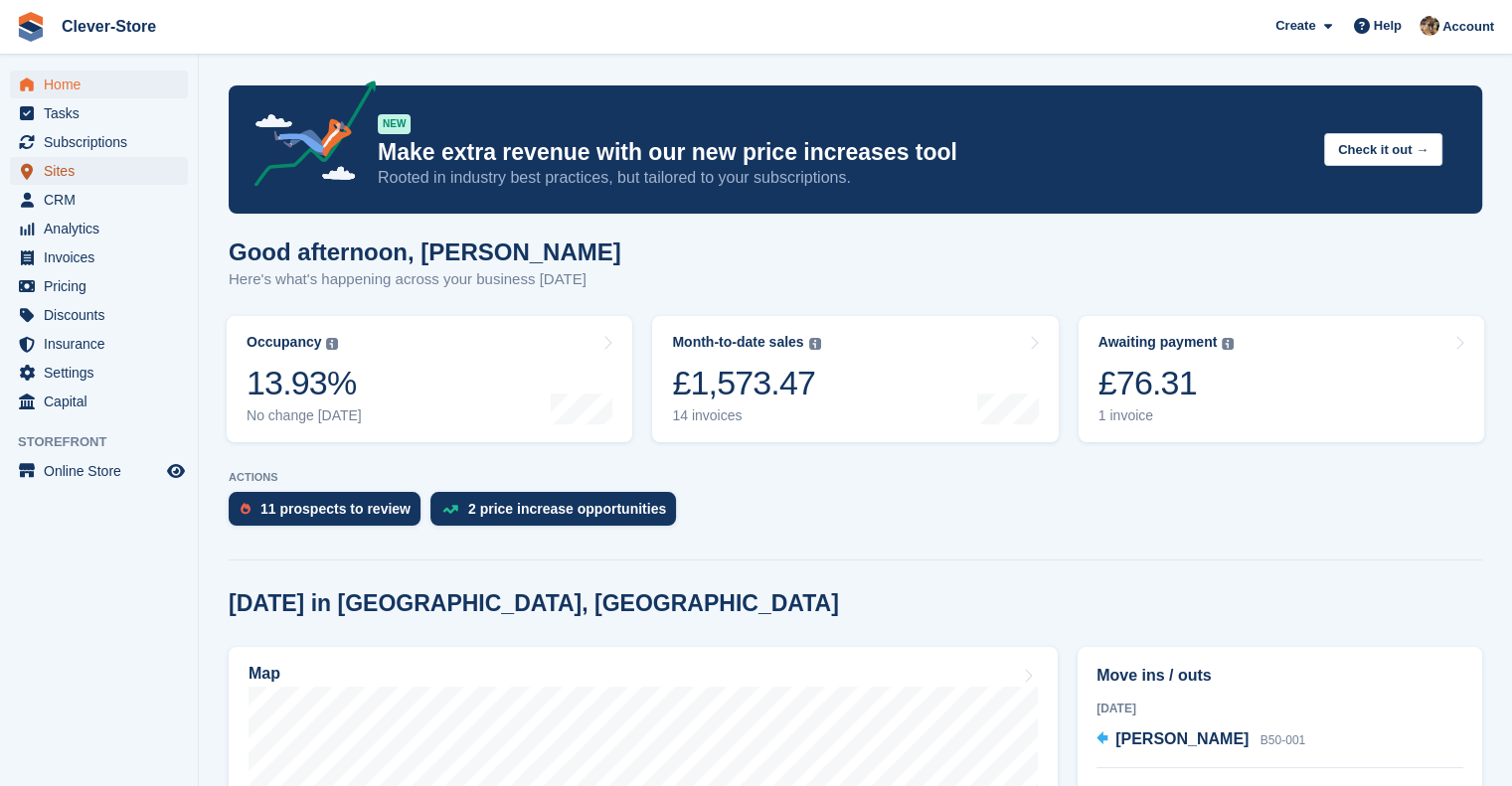 click on "Sites" at bounding box center (103, 171) 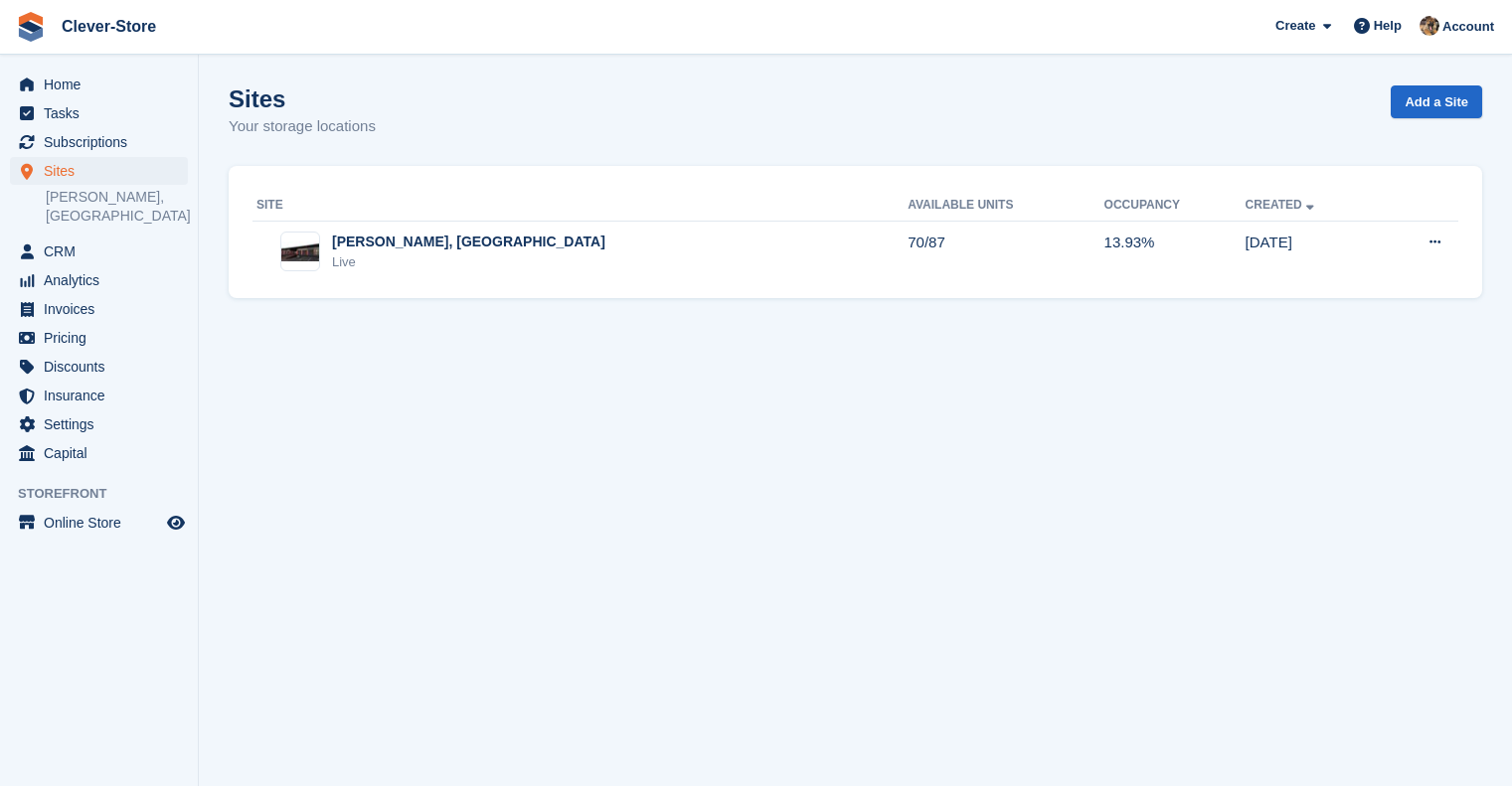 scroll, scrollTop: 0, scrollLeft: 0, axis: both 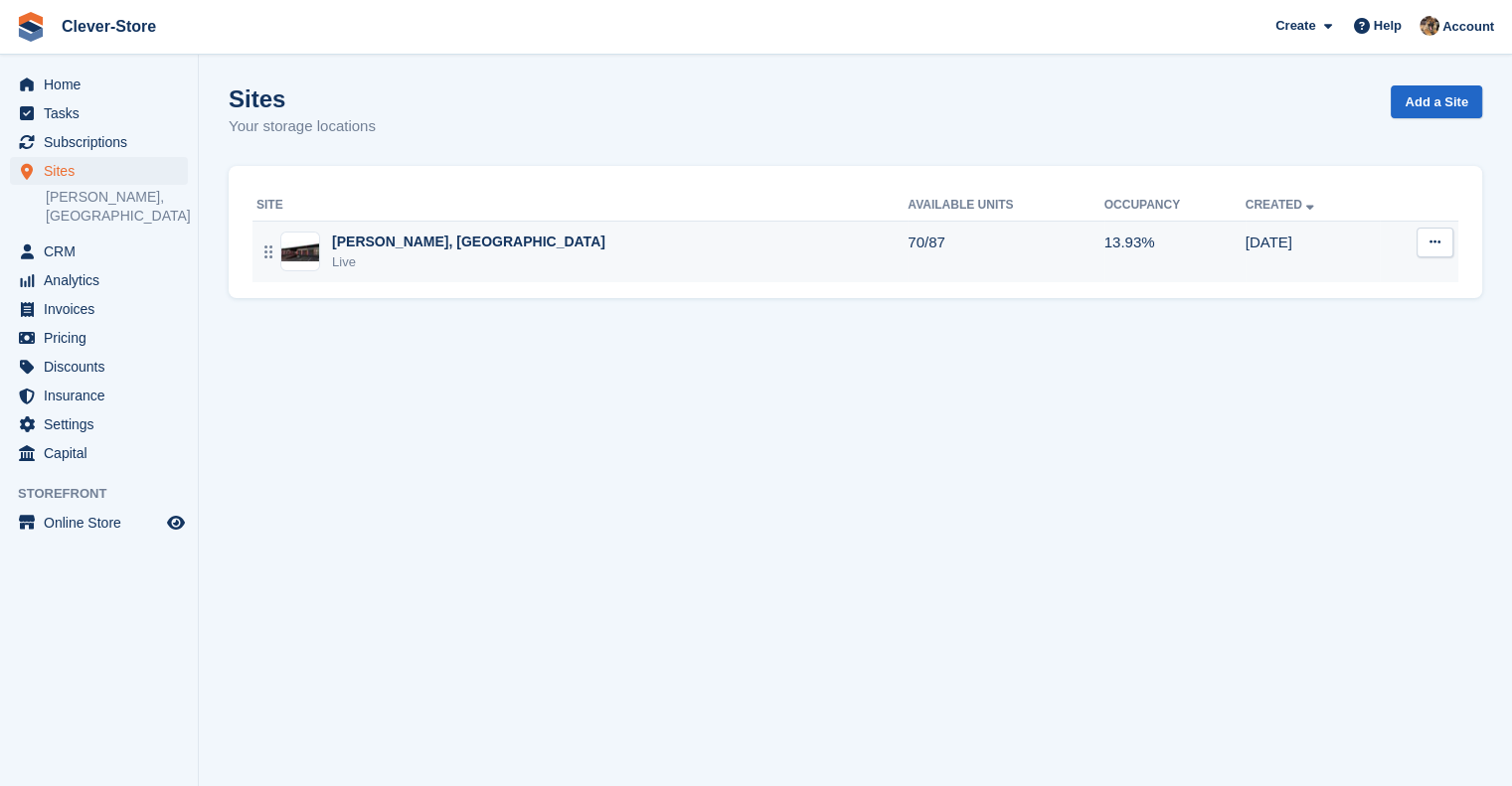 click on "[PERSON_NAME], [GEOGRAPHIC_DATA]
Live" at bounding box center [582, 251] 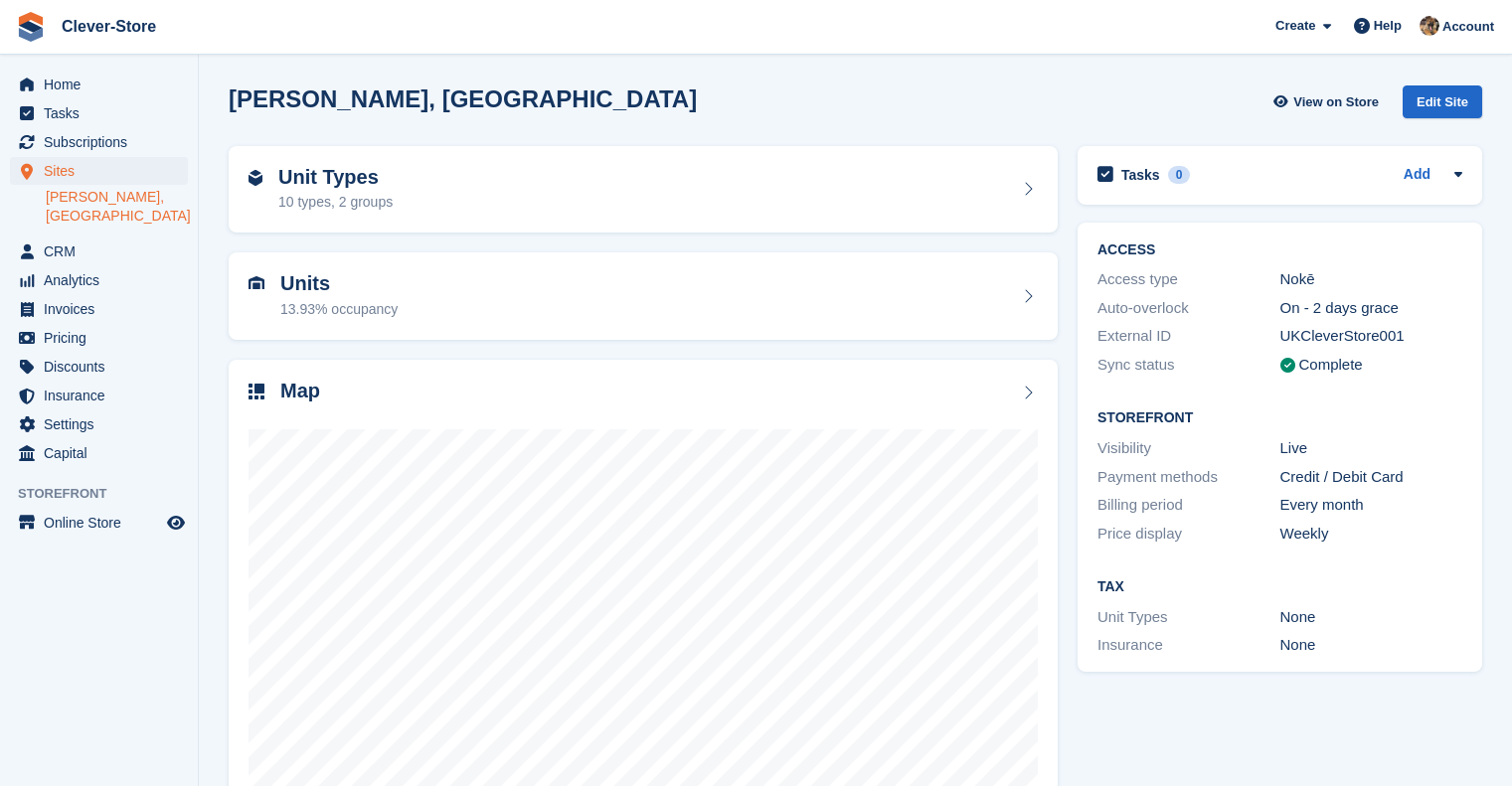 scroll, scrollTop: 0, scrollLeft: 0, axis: both 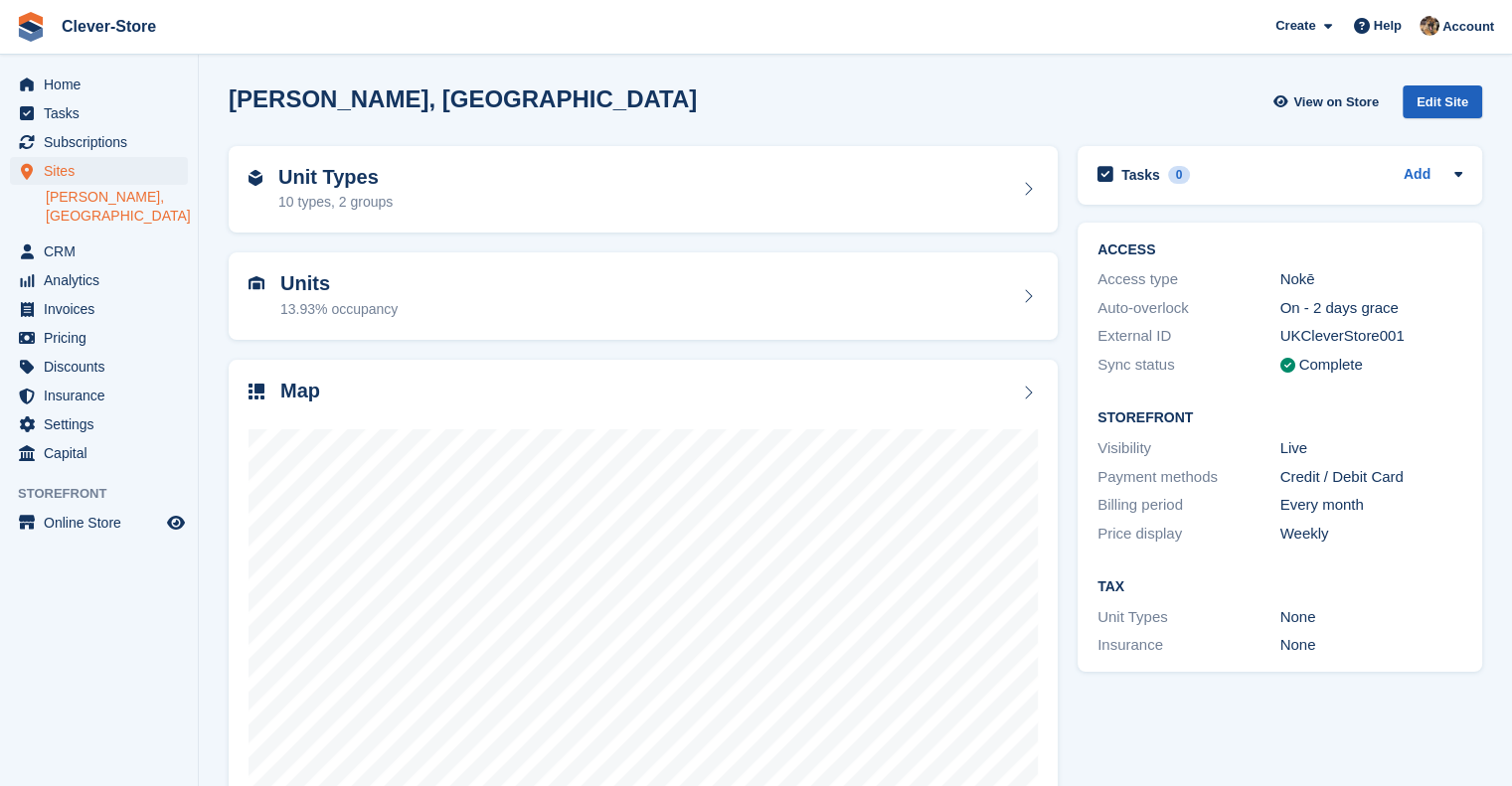 click on "Edit Site" at bounding box center [1442, 101] 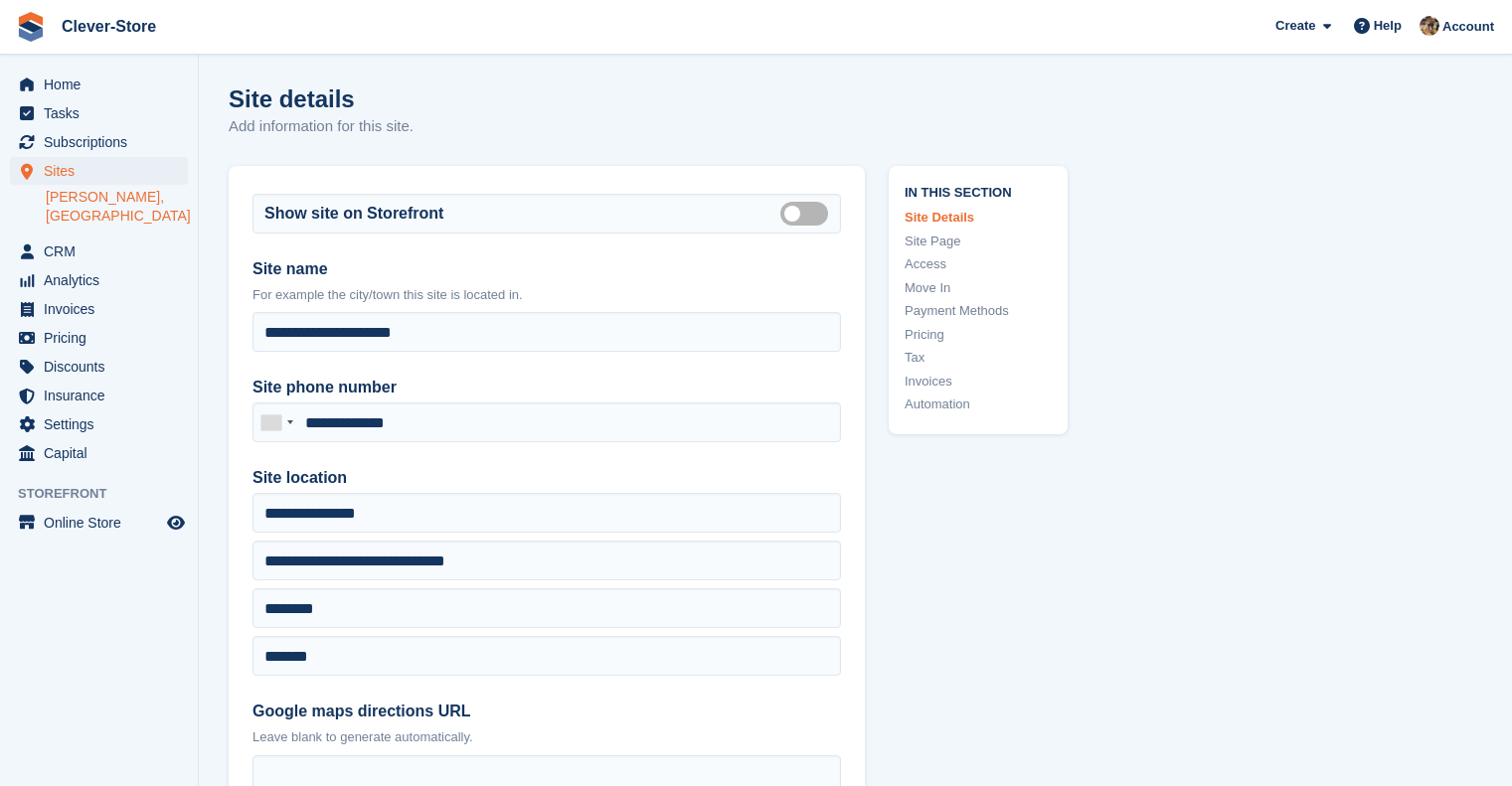 scroll, scrollTop: 0, scrollLeft: 0, axis: both 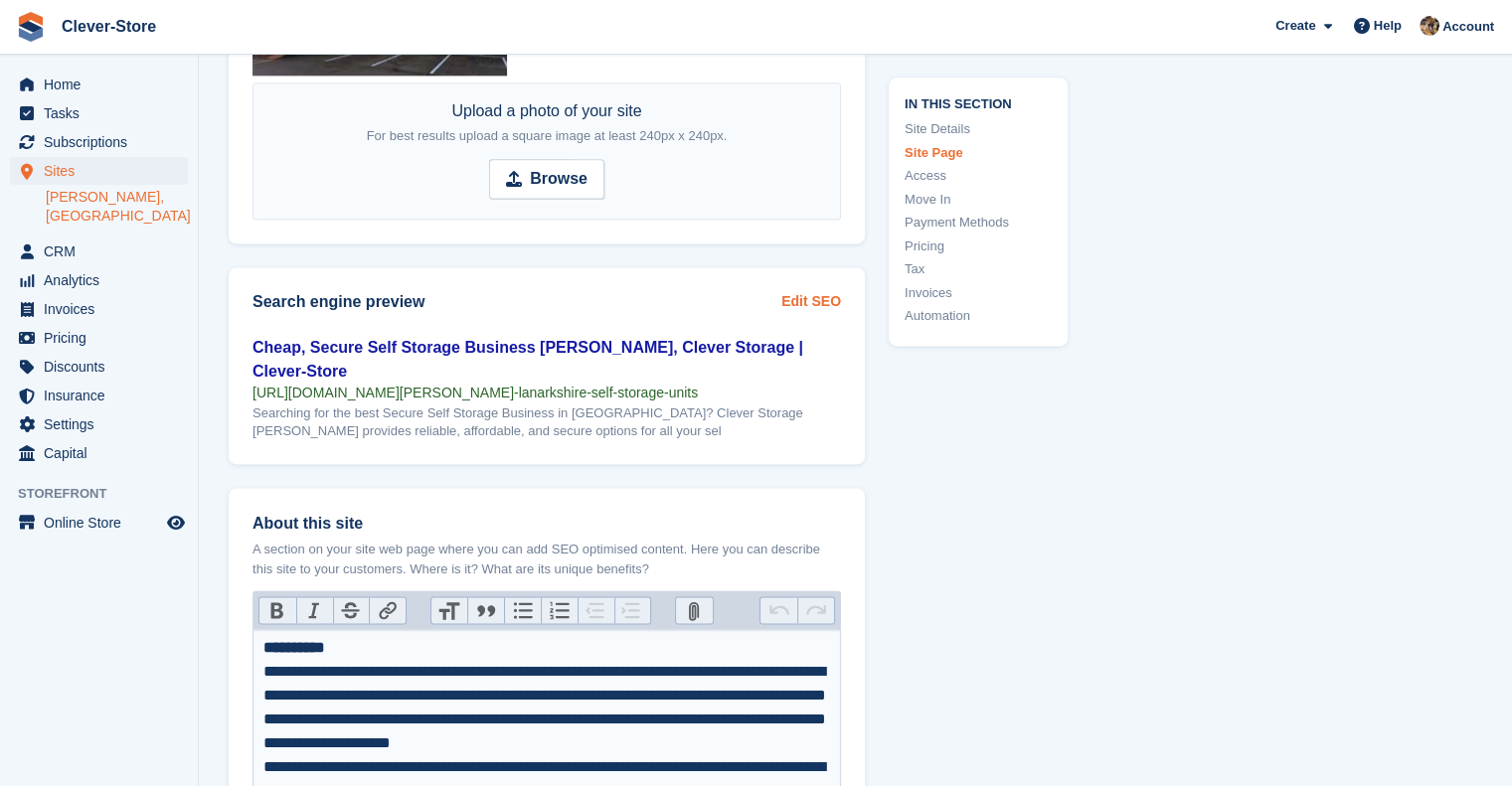 click on "Edit SEO" at bounding box center (811, 301) 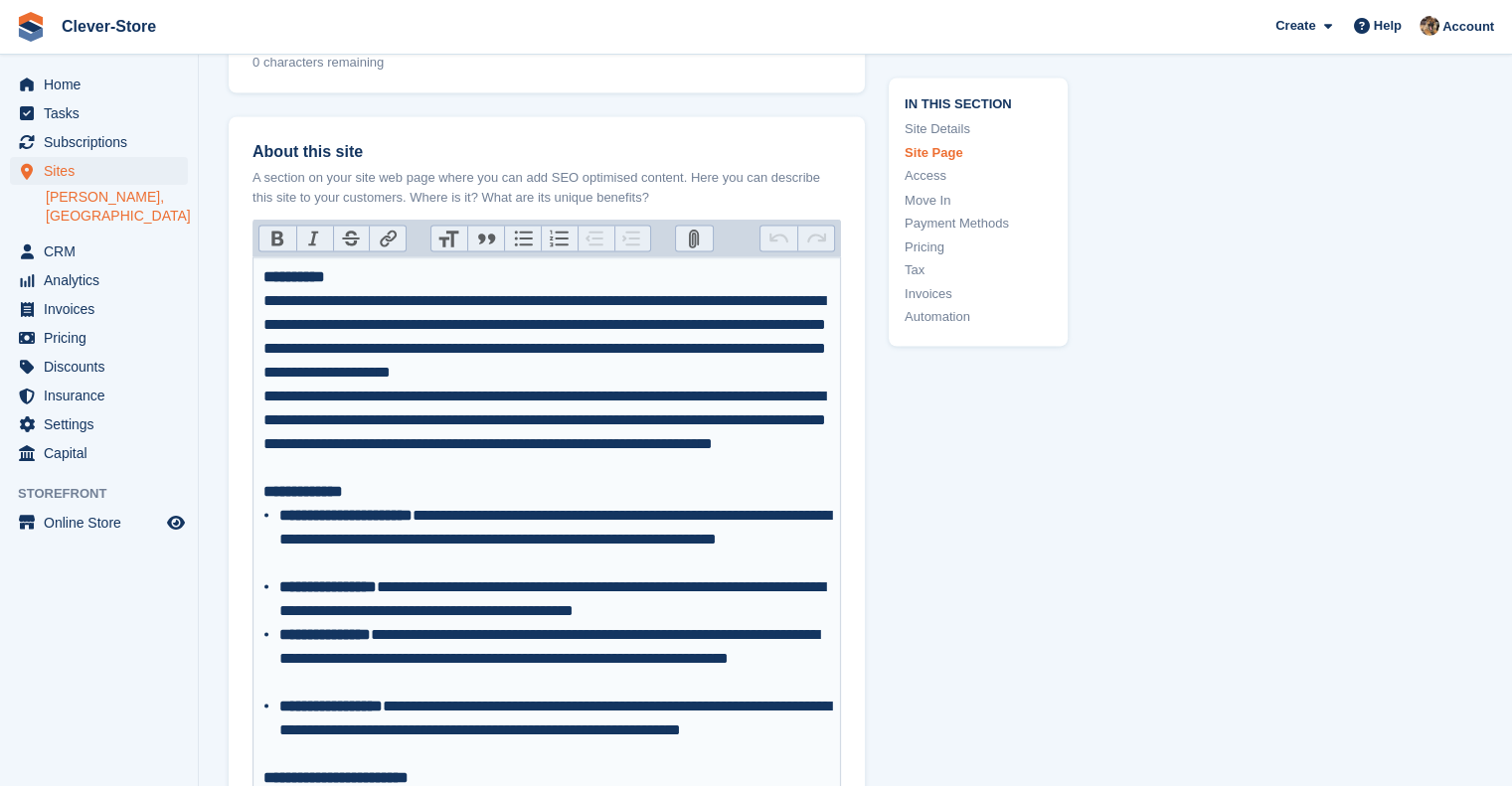 scroll, scrollTop: 3637, scrollLeft: 0, axis: vertical 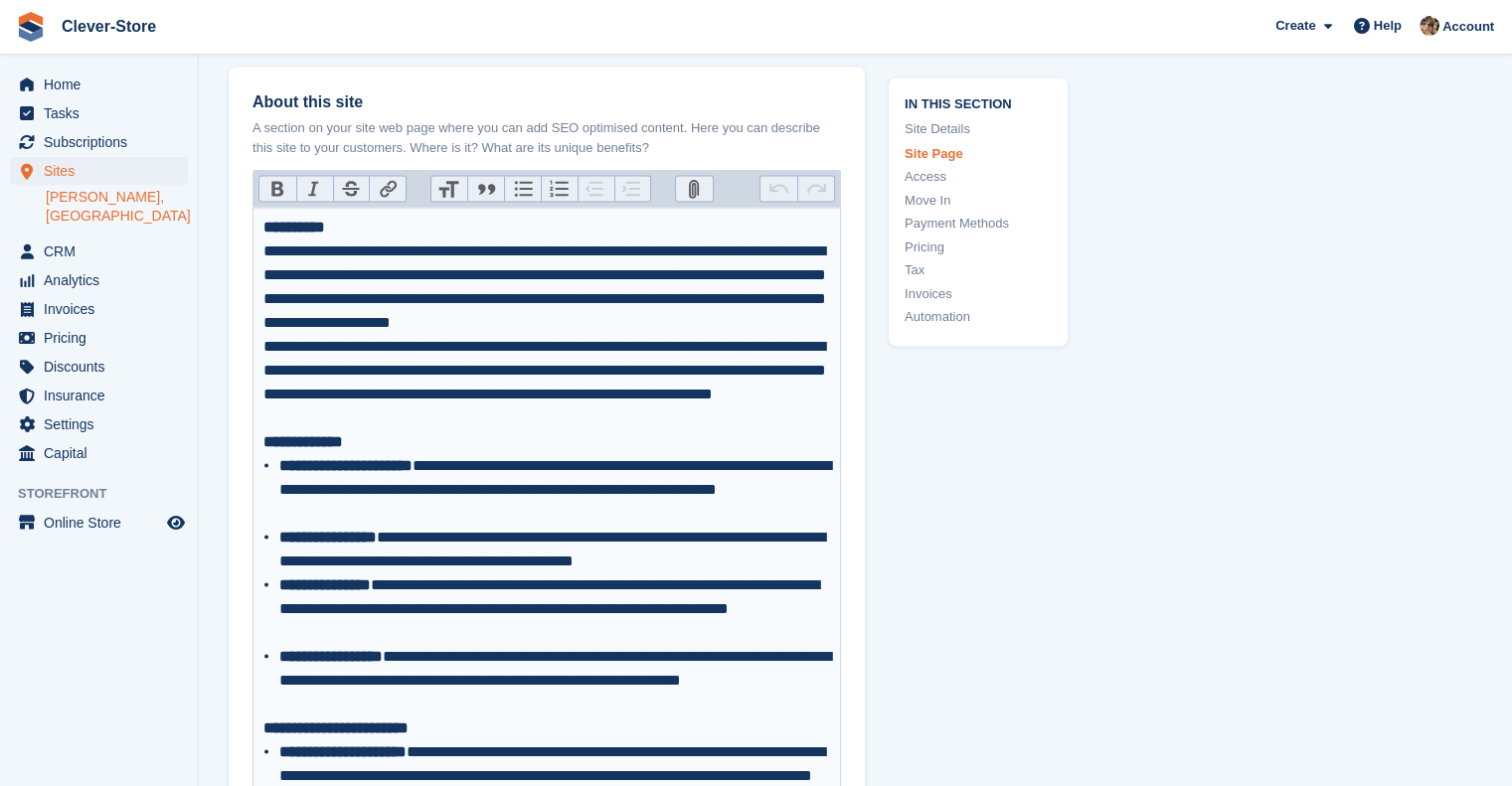 click on "**********" at bounding box center [294, 226] 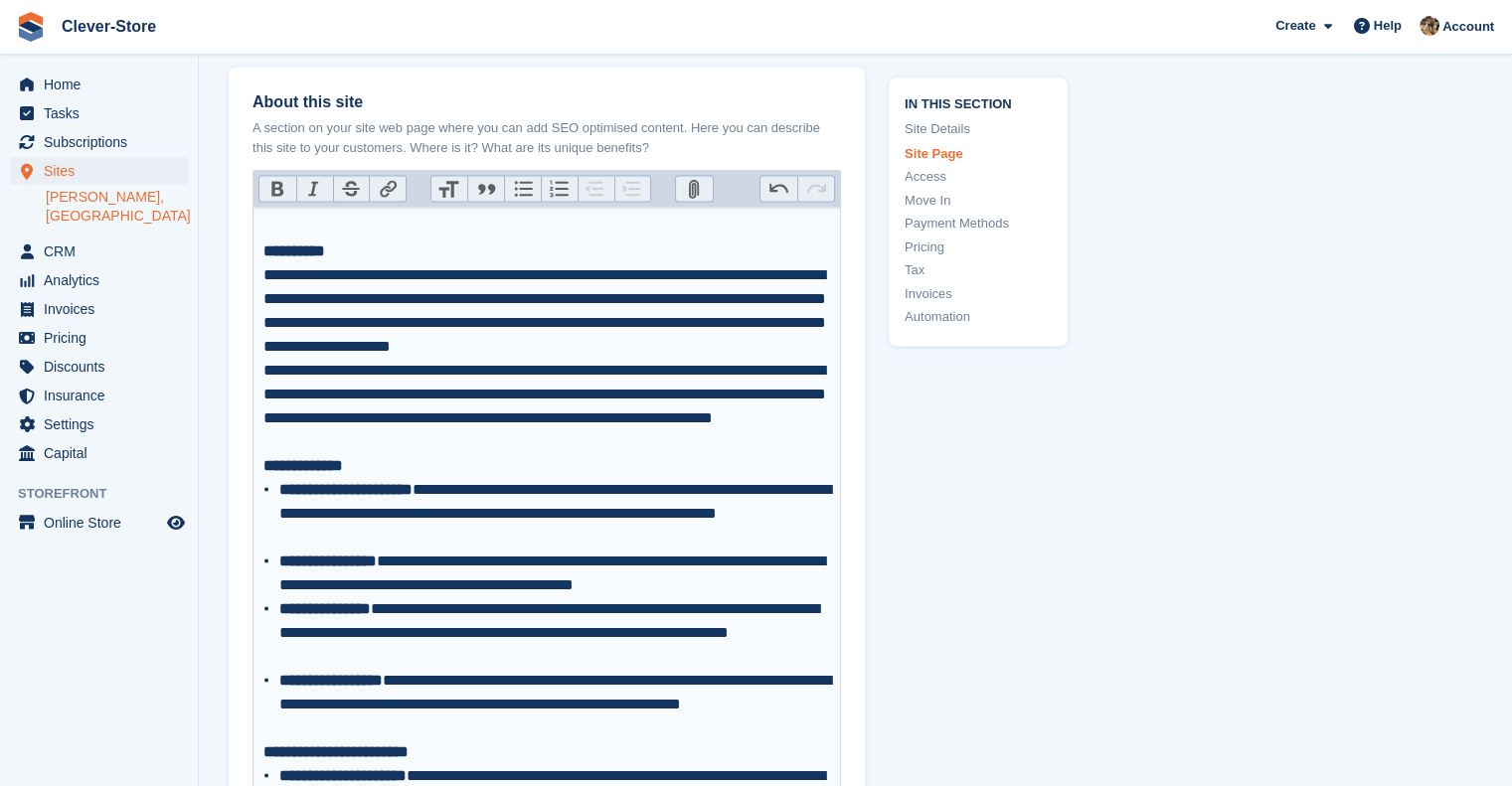 paste on "**********" 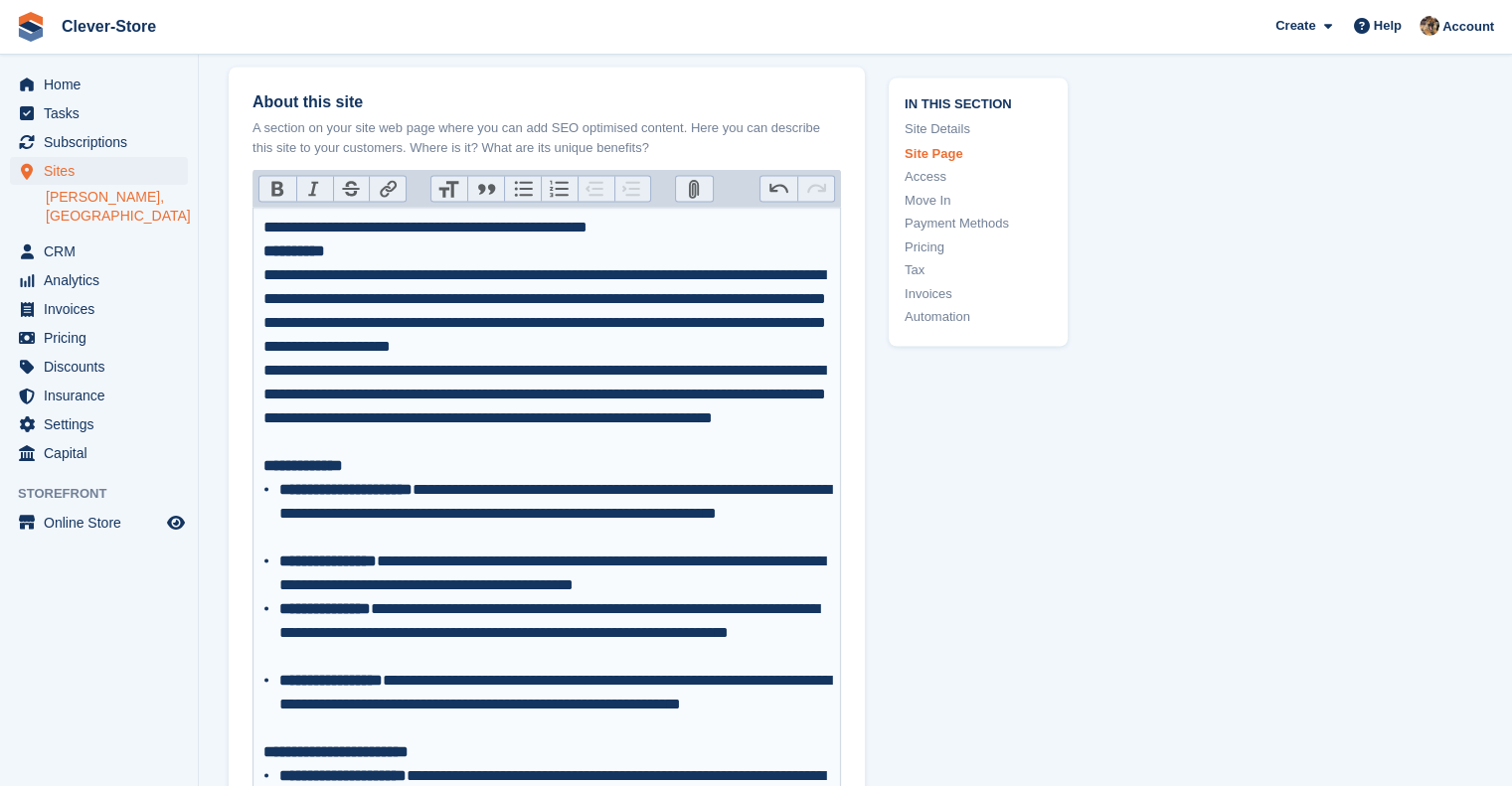 click on "**********" at bounding box center [547, 238] 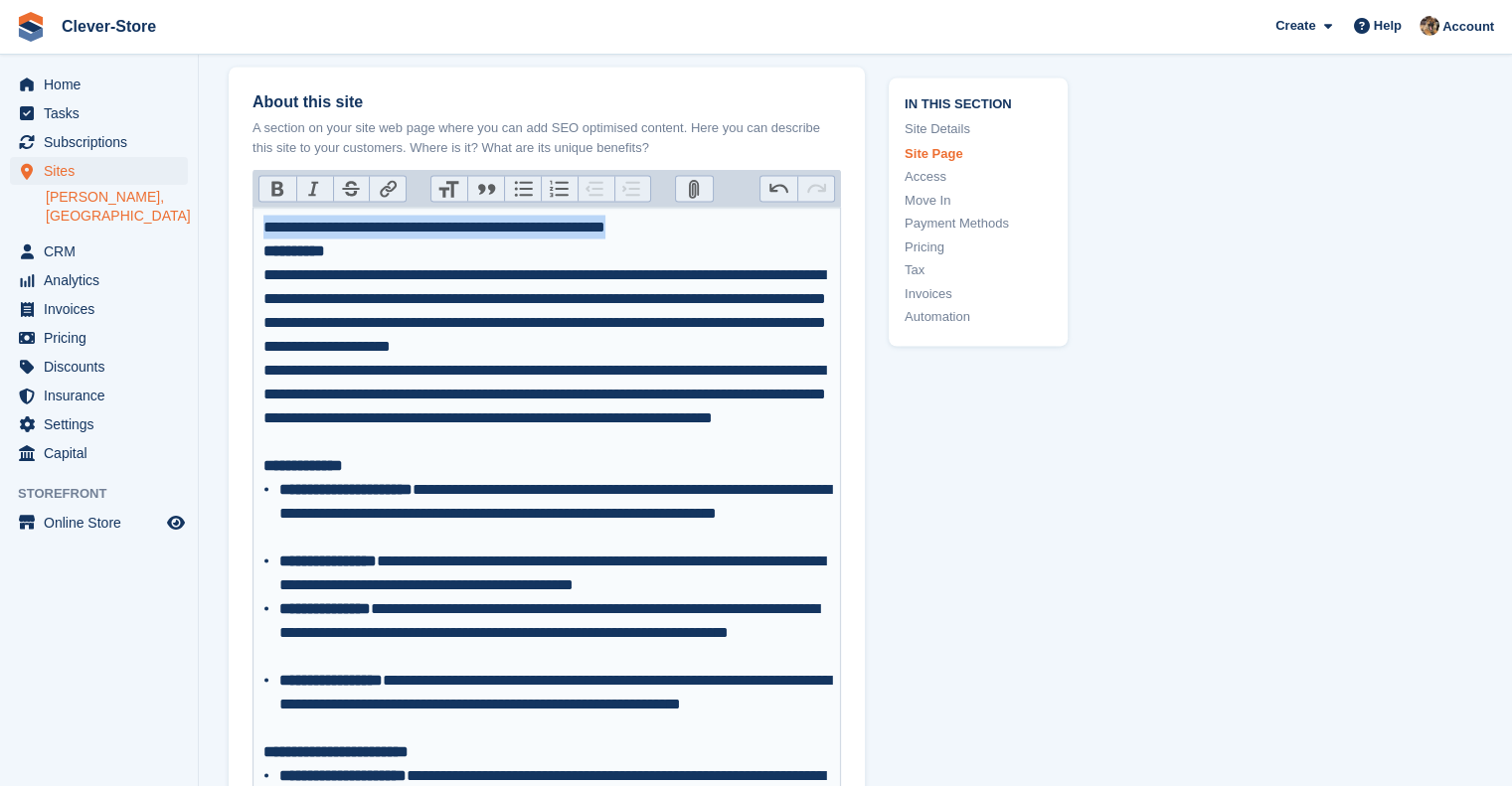 drag, startPoint x: 691, startPoint y: 195, endPoint x: 236, endPoint y: 201, distance: 455.0396 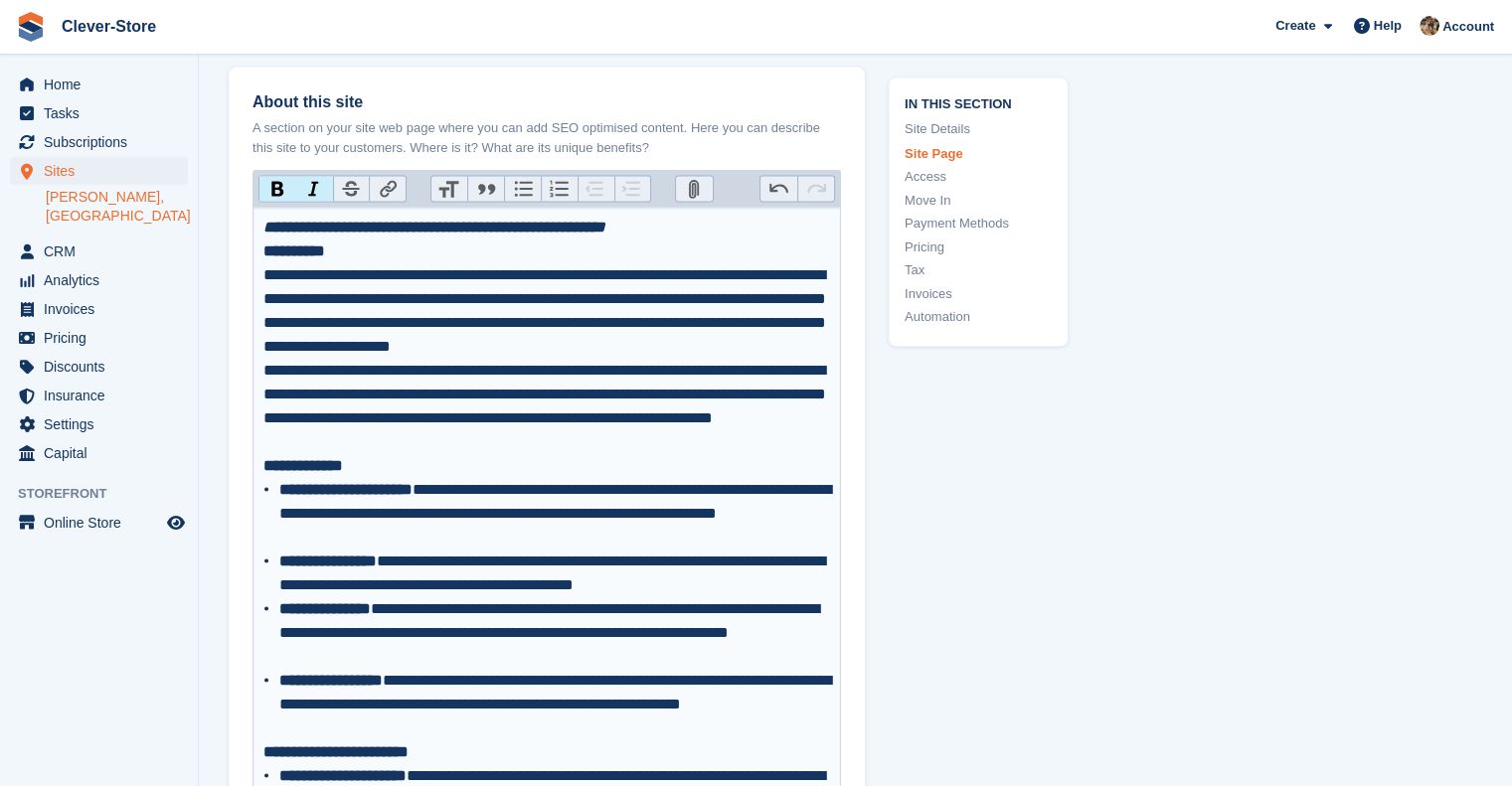 click on "**********" at bounding box center [547, 238] 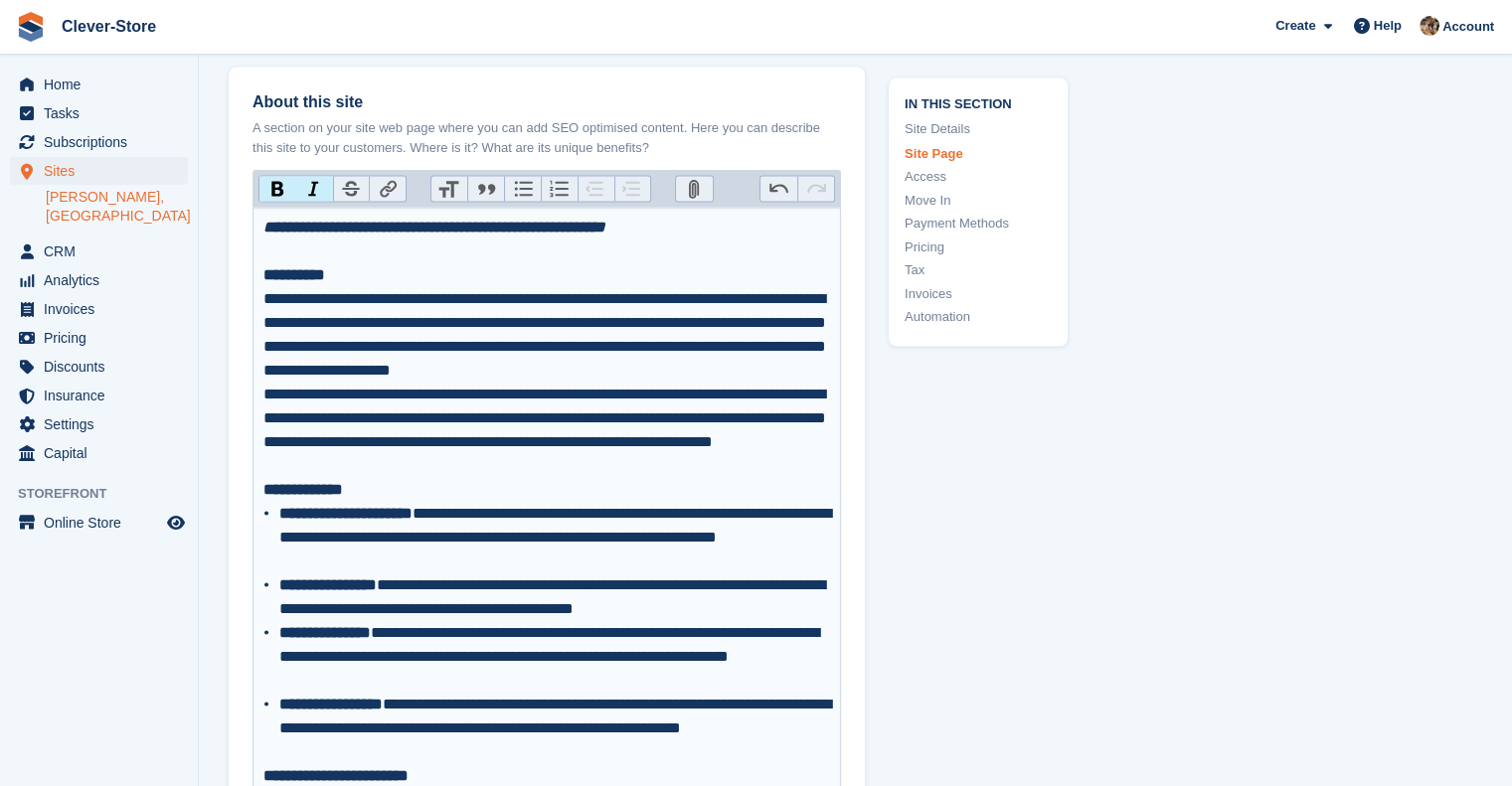 type on "**********" 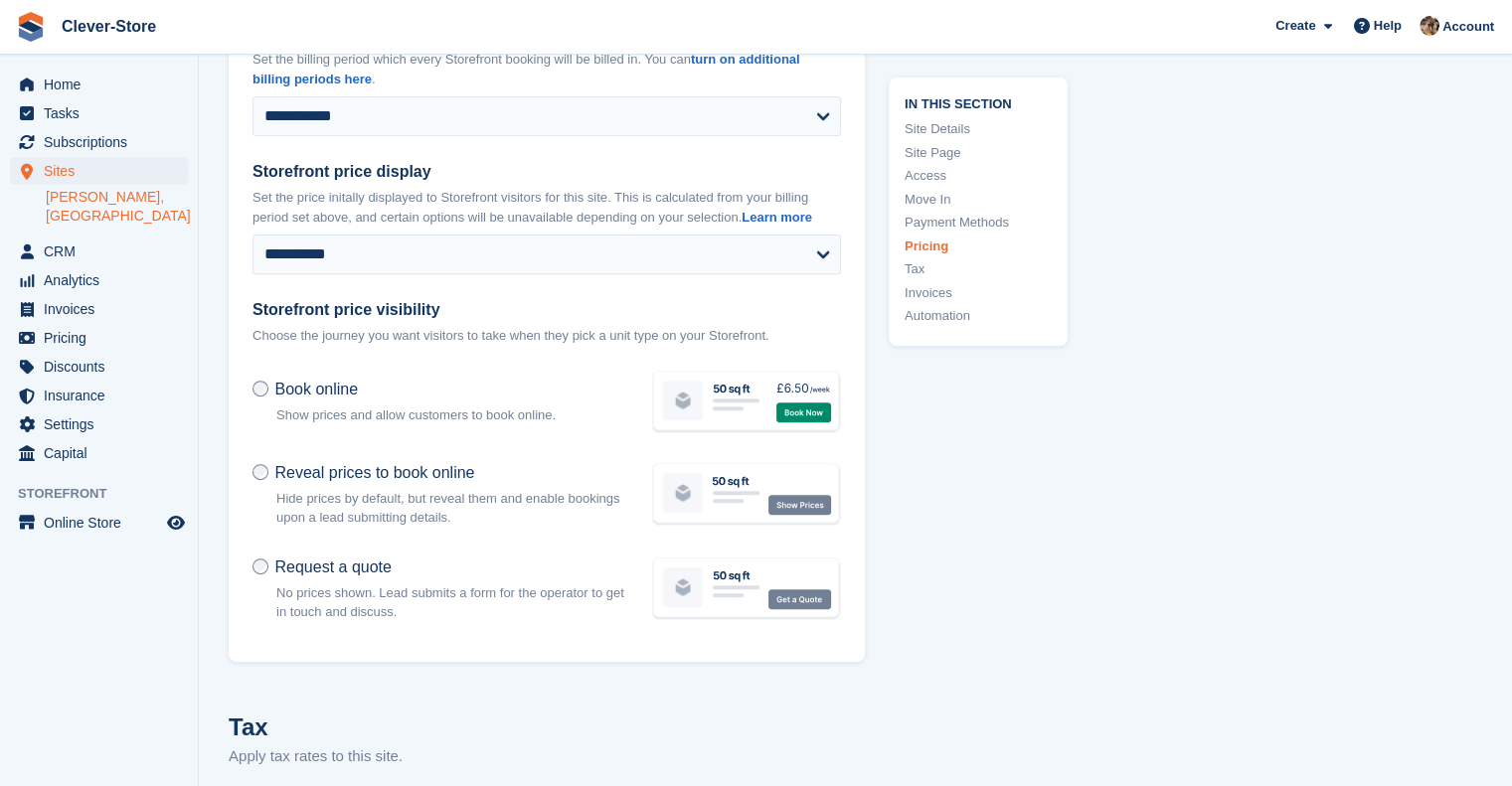 scroll, scrollTop: 9657, scrollLeft: 0, axis: vertical 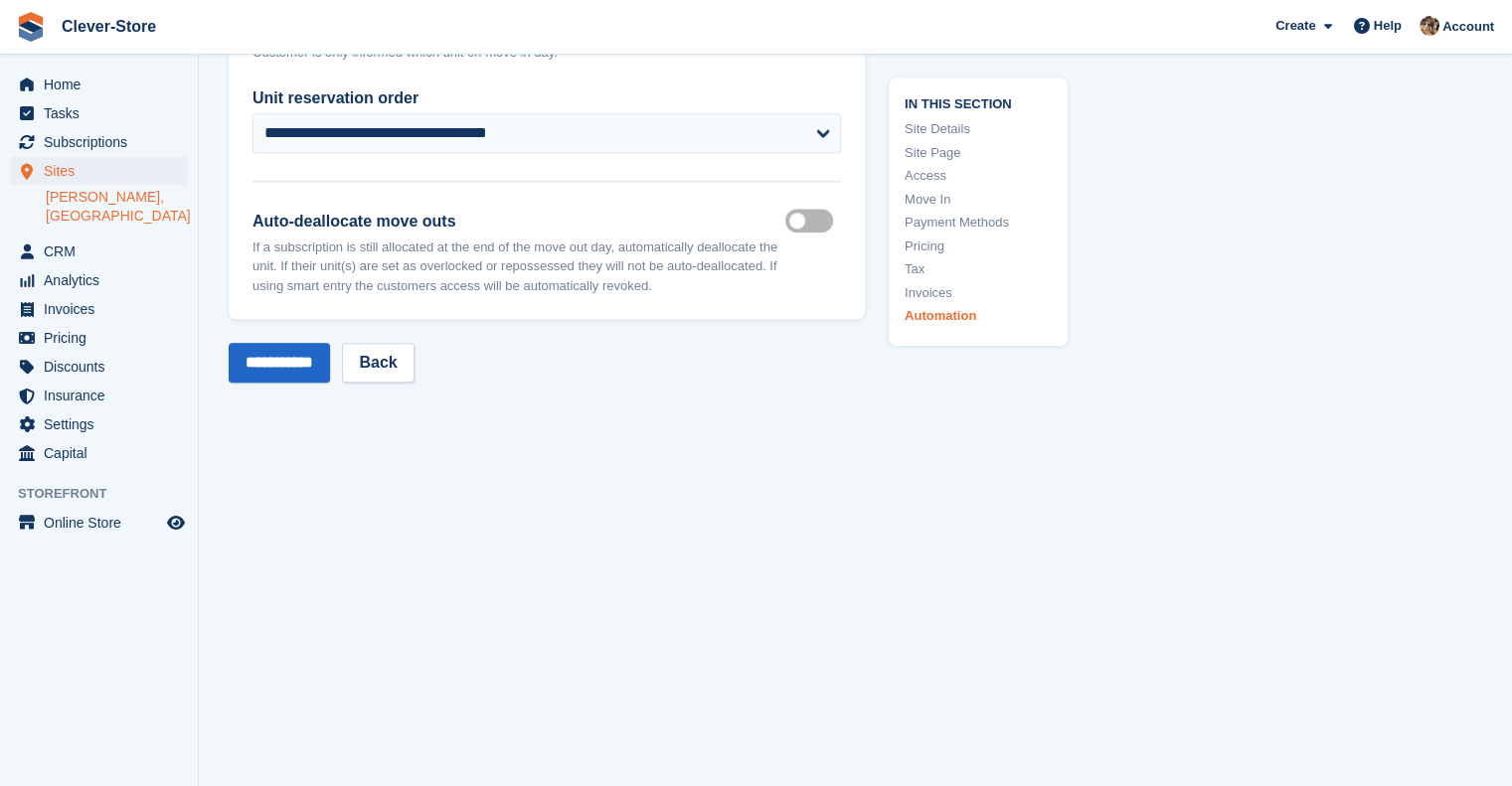 click on "**********" at bounding box center [547, -4554] 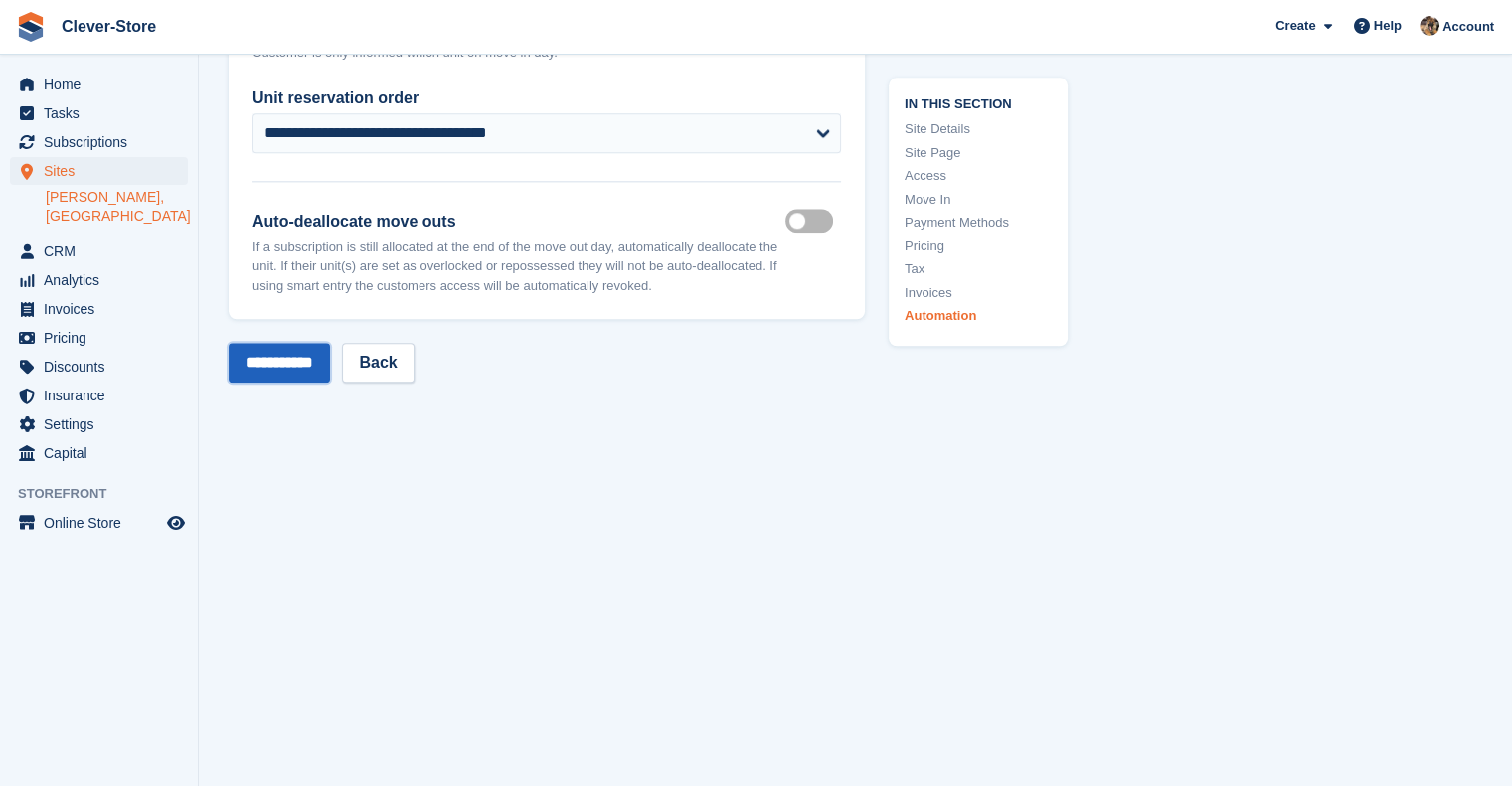 click on "**********" at bounding box center [279, 363] 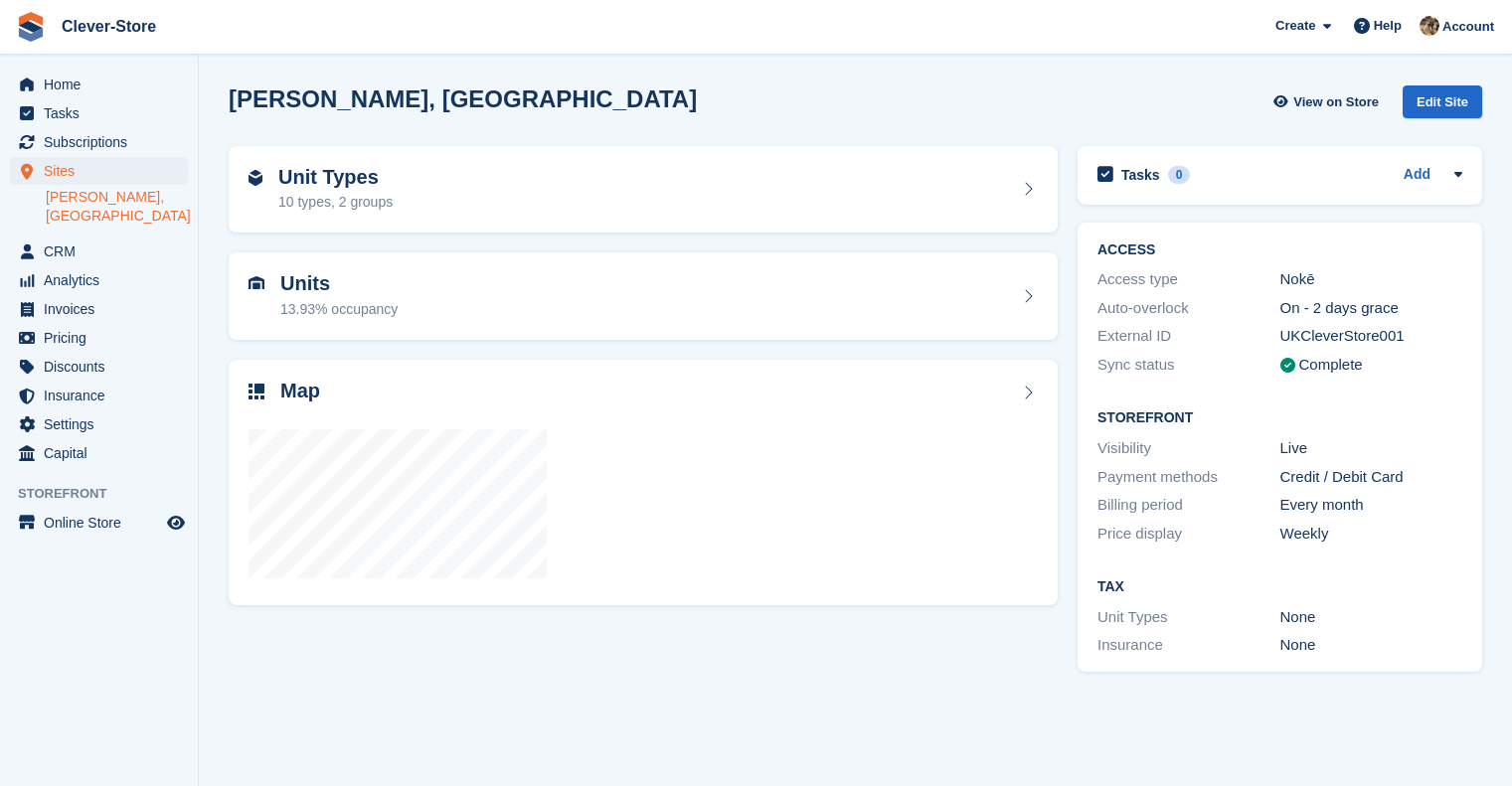 scroll, scrollTop: 0, scrollLeft: 0, axis: both 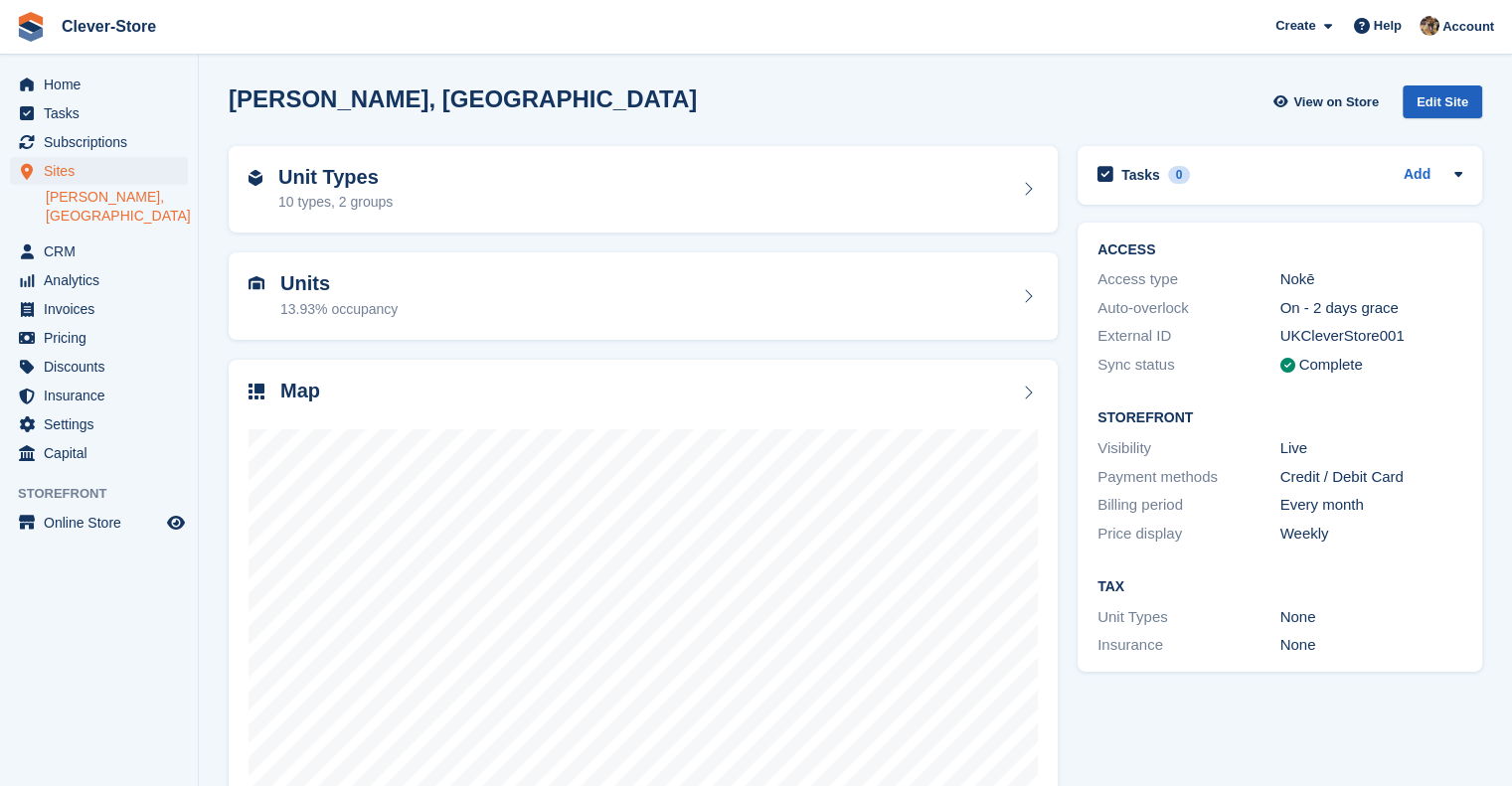click on "Edit Site" at bounding box center [1442, 101] 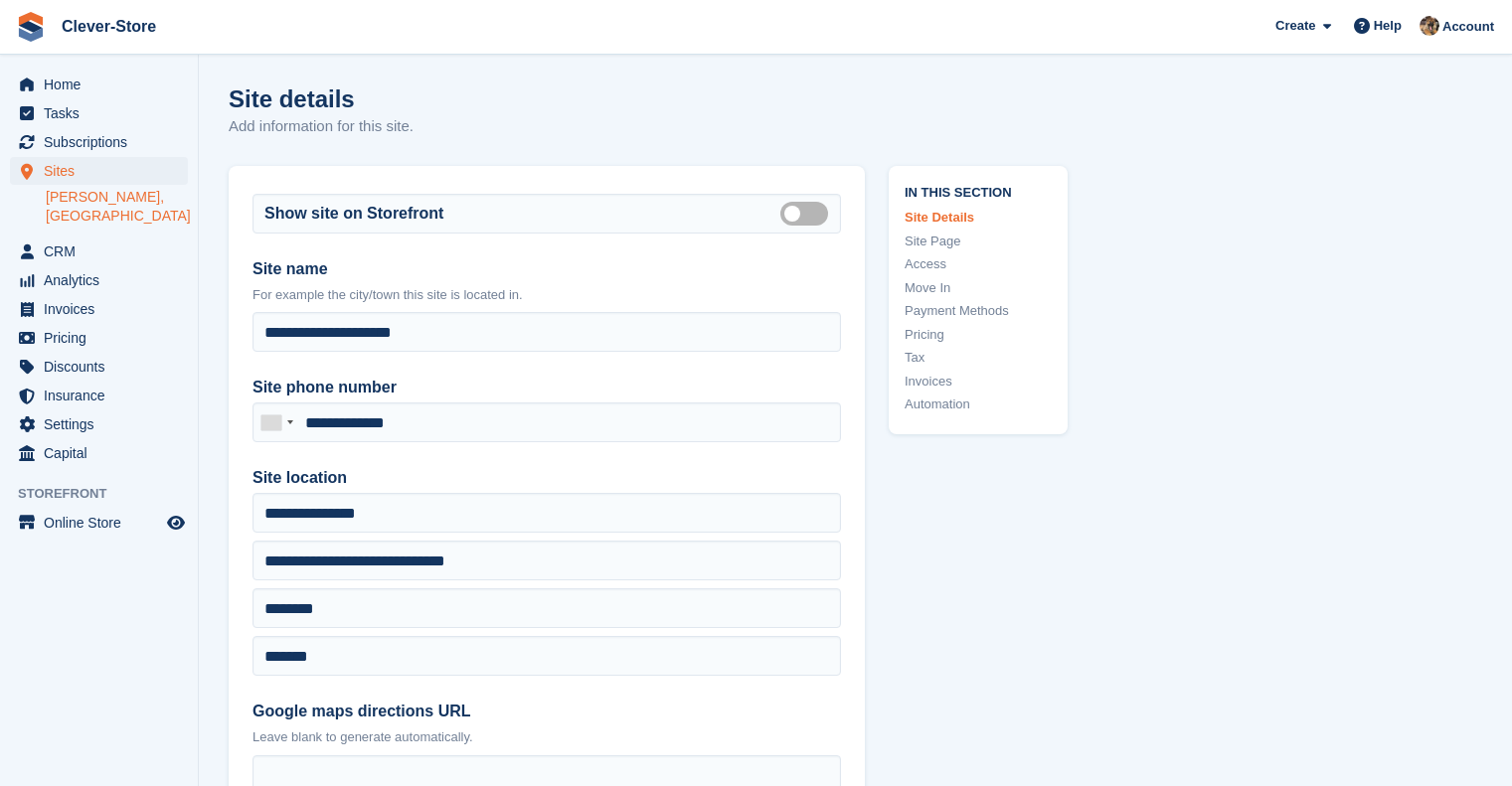 scroll, scrollTop: 0, scrollLeft: 0, axis: both 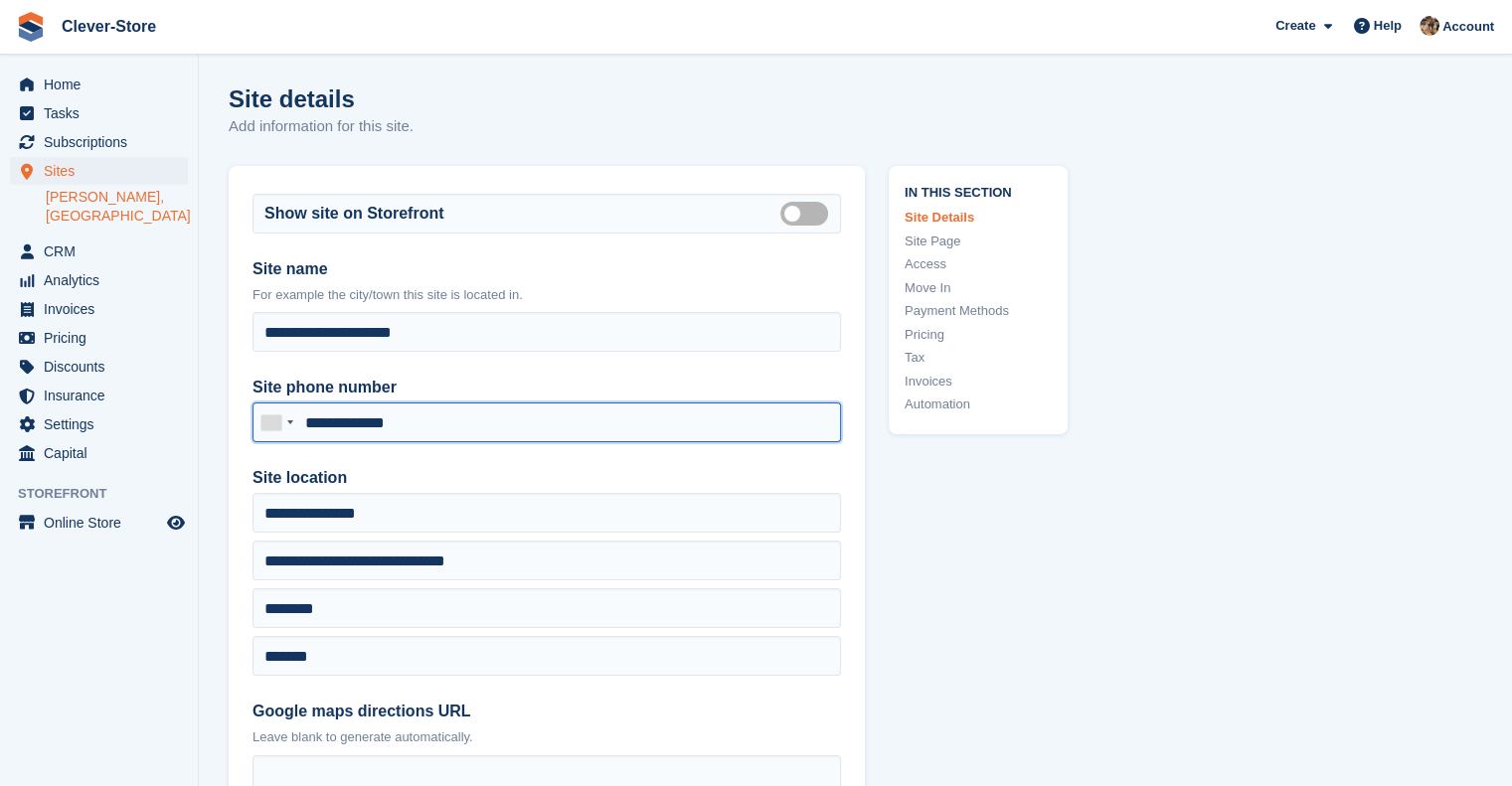 drag, startPoint x: 420, startPoint y: 428, endPoint x: 304, endPoint y: 428, distance: 116 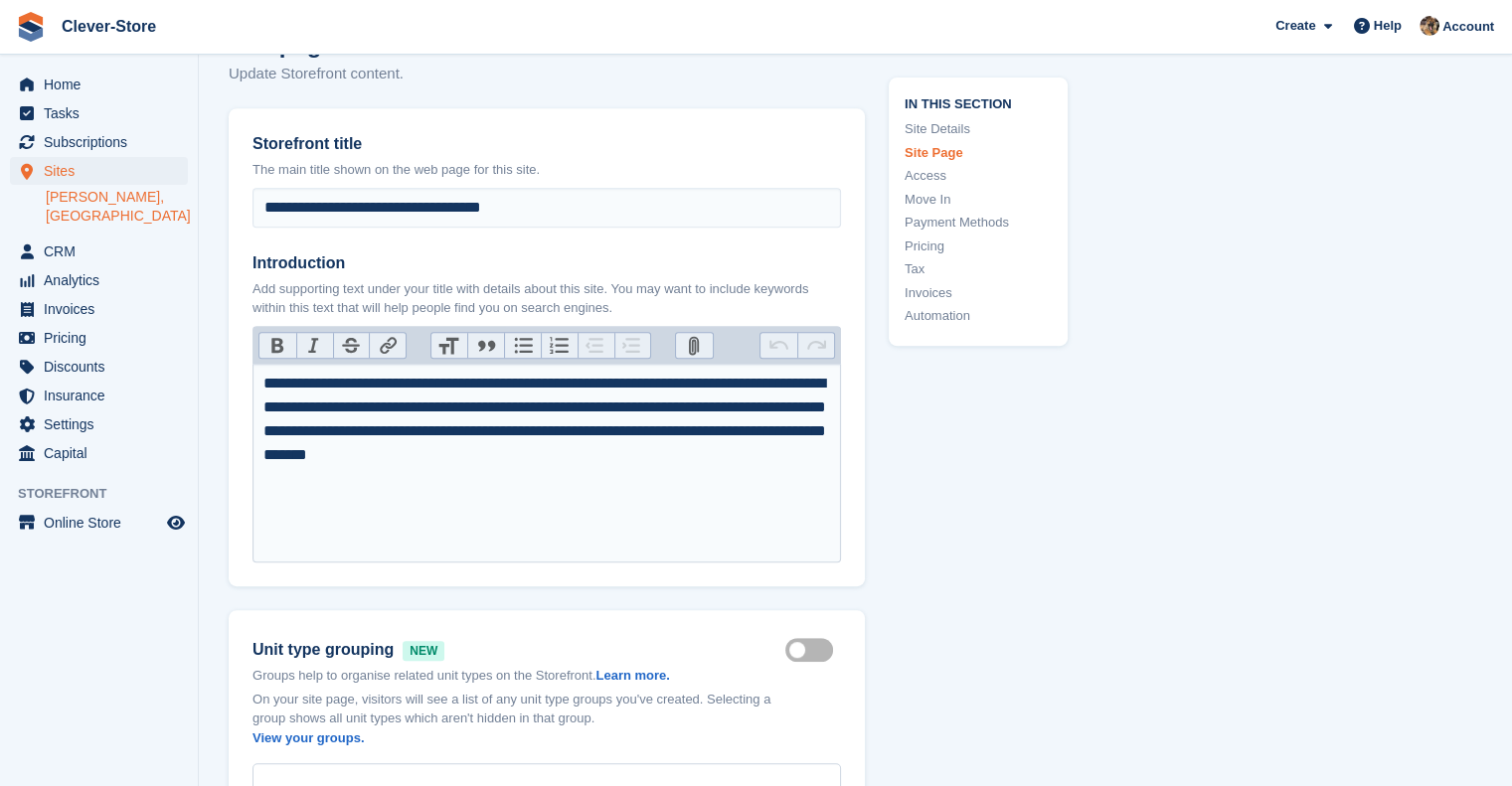 scroll, scrollTop: 824, scrollLeft: 0, axis: vertical 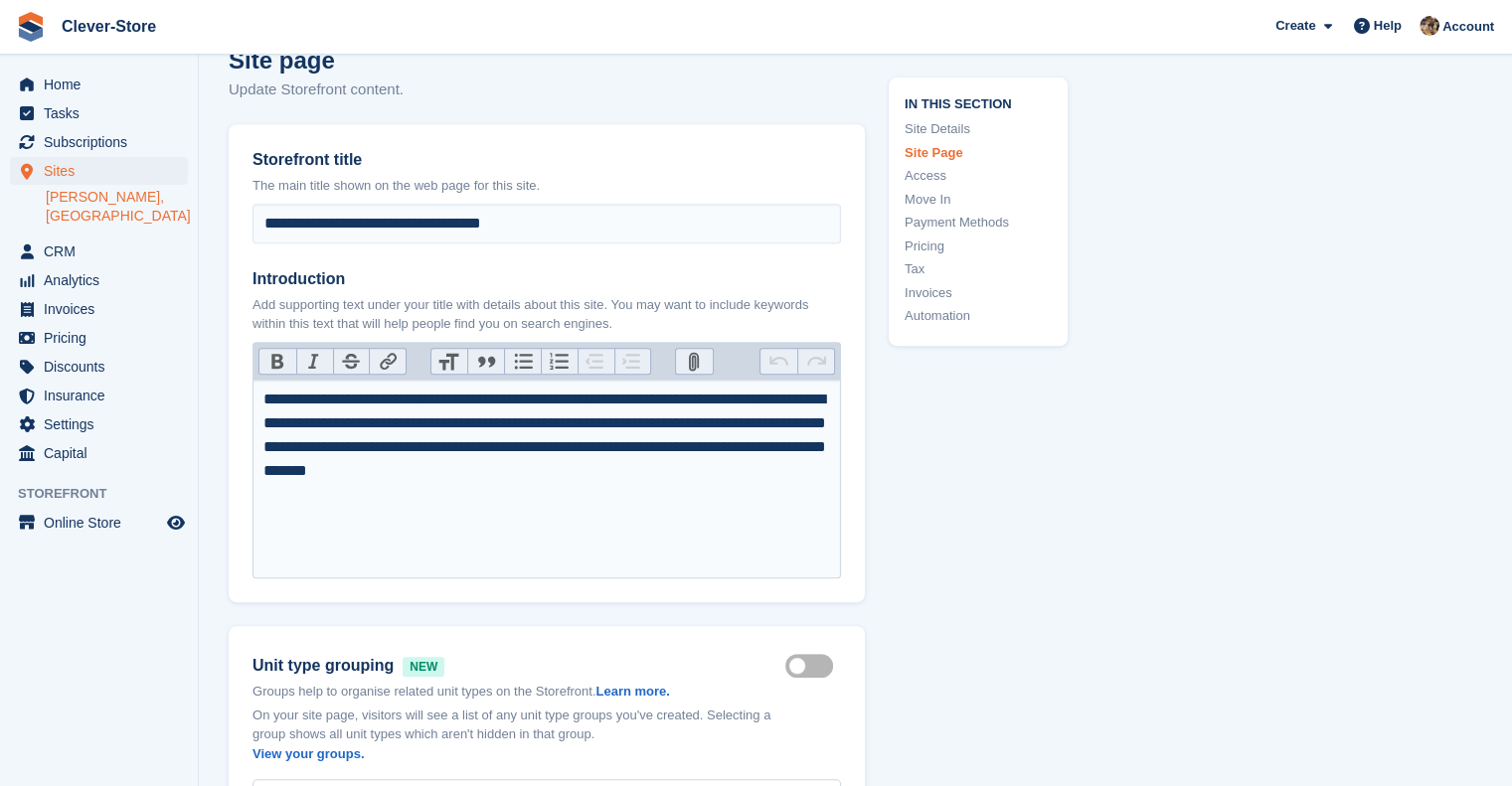 click on "**********" at bounding box center [547, 435] 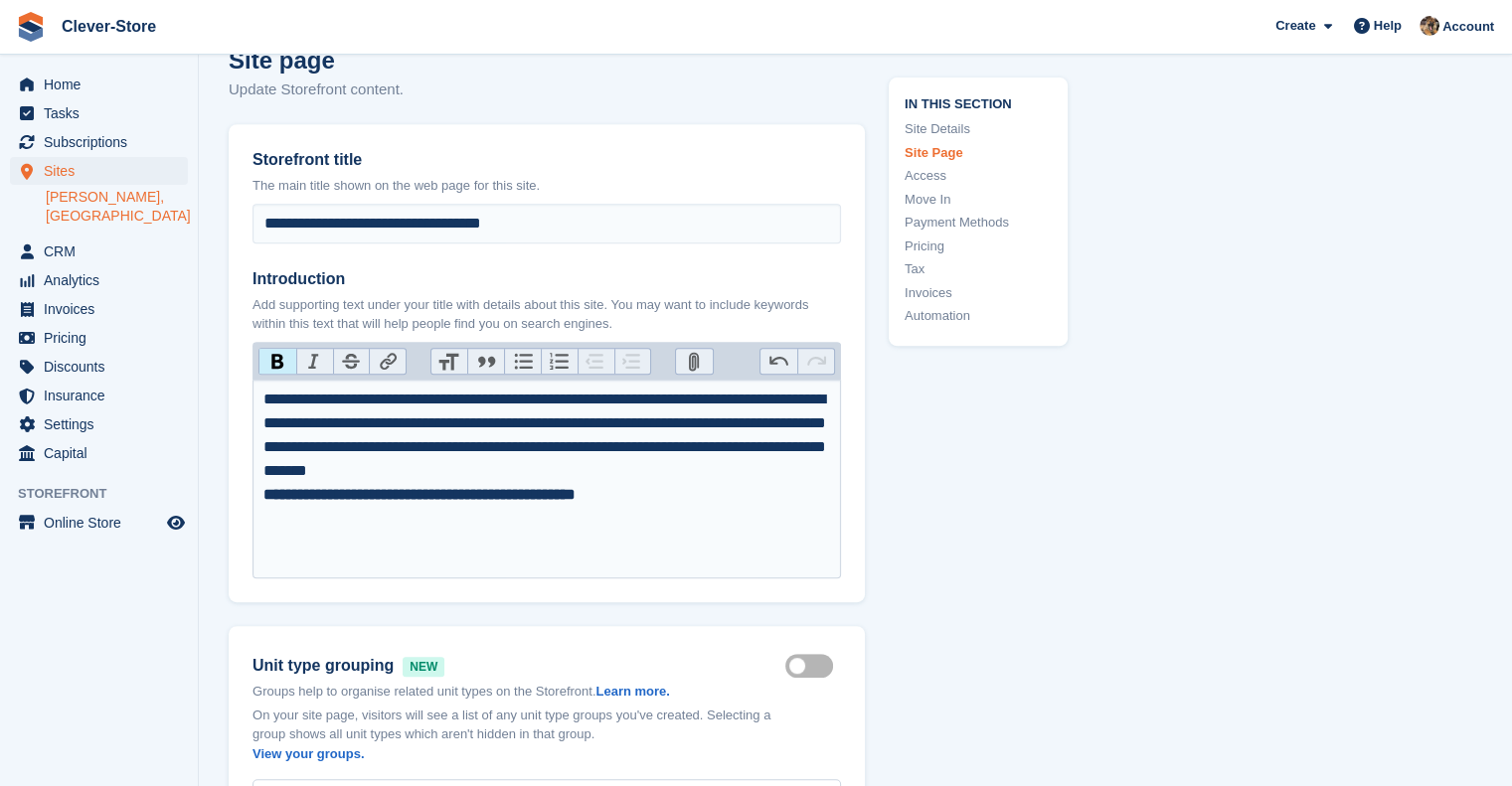 paste on "********" 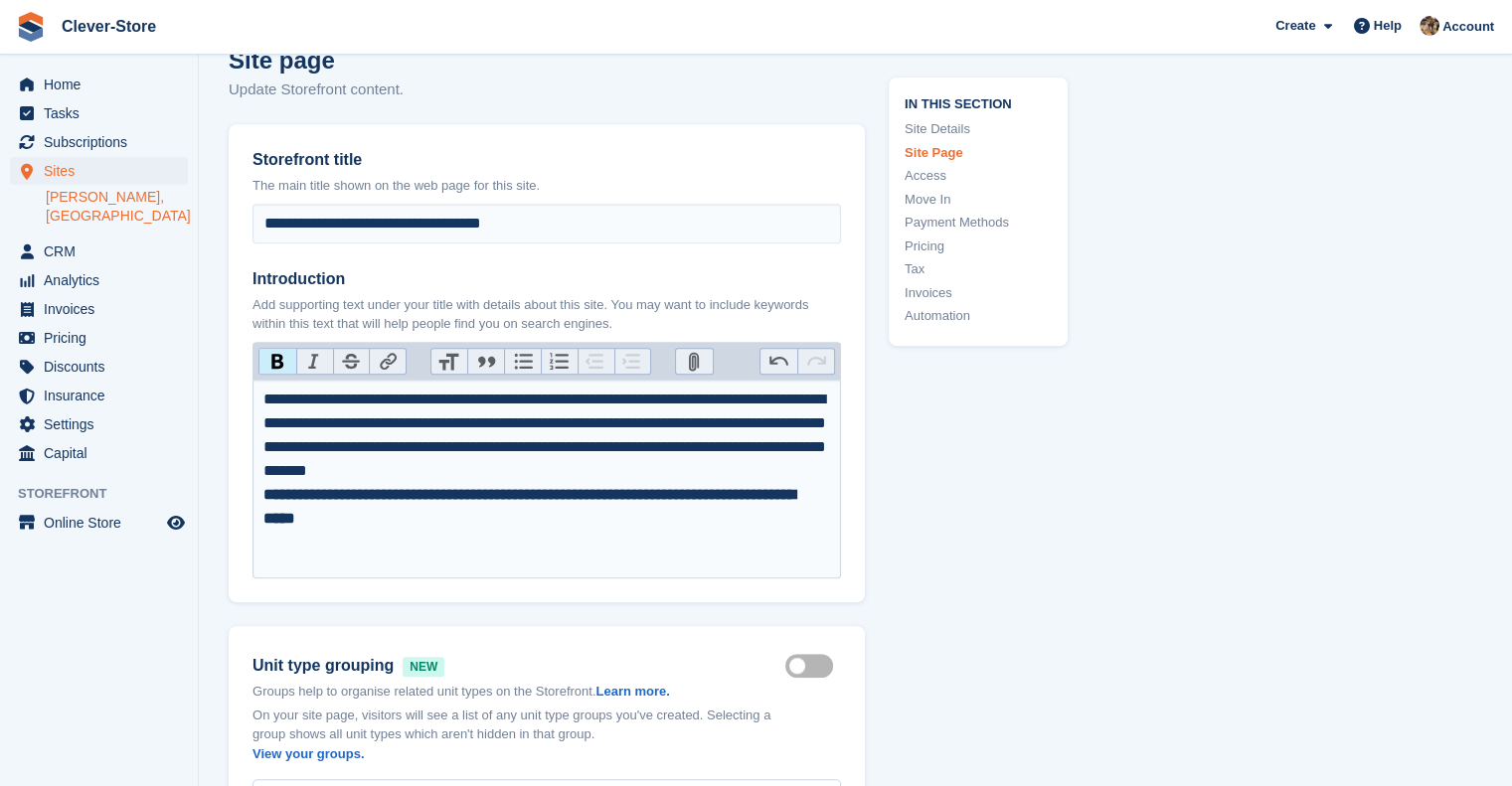 type on "**********" 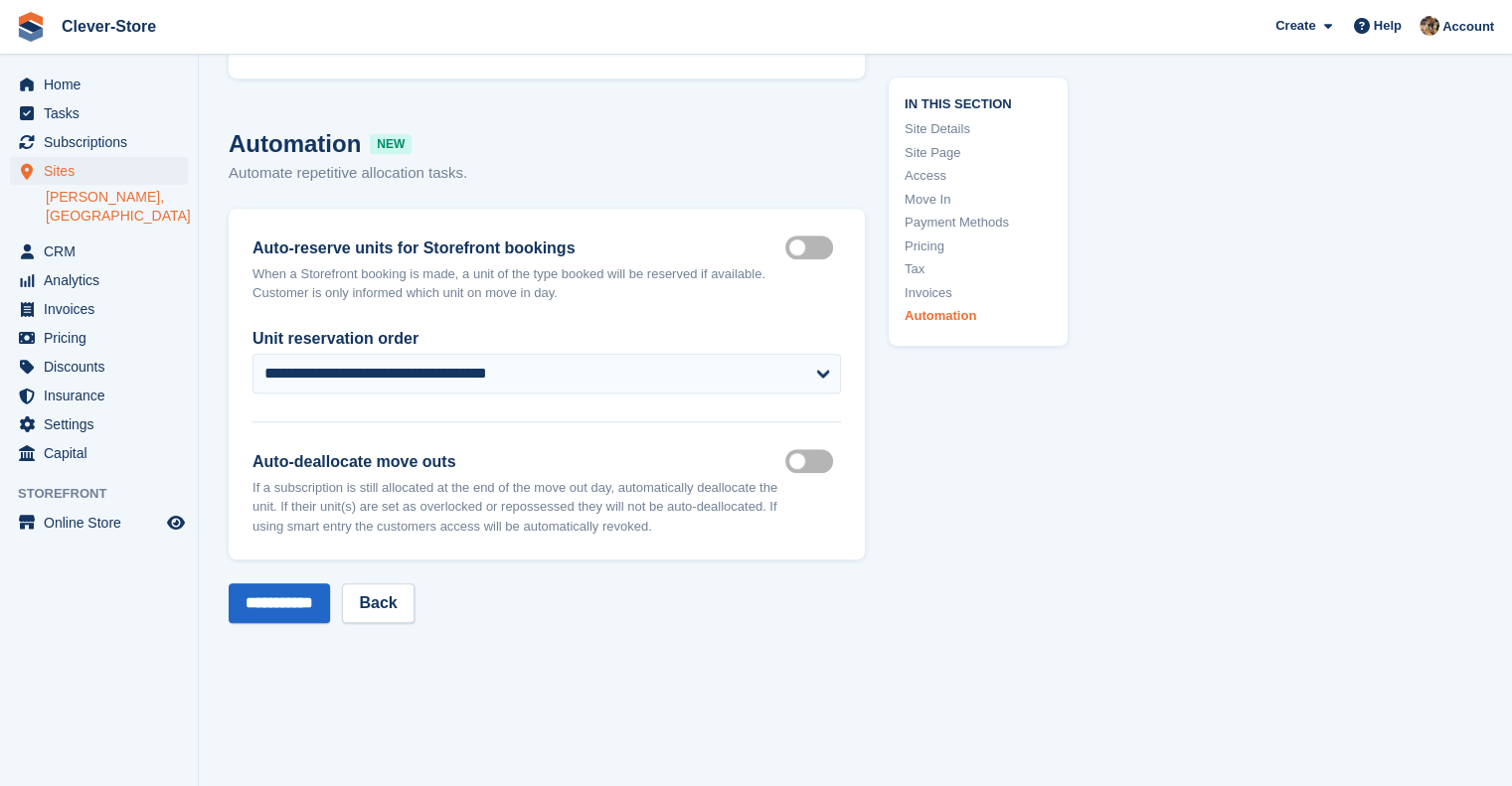 scroll, scrollTop: 9096, scrollLeft: 0, axis: vertical 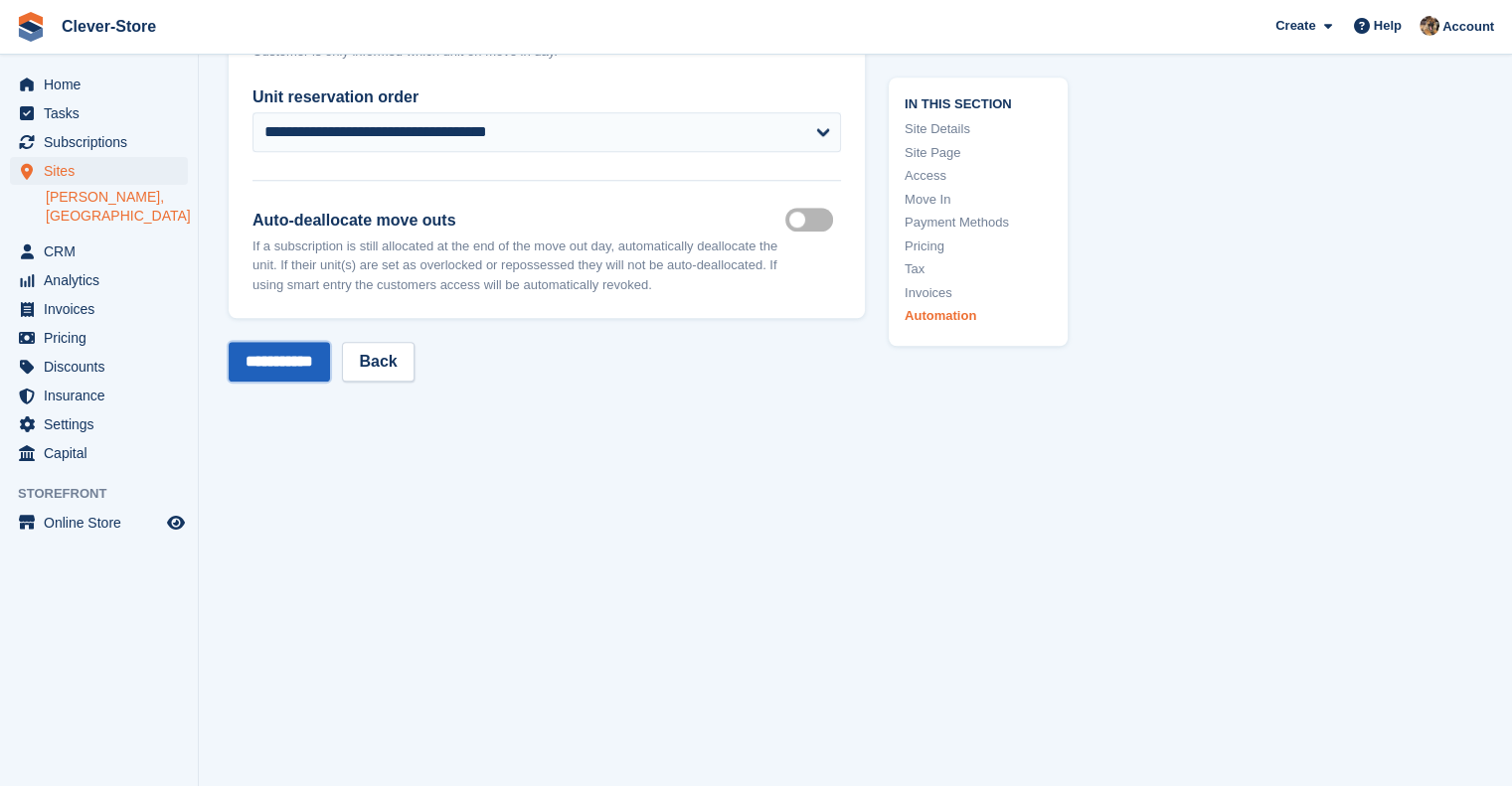 click on "**********" at bounding box center [279, 362] 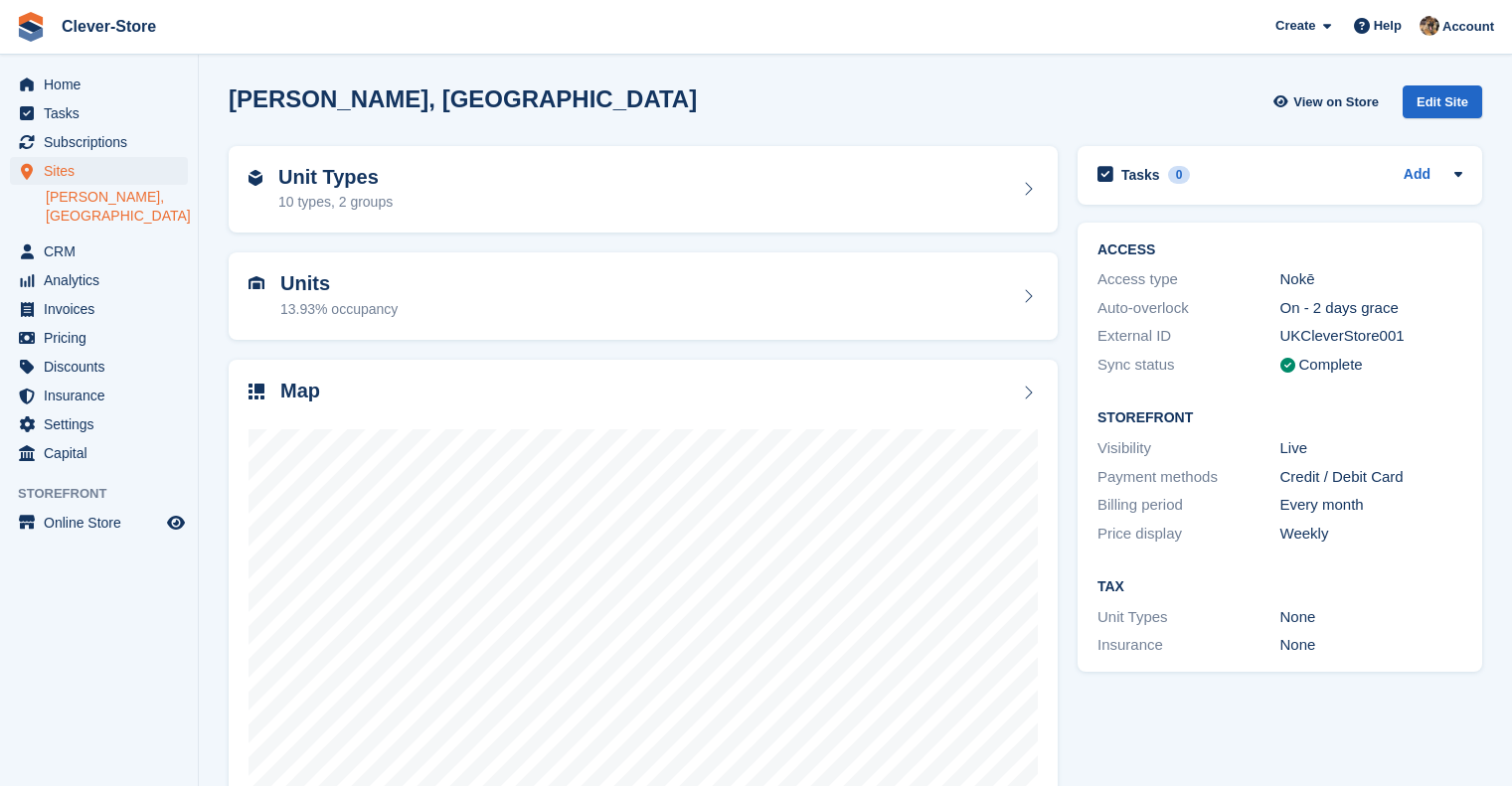 scroll, scrollTop: 0, scrollLeft: 0, axis: both 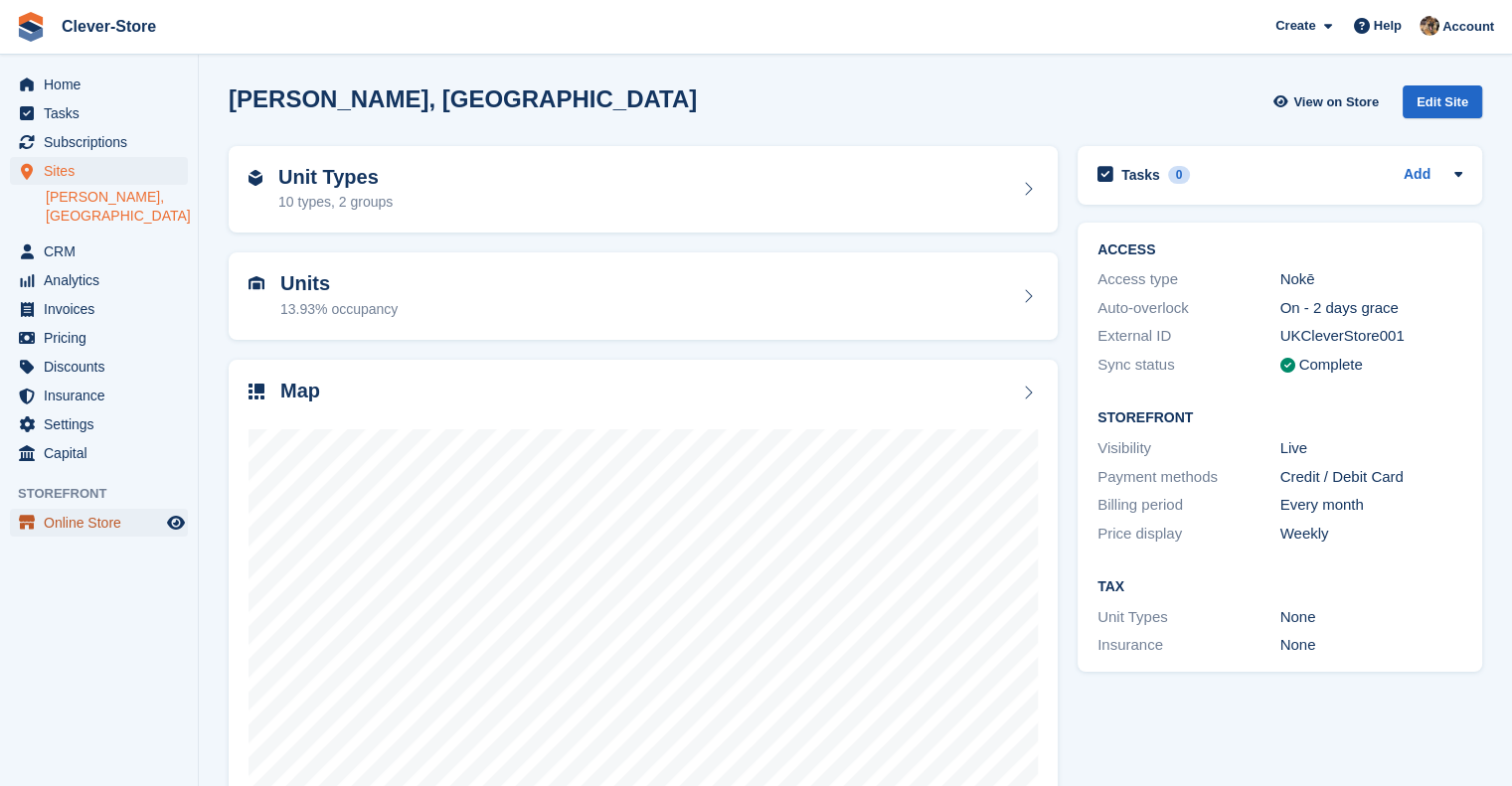 click on "Online Store" at bounding box center [103, 523] 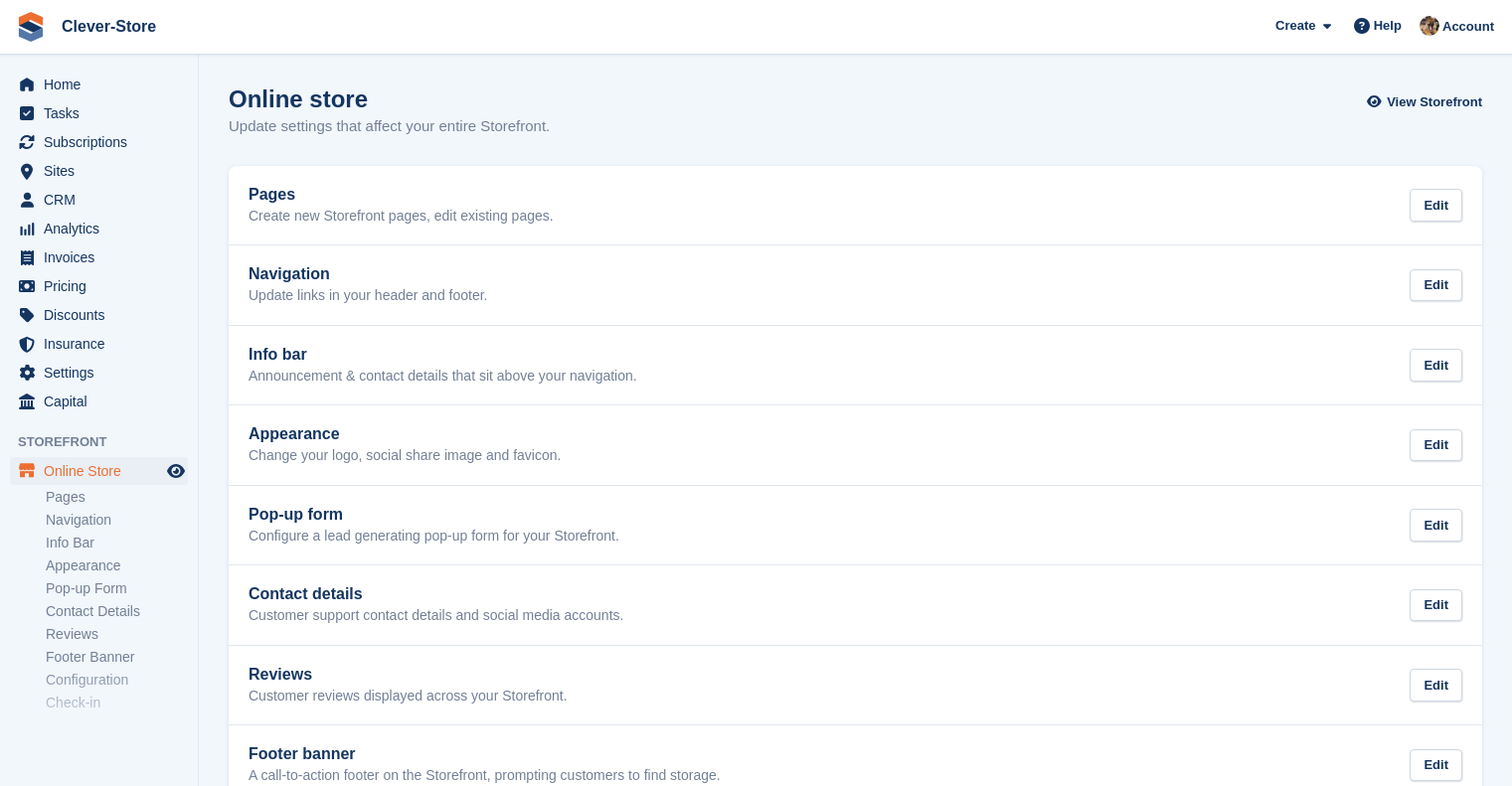 scroll, scrollTop: 0, scrollLeft: 0, axis: both 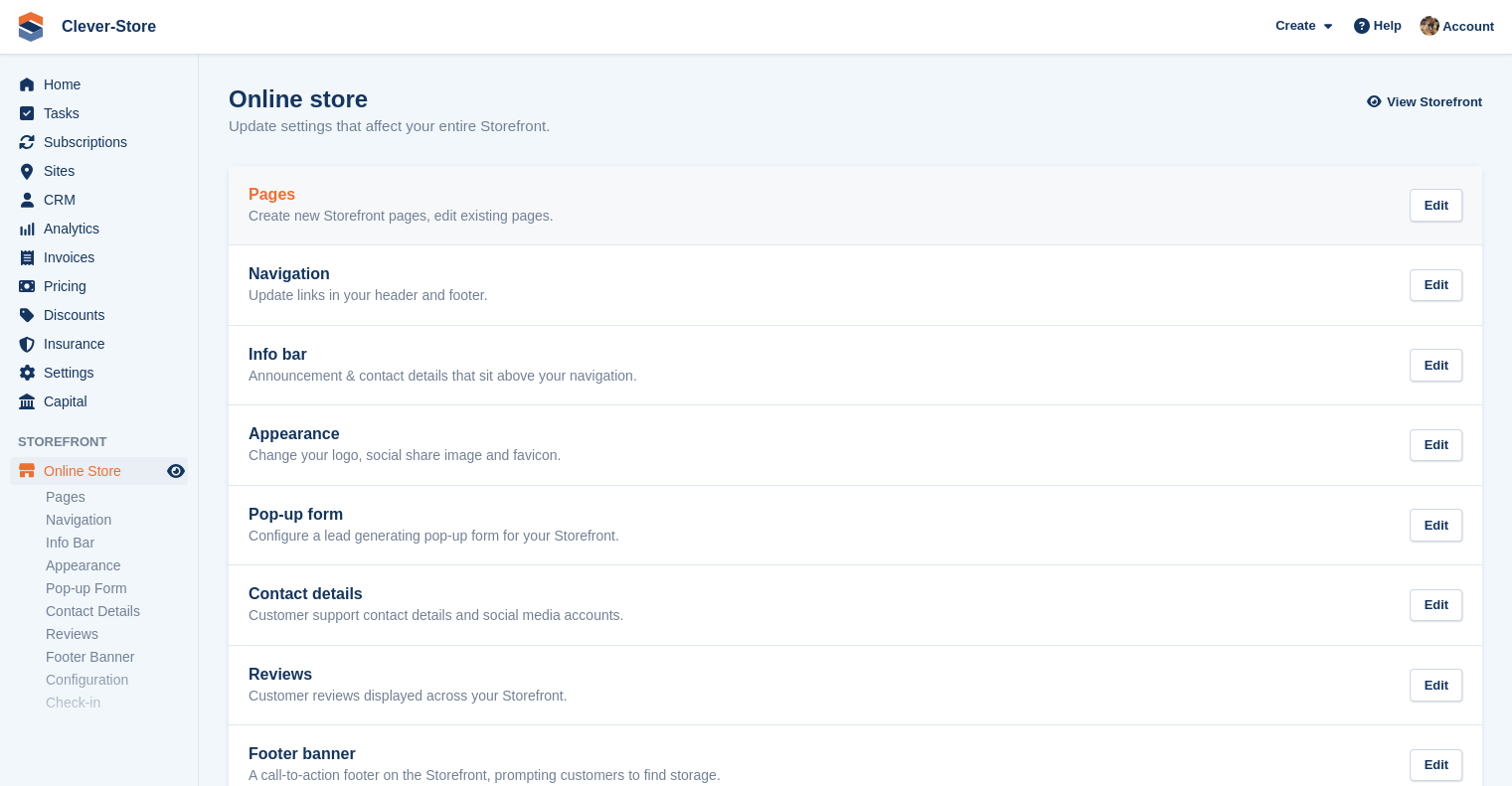 click on "Pages" at bounding box center (401, 195) 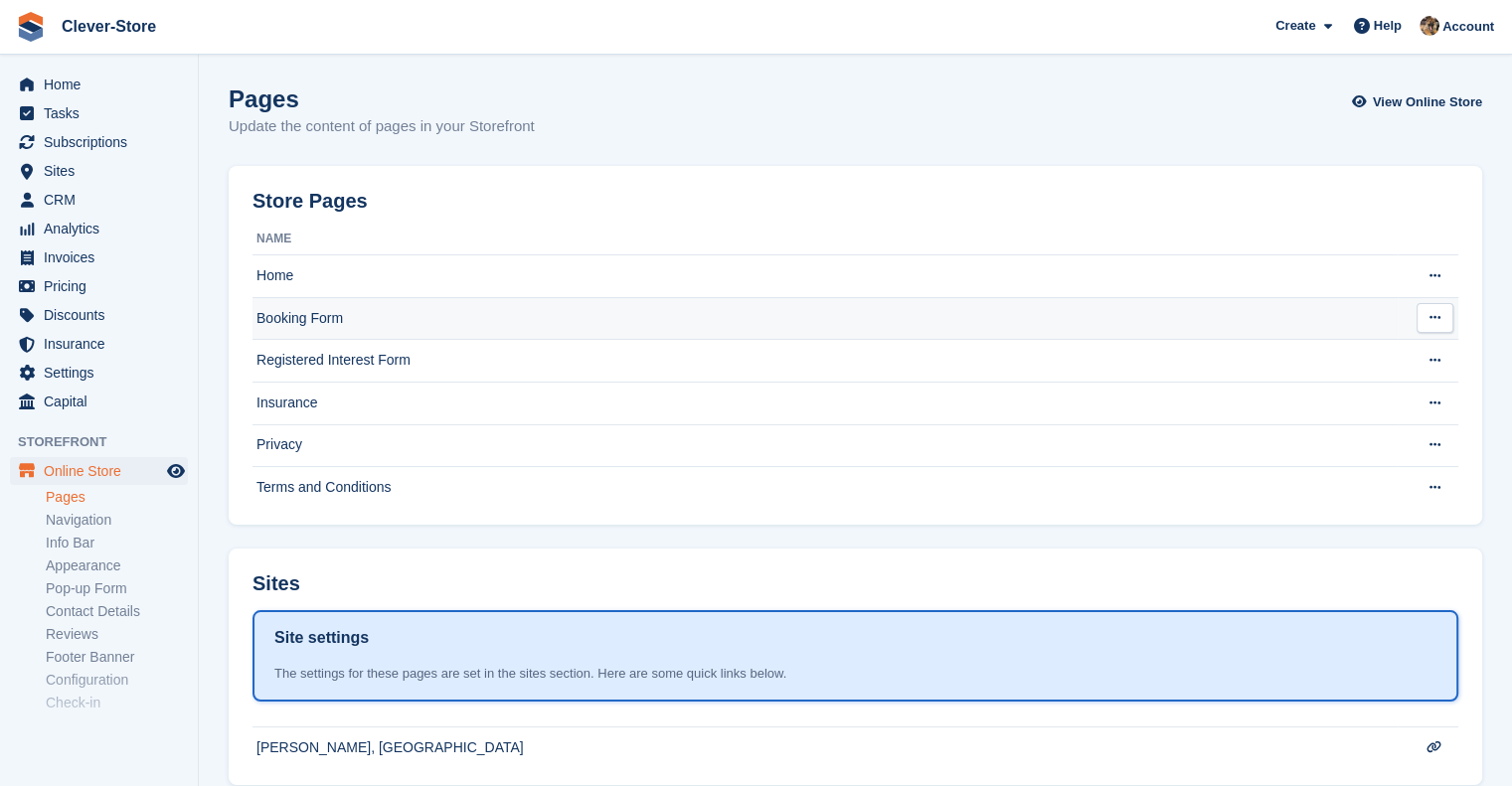 click on "Booking Form" at bounding box center [825, 318] 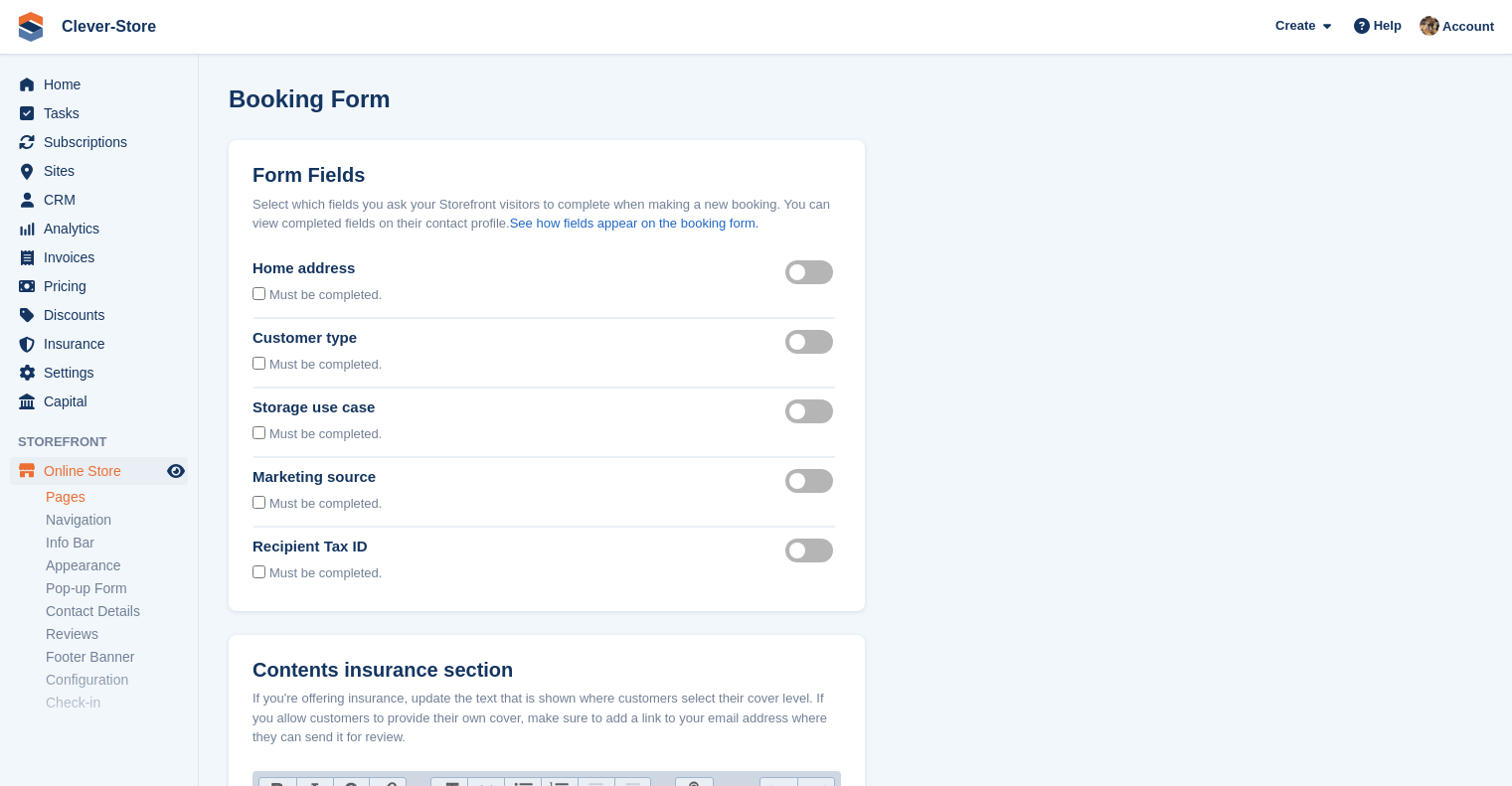 scroll, scrollTop: 0, scrollLeft: 0, axis: both 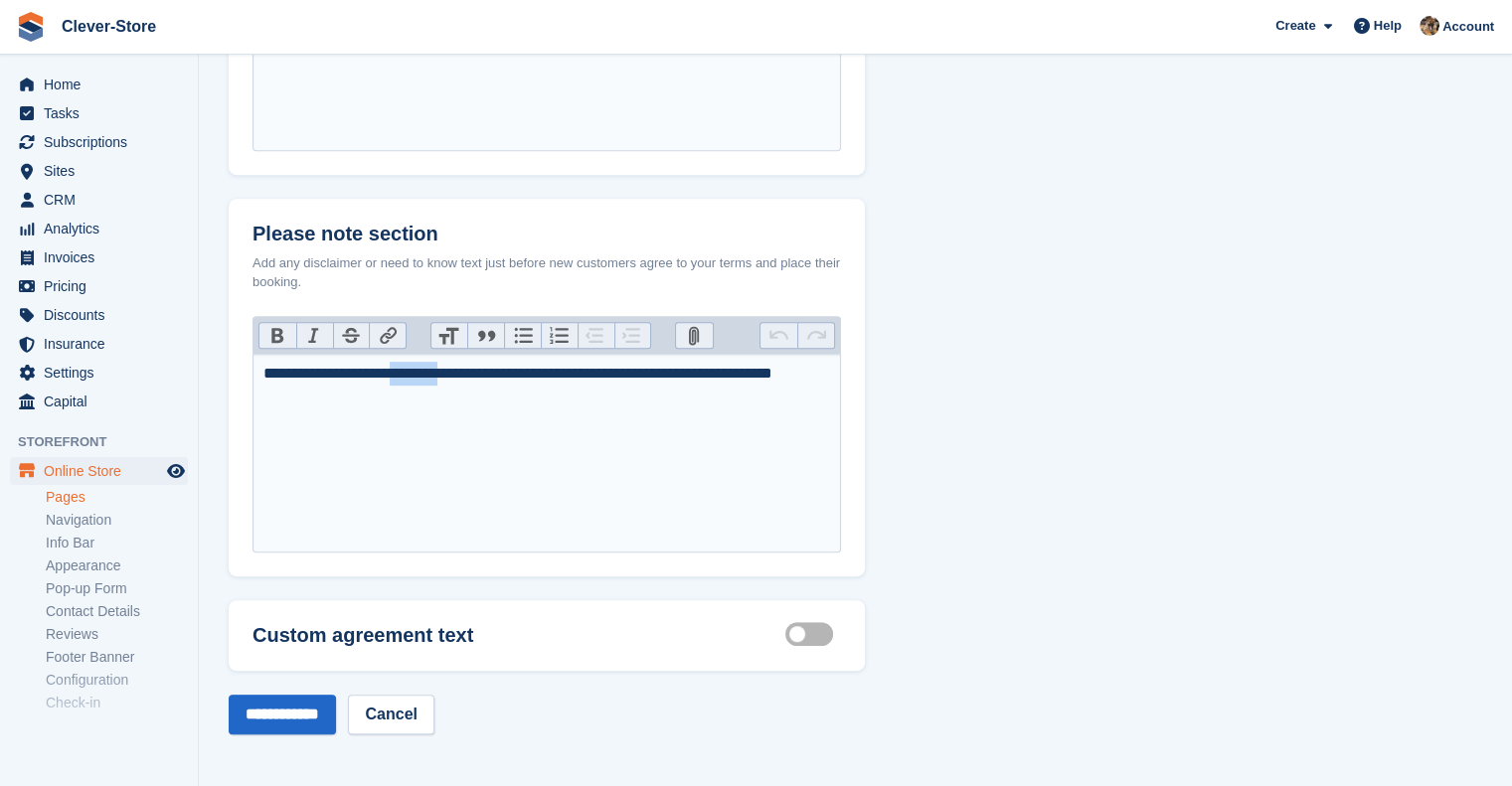 drag, startPoint x: 421, startPoint y: 374, endPoint x: 479, endPoint y: 380, distance: 58.30952 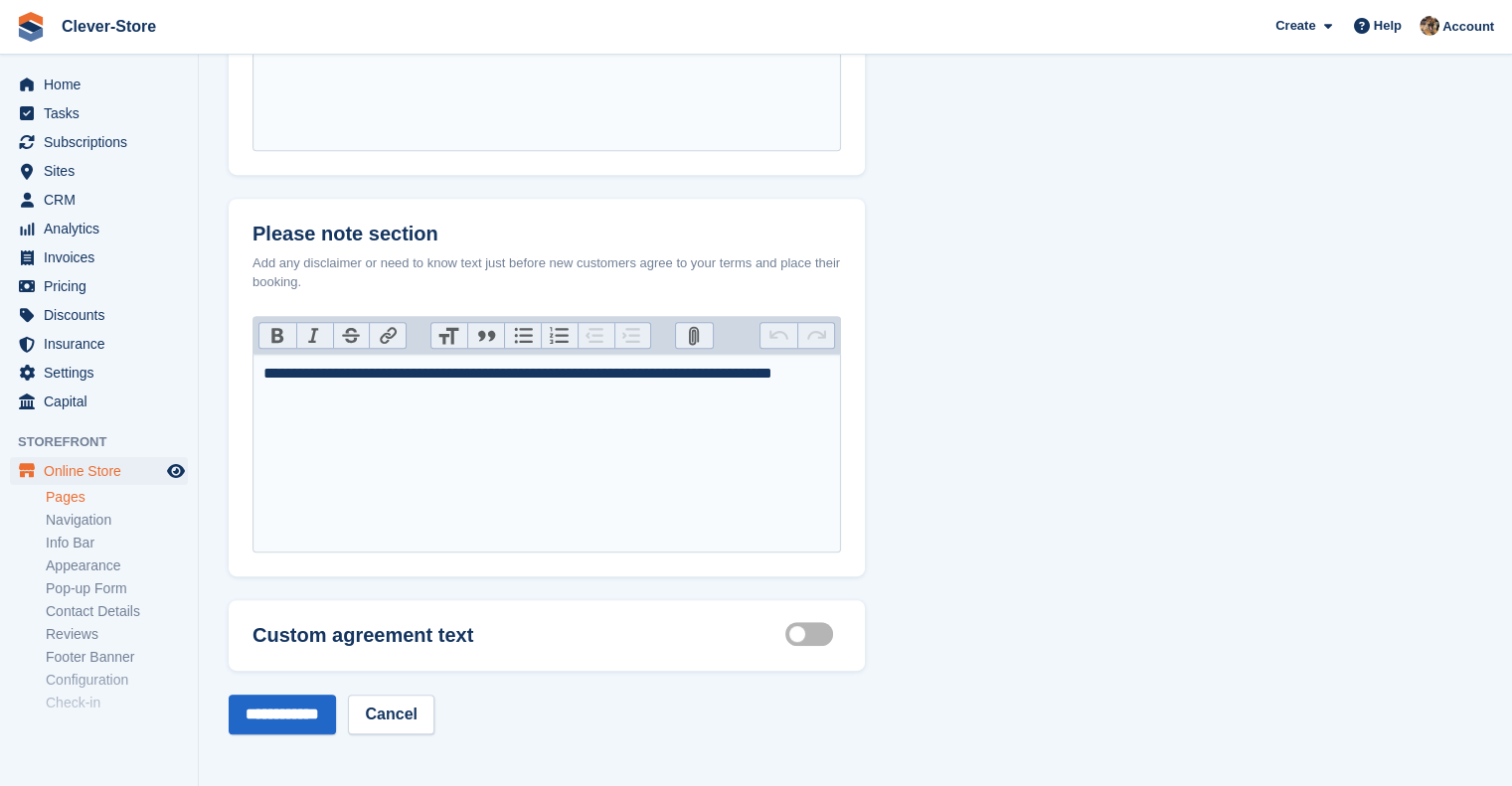 type on "**********" 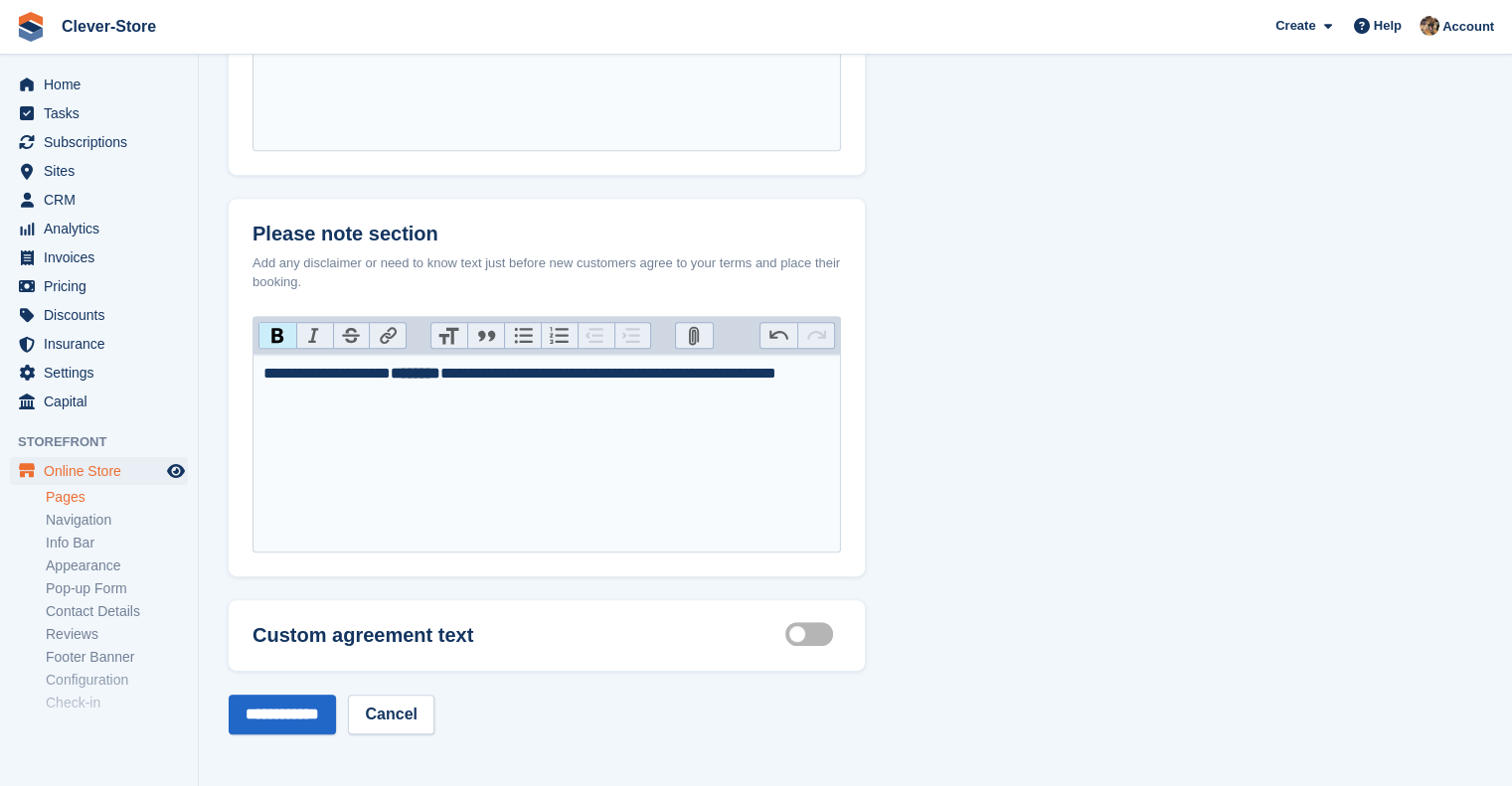 click on "**********" at bounding box center (547, 453) 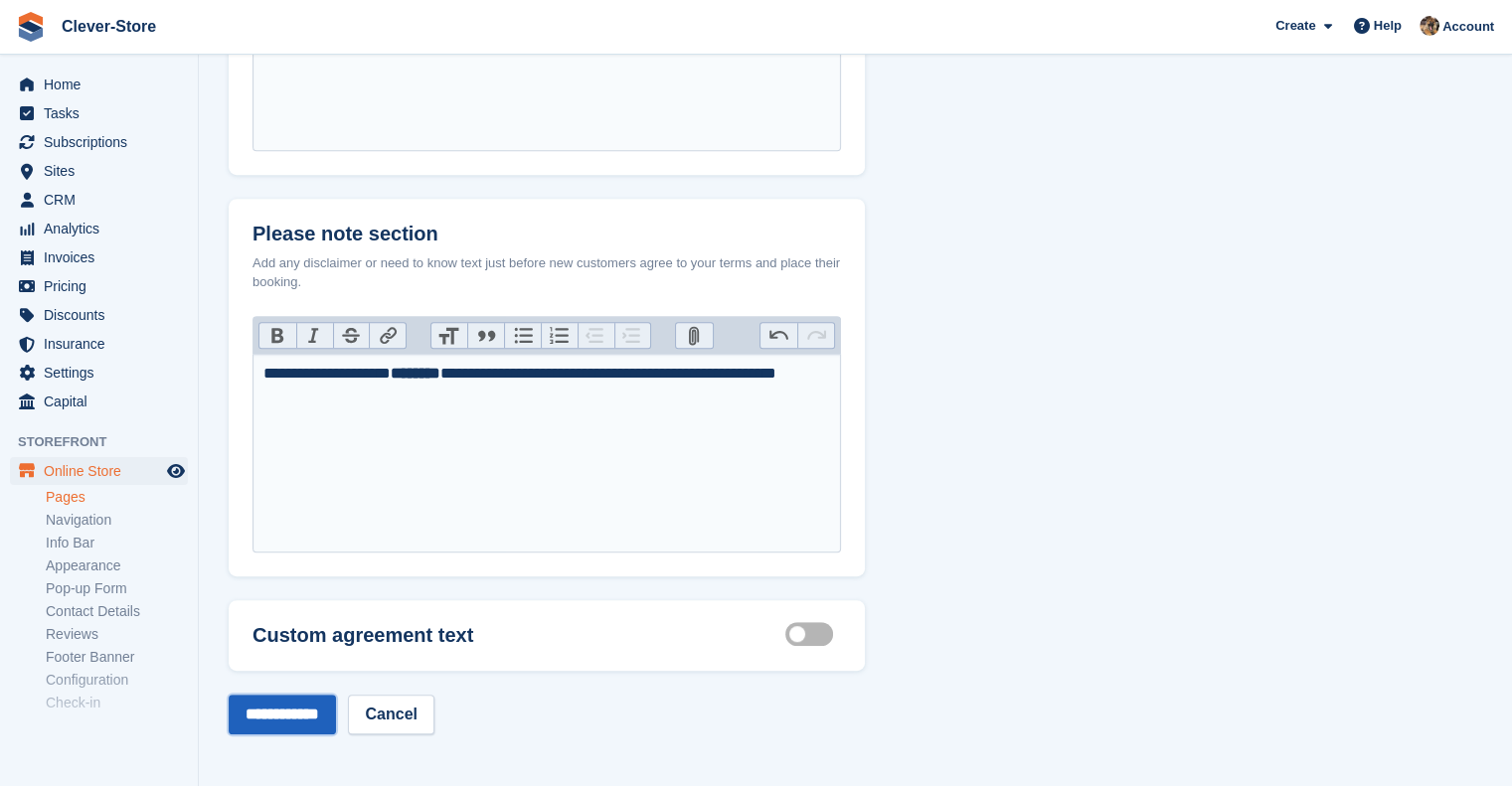 click on "**********" at bounding box center (282, 714) 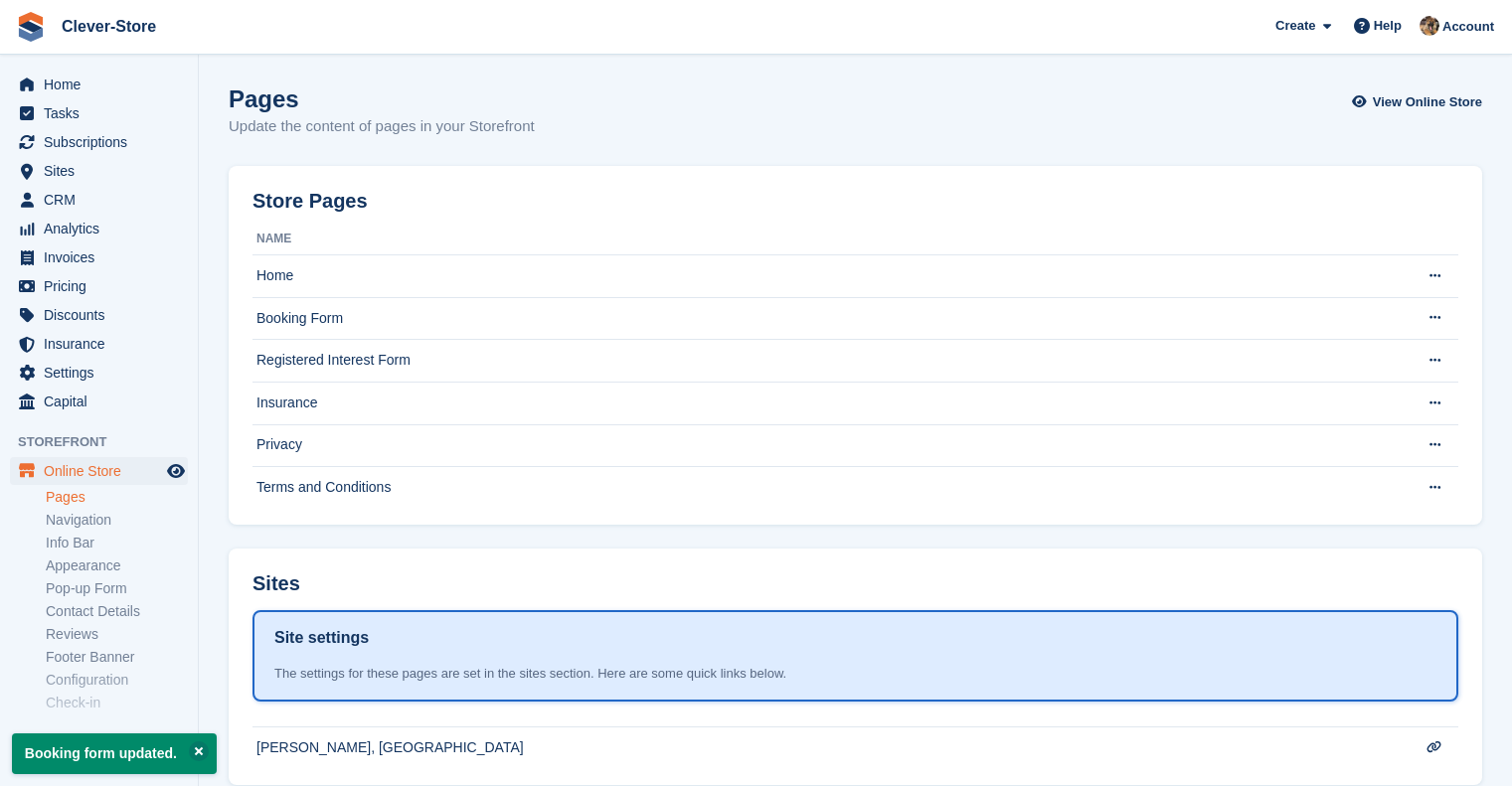 scroll, scrollTop: 0, scrollLeft: 0, axis: both 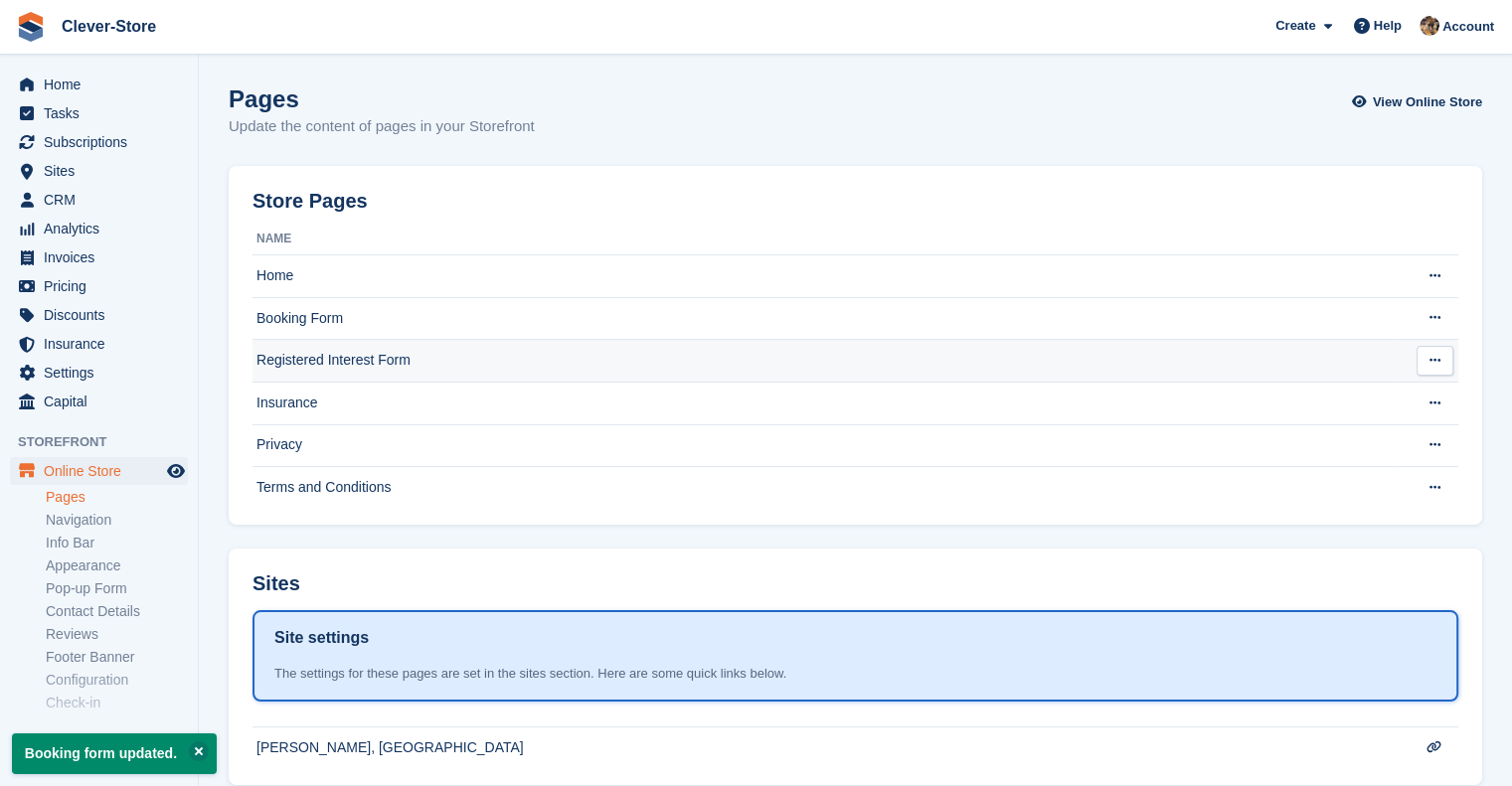 click on "Registered Interest Form" at bounding box center [825, 361] 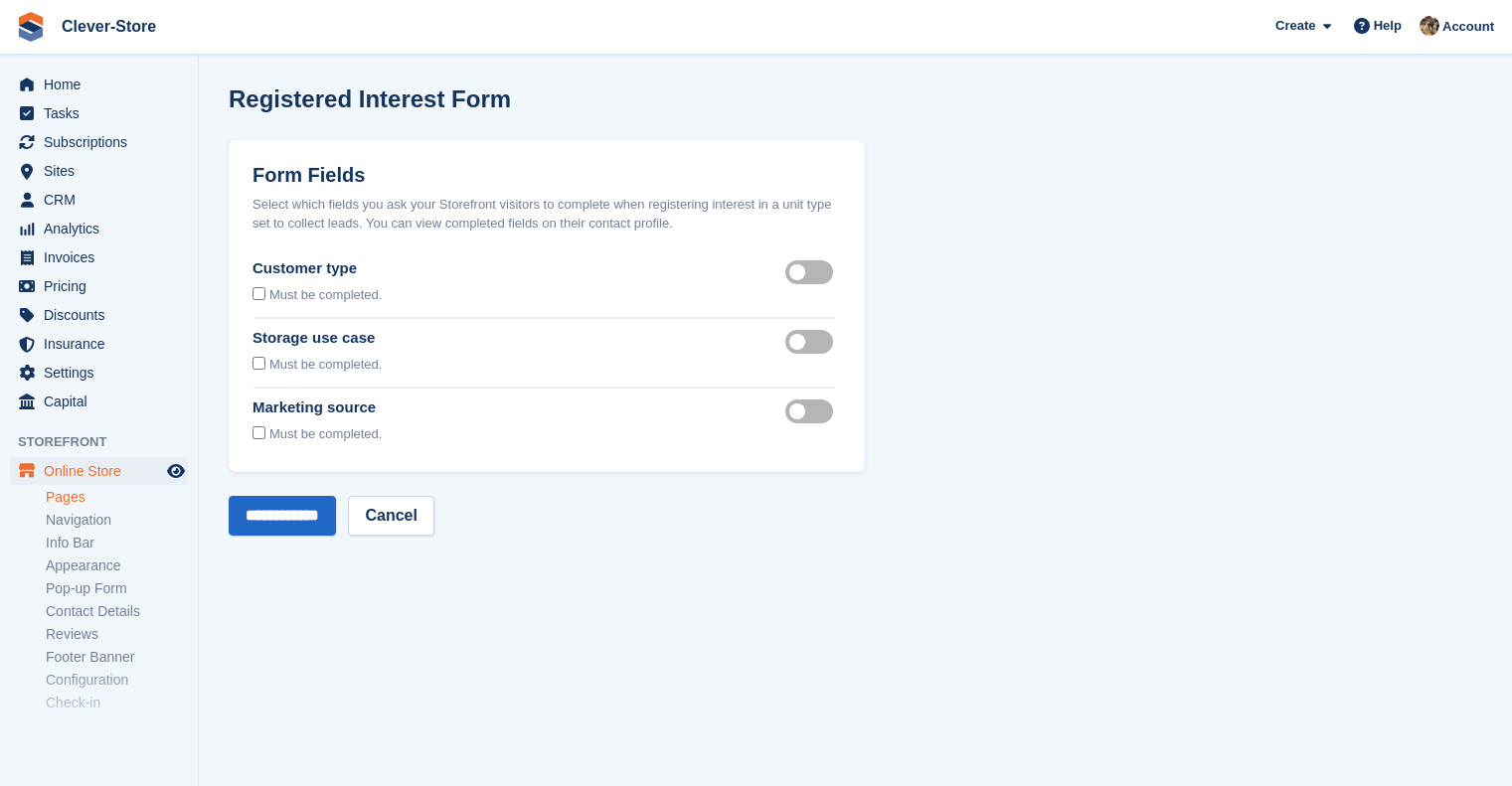 scroll, scrollTop: 0, scrollLeft: 0, axis: both 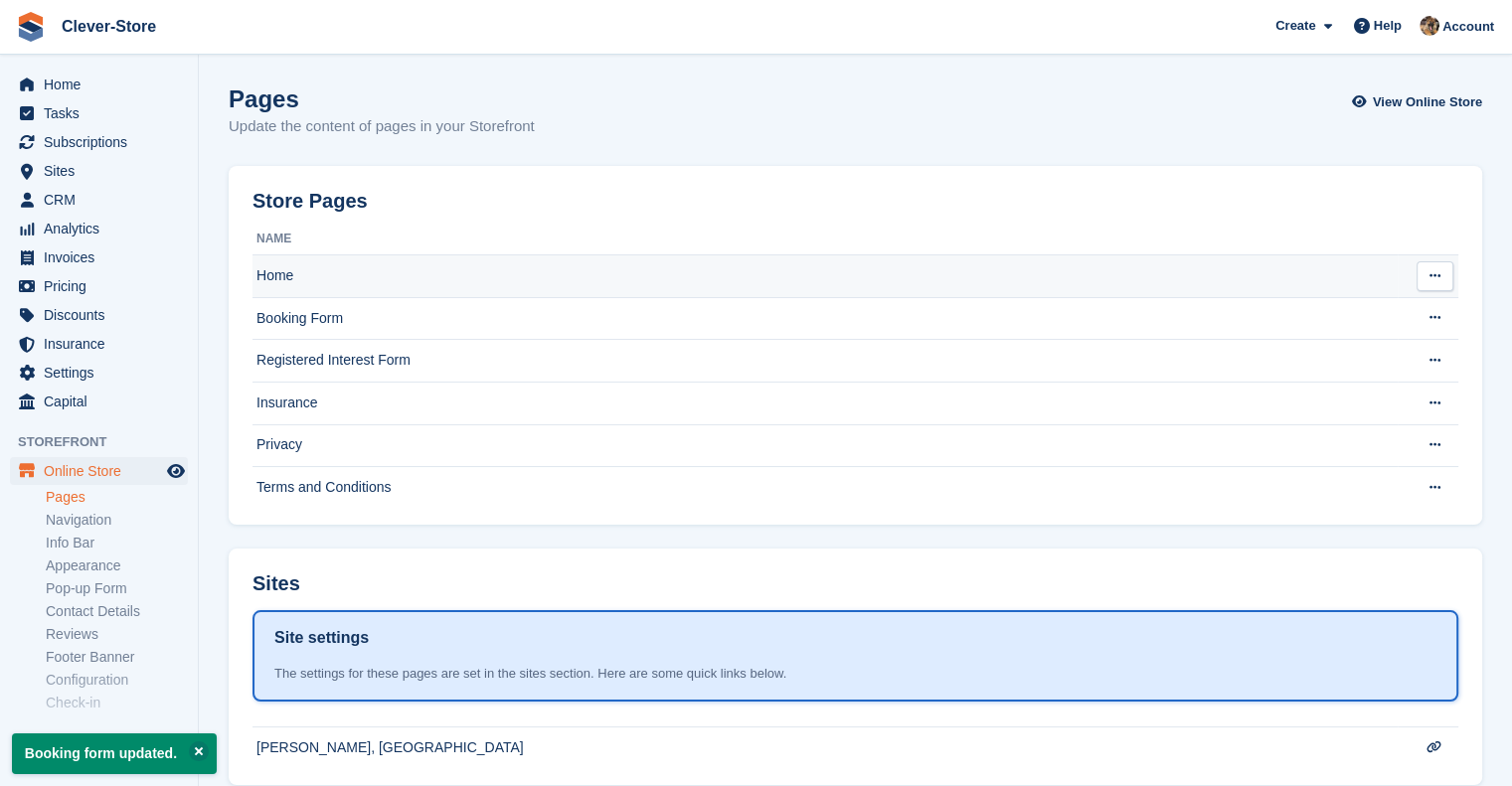 click on "Home" at bounding box center (825, 276) 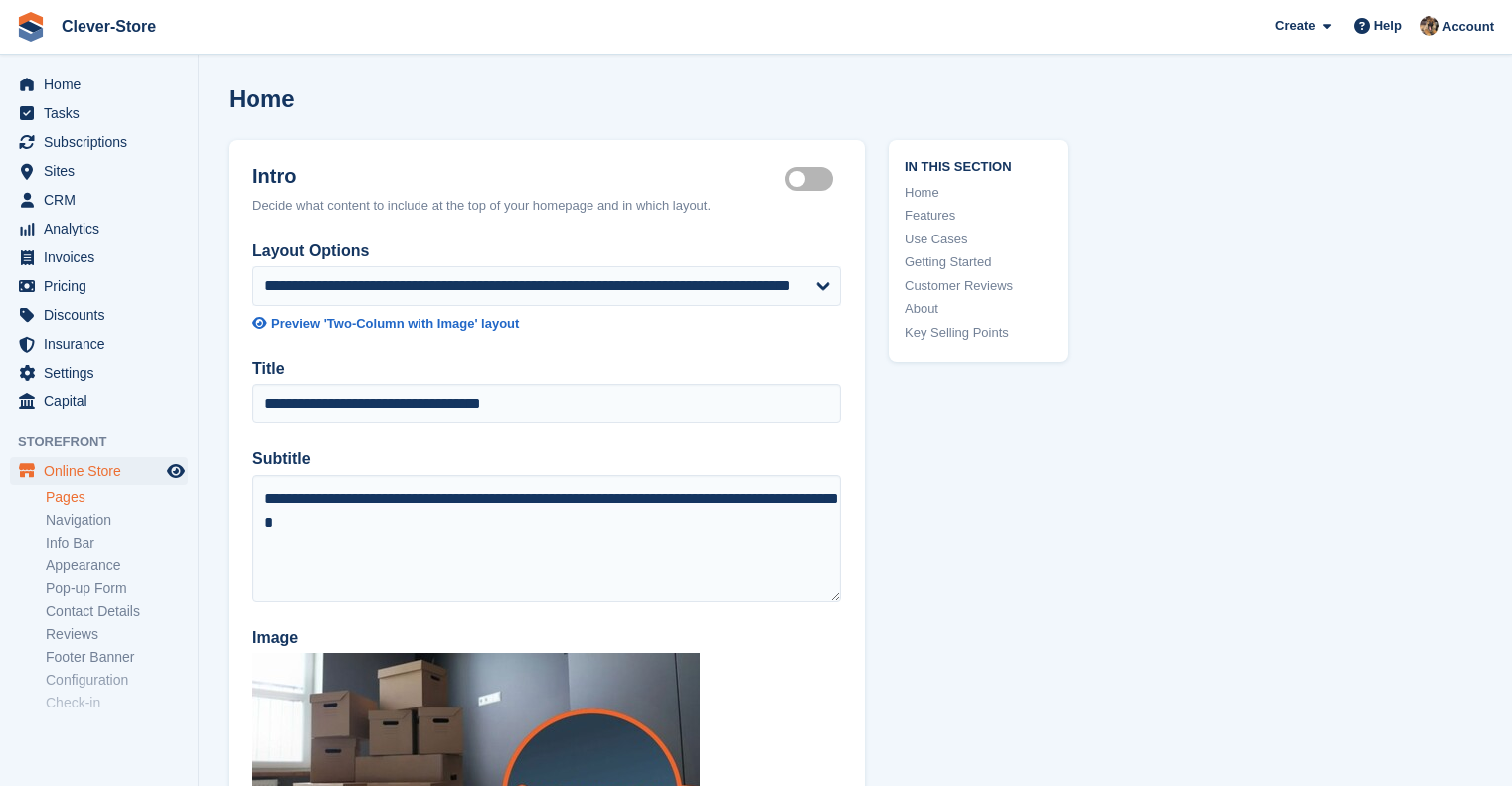 scroll, scrollTop: 0, scrollLeft: 0, axis: both 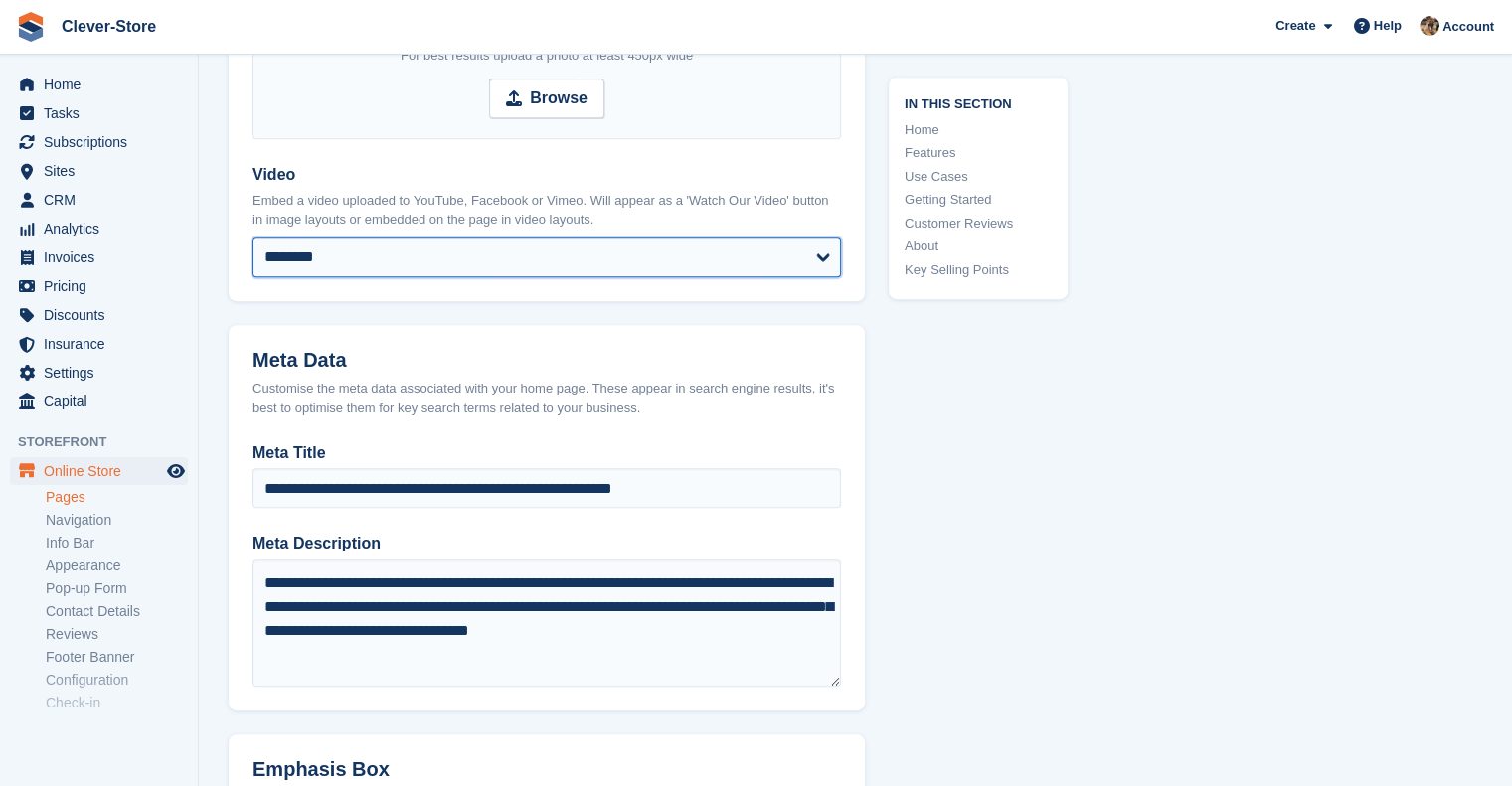 click on "********
********
*****
*******" at bounding box center [547, 257] 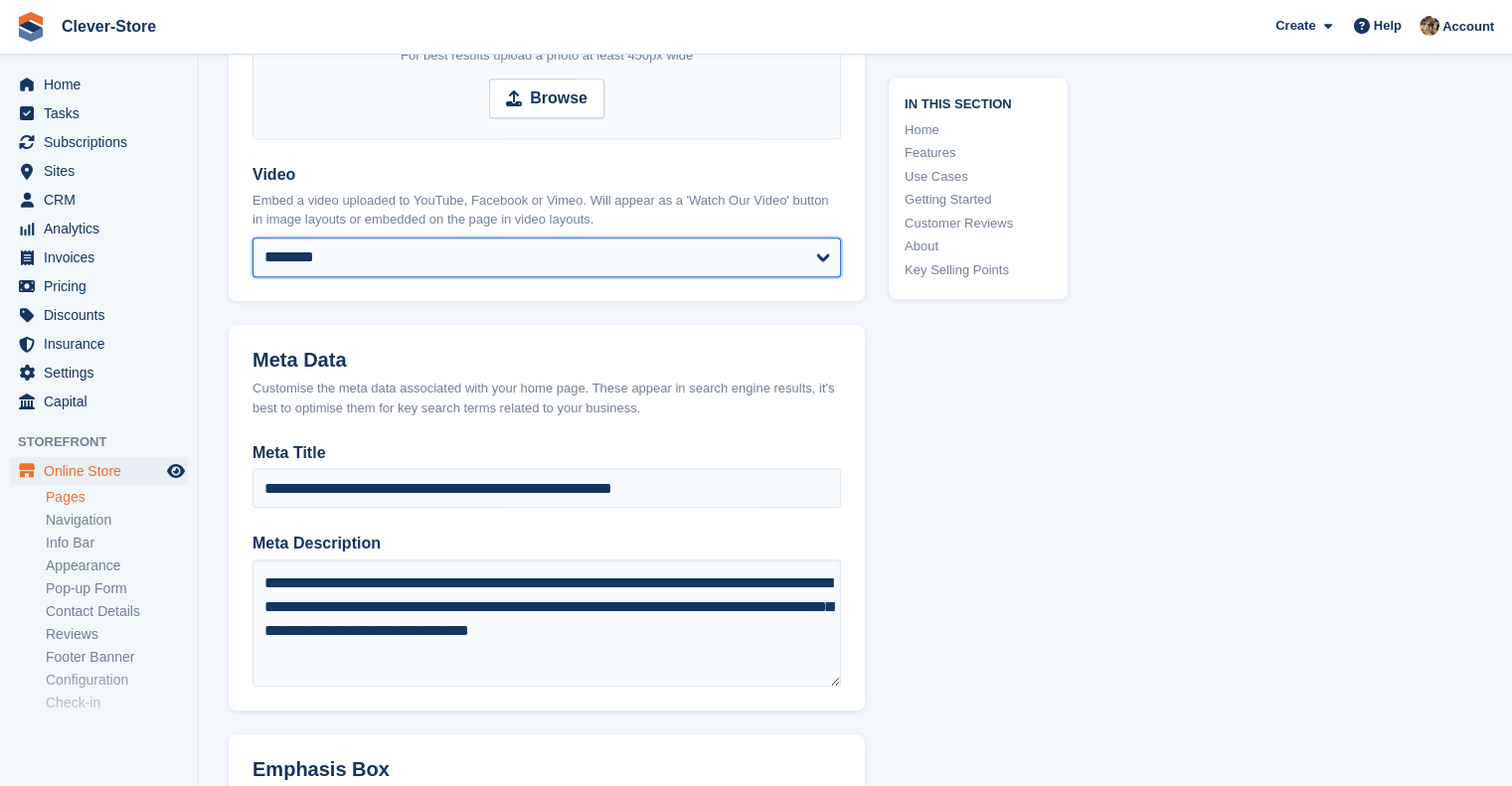 select on "********" 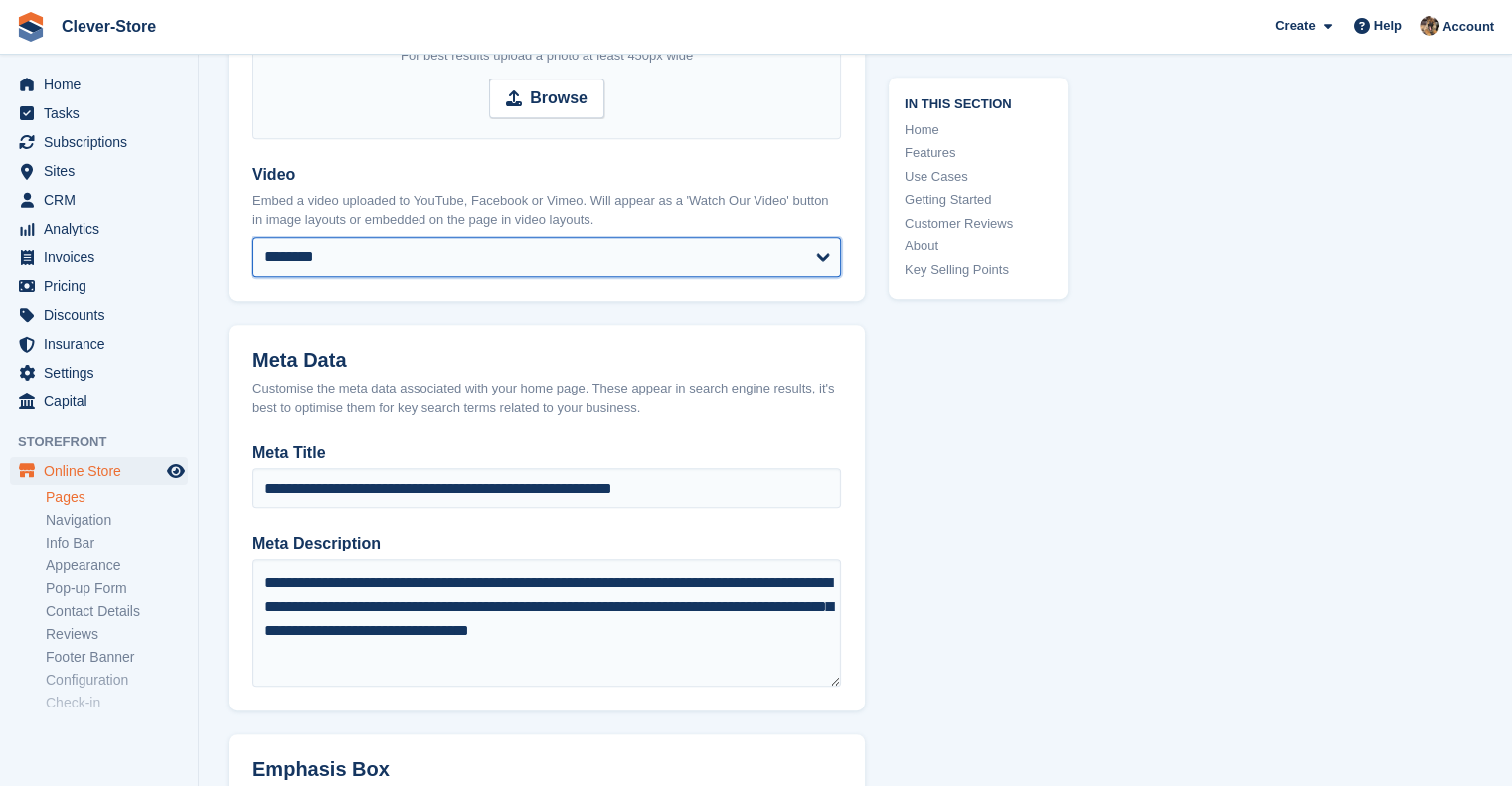 click on "********
********
*****
*******" at bounding box center (547, 257) 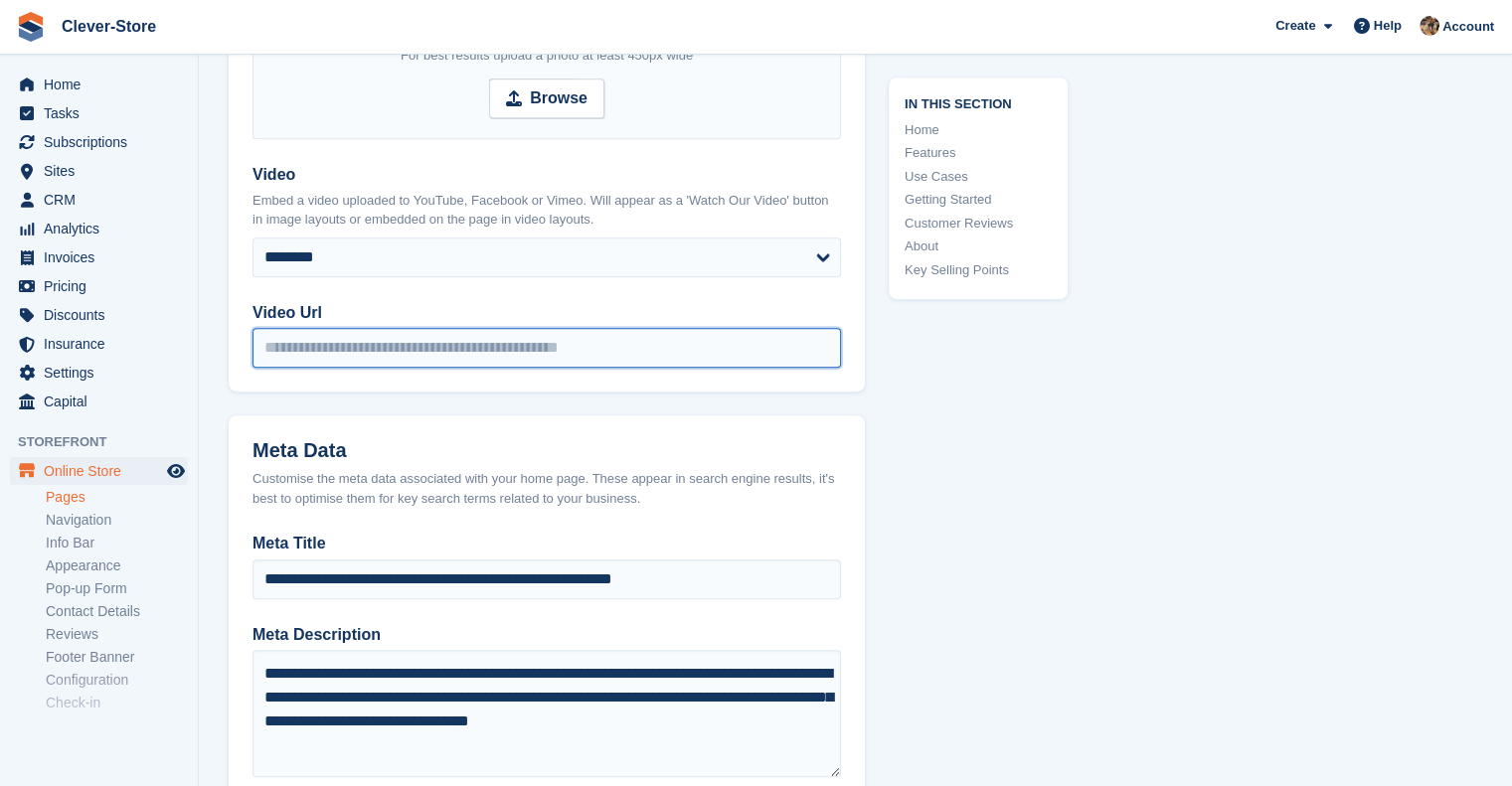 click on "Video Url" at bounding box center (547, 348) 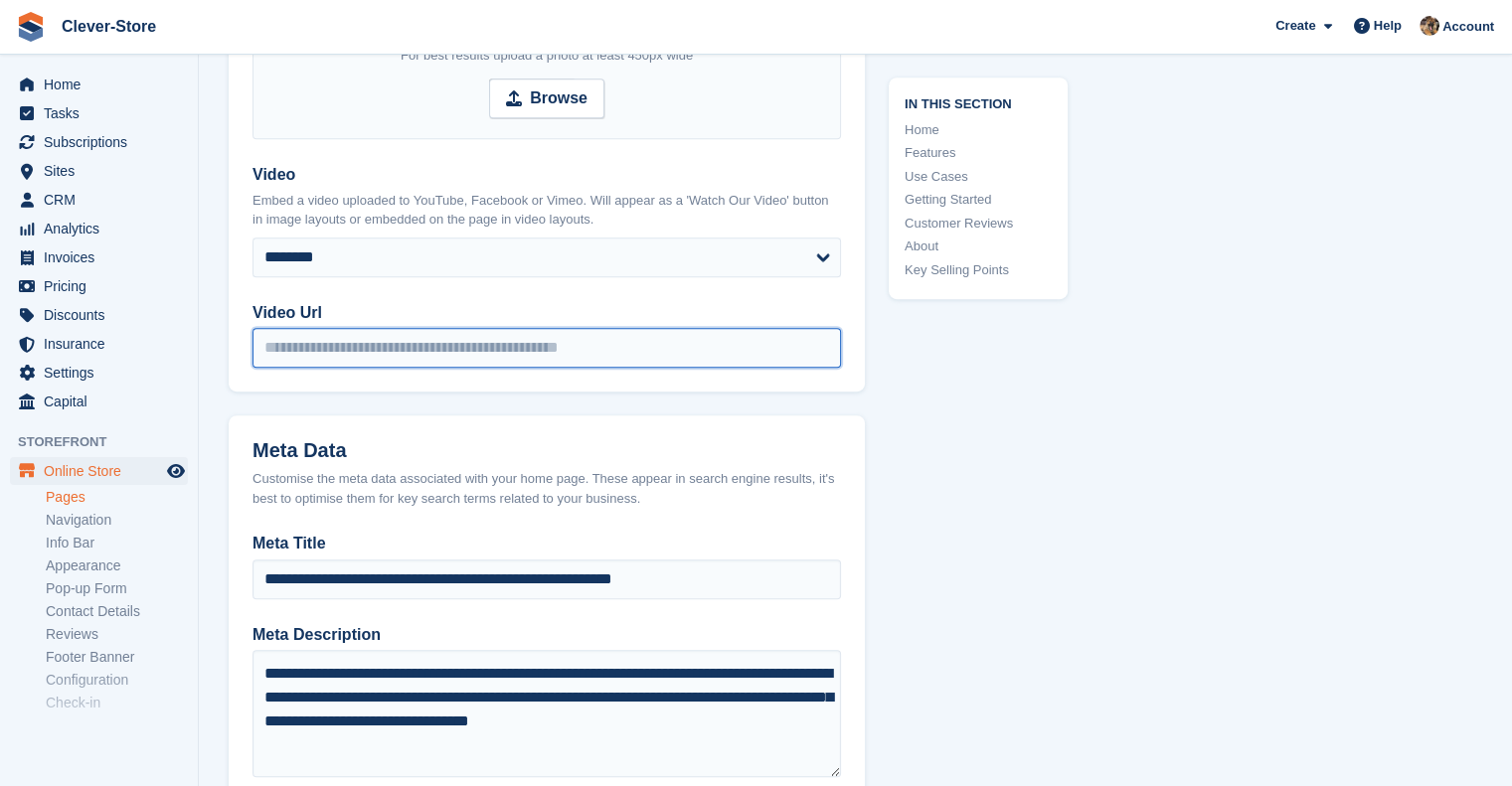 paste on "**********" 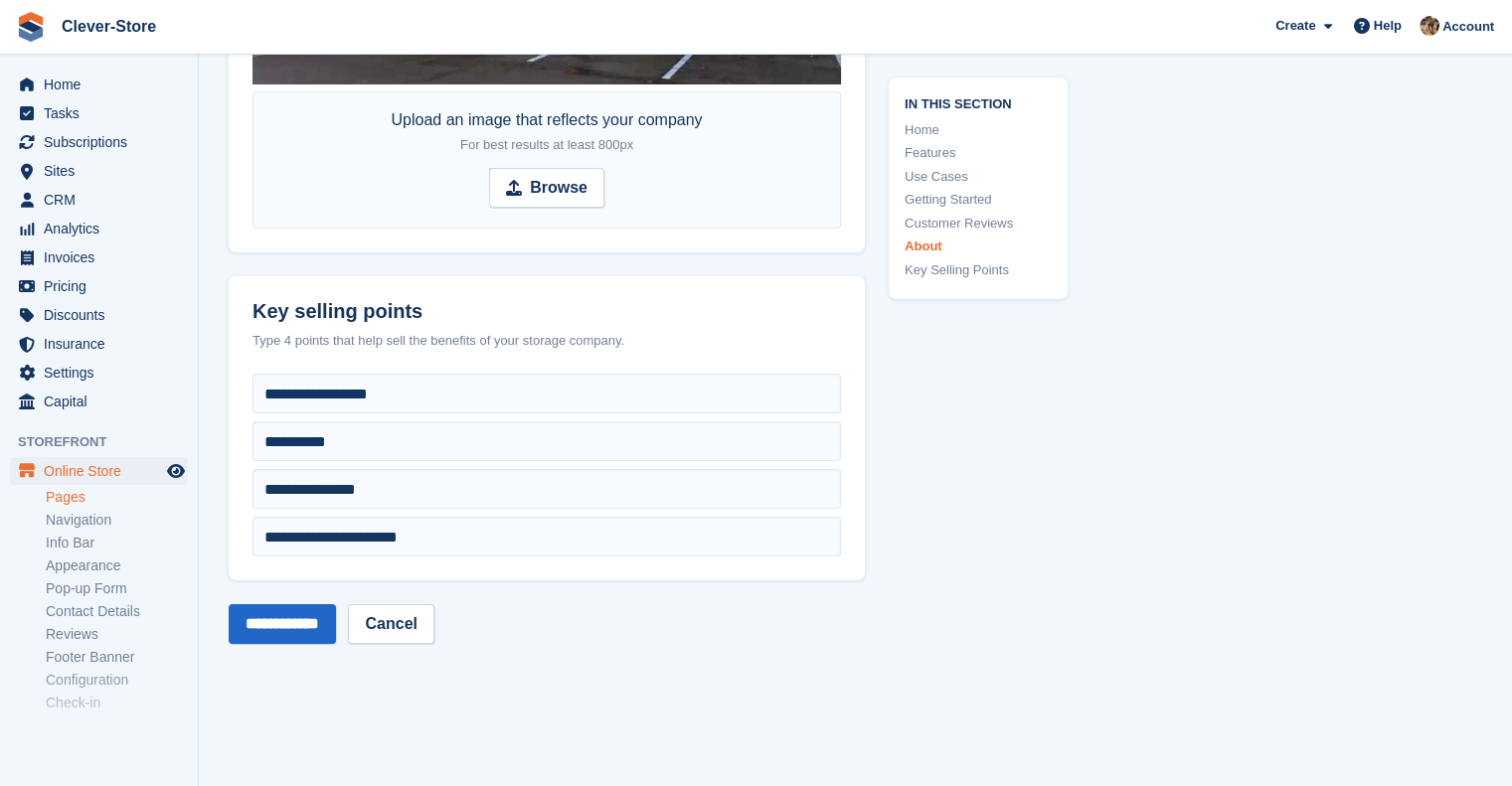 scroll, scrollTop: 7394, scrollLeft: 0, axis: vertical 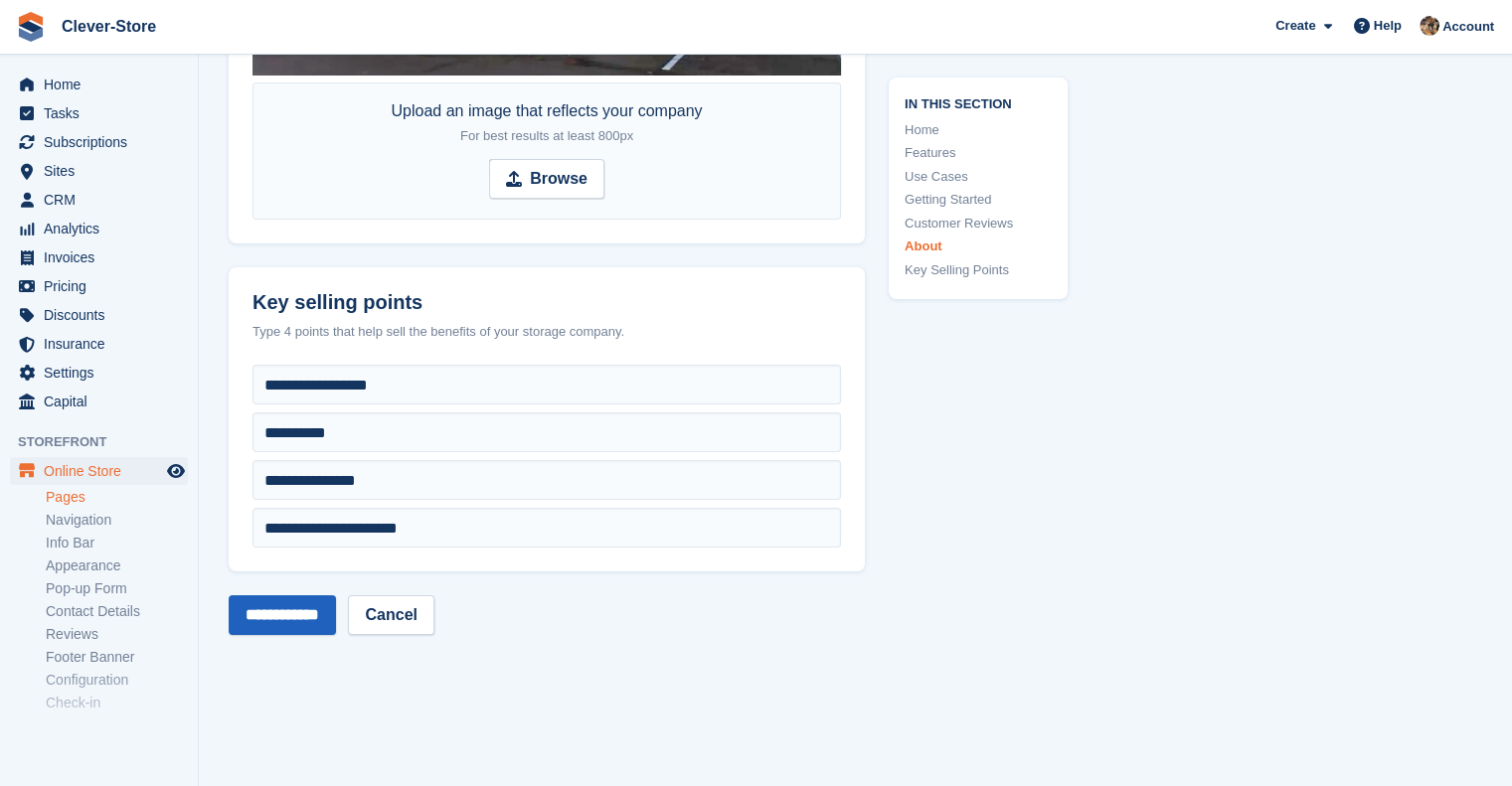 type on "**********" 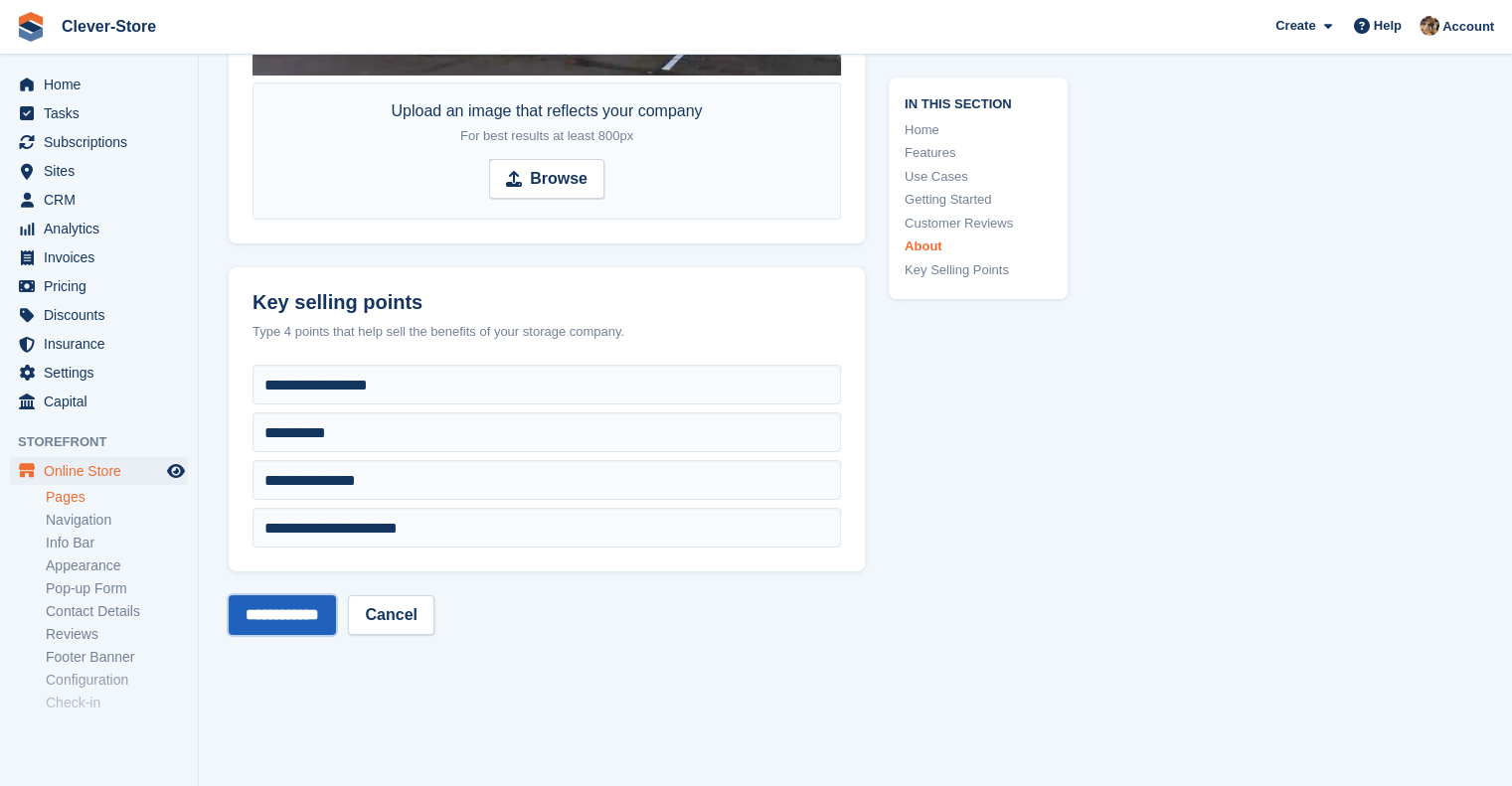 click on "**********" at bounding box center [282, 615] 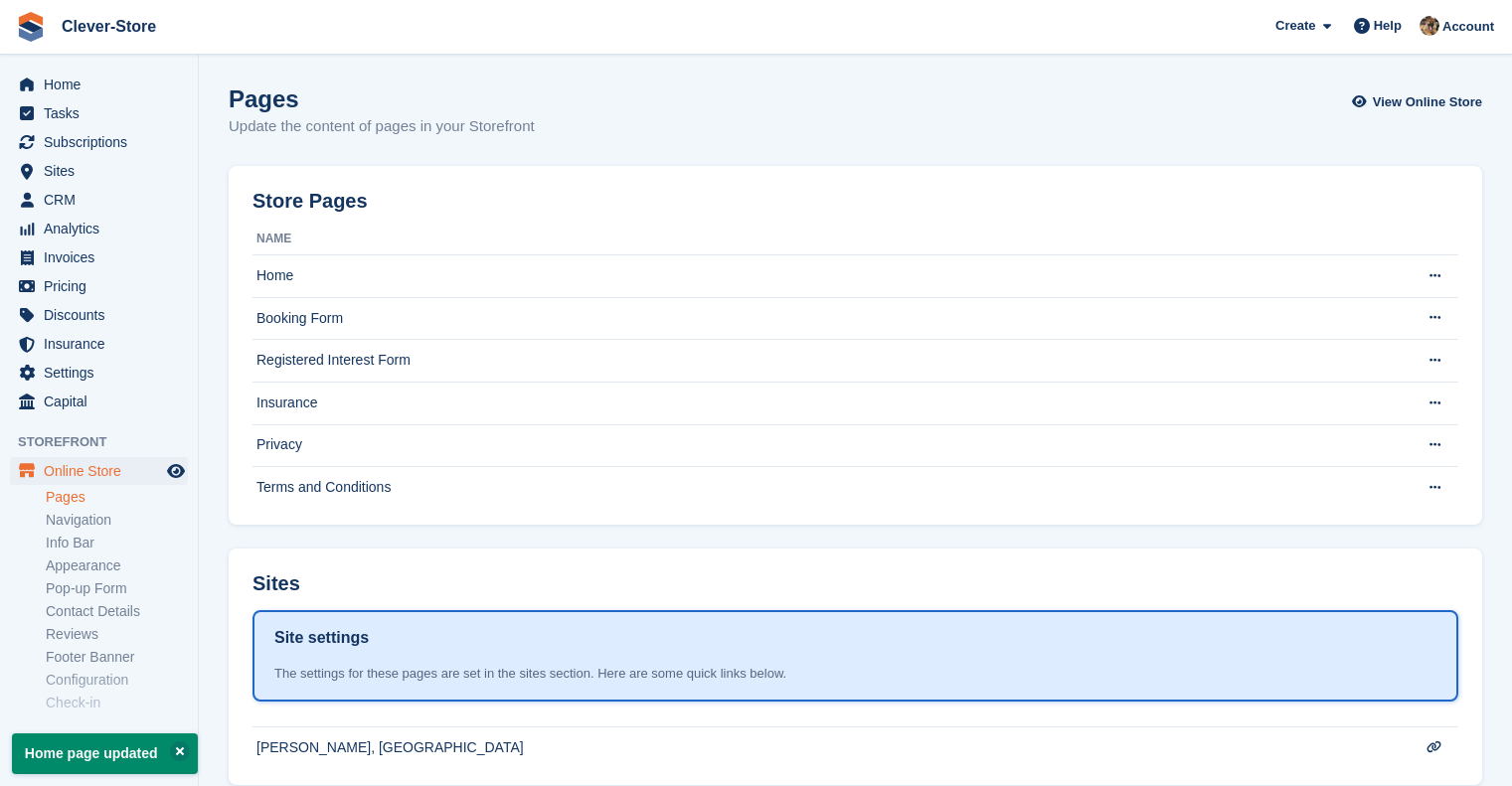 scroll, scrollTop: 0, scrollLeft: 0, axis: both 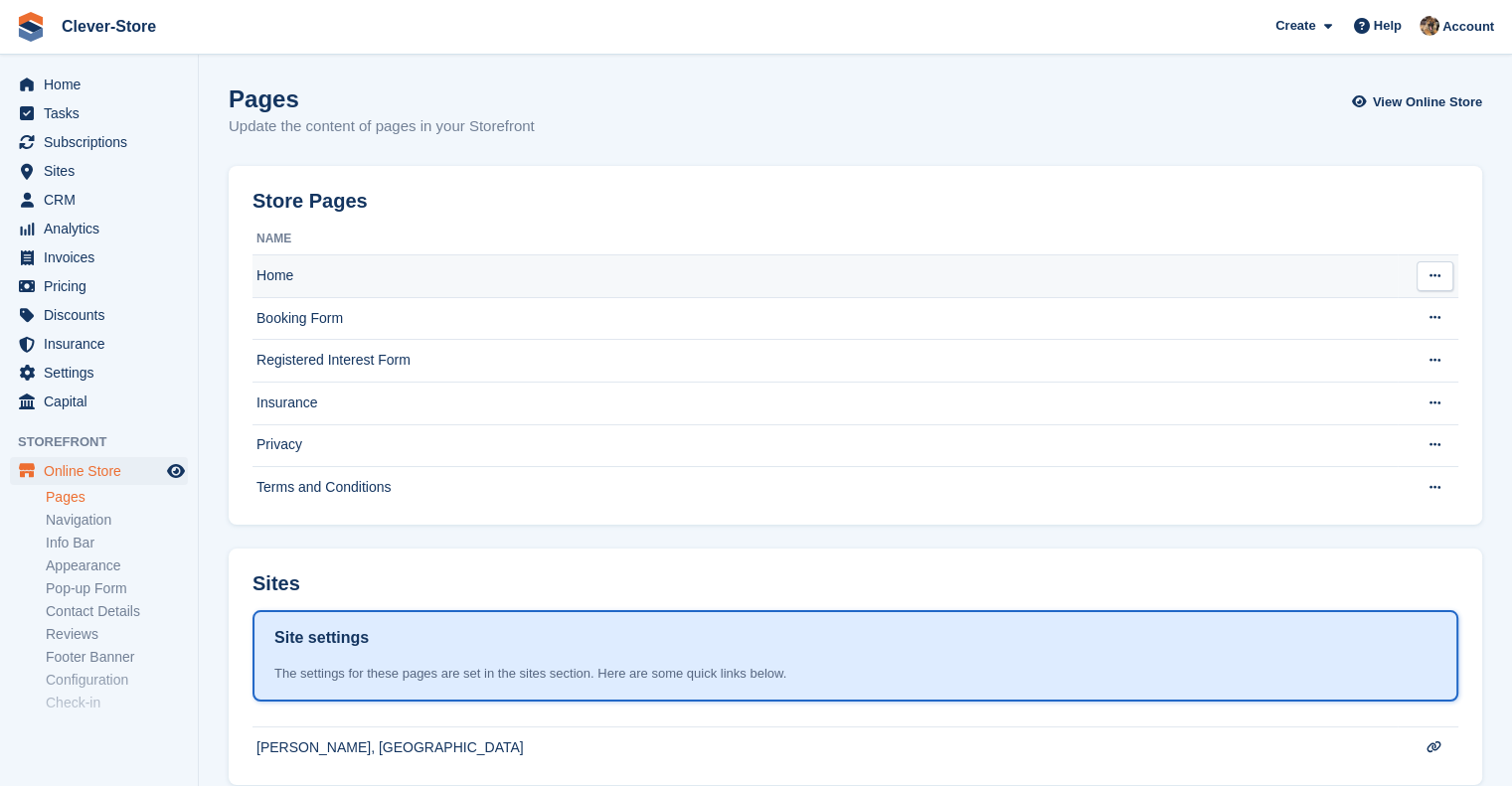 click on "Home" at bounding box center (825, 276) 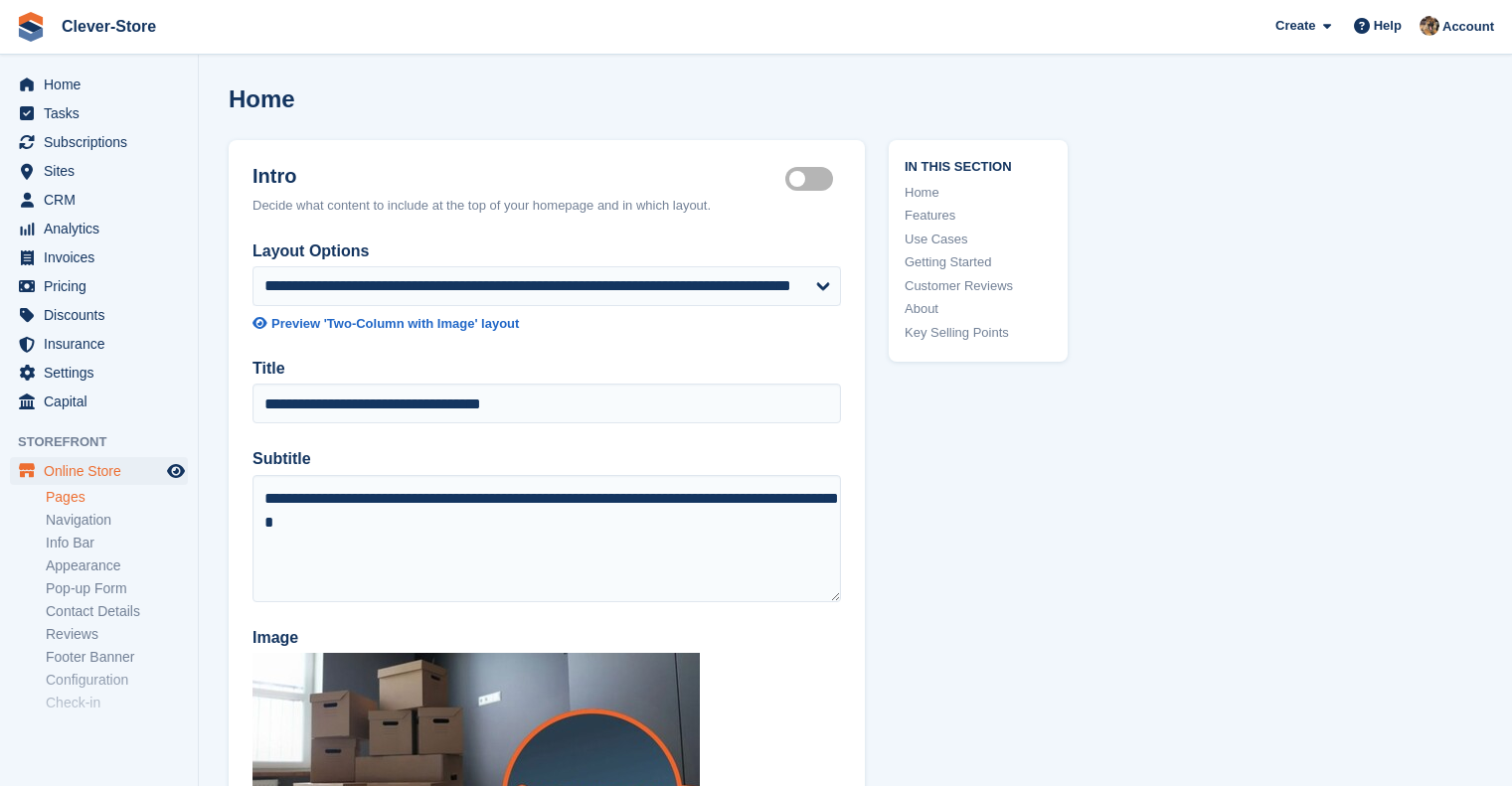 scroll, scrollTop: 0, scrollLeft: 0, axis: both 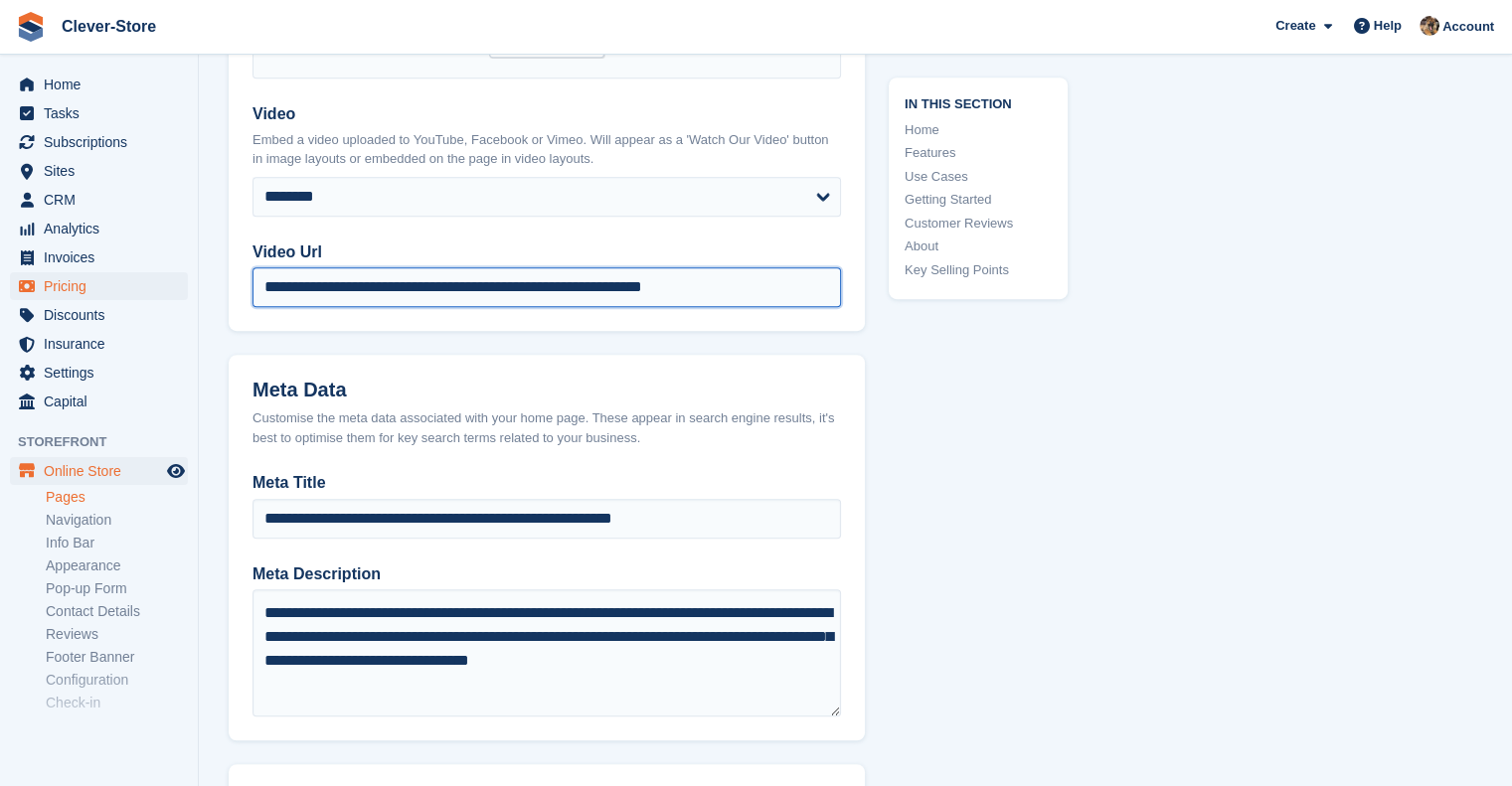 drag, startPoint x: 809, startPoint y: 288, endPoint x: 163, endPoint y: 286, distance: 646.0031 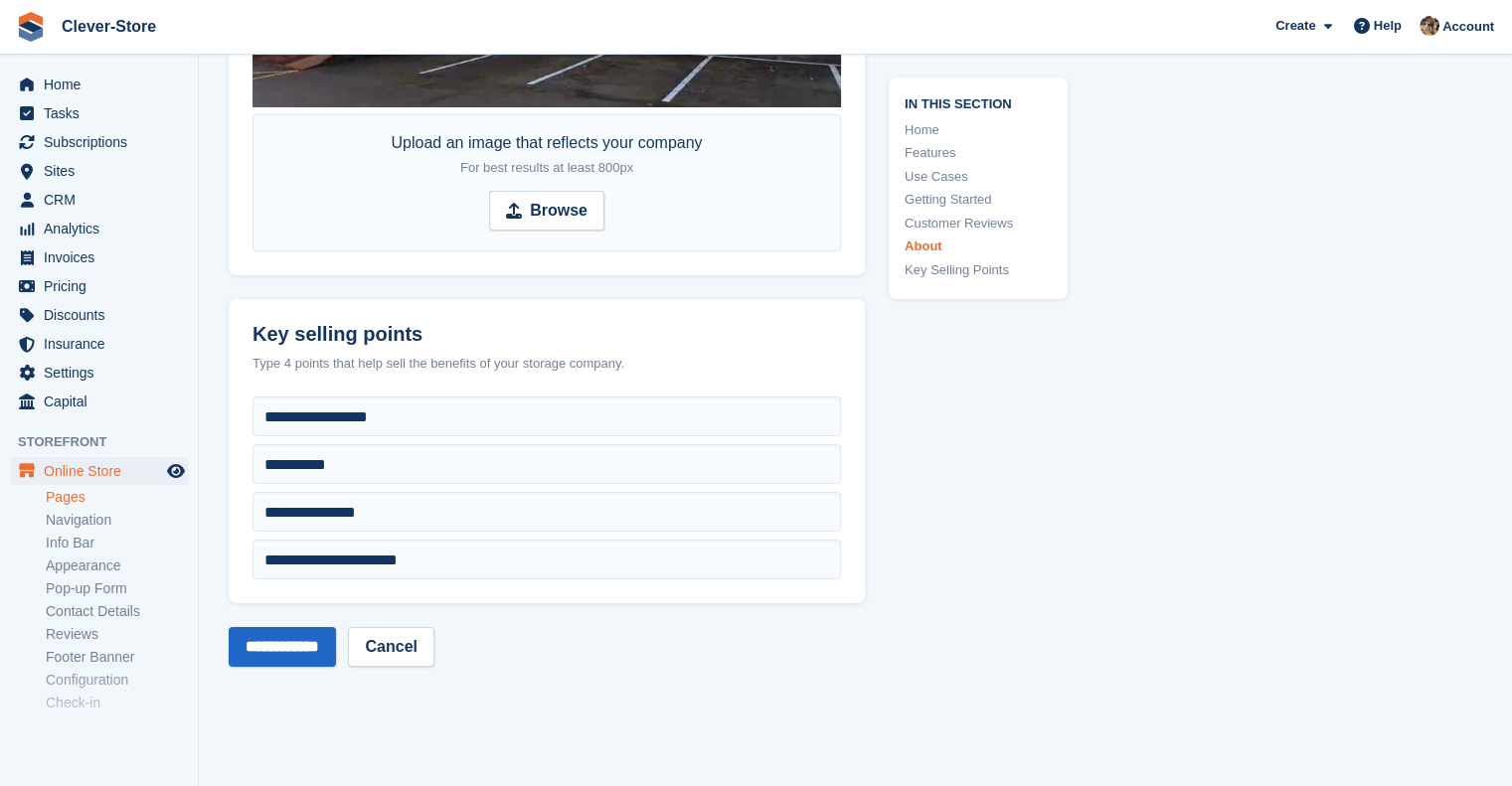 scroll, scrollTop: 7393, scrollLeft: 0, axis: vertical 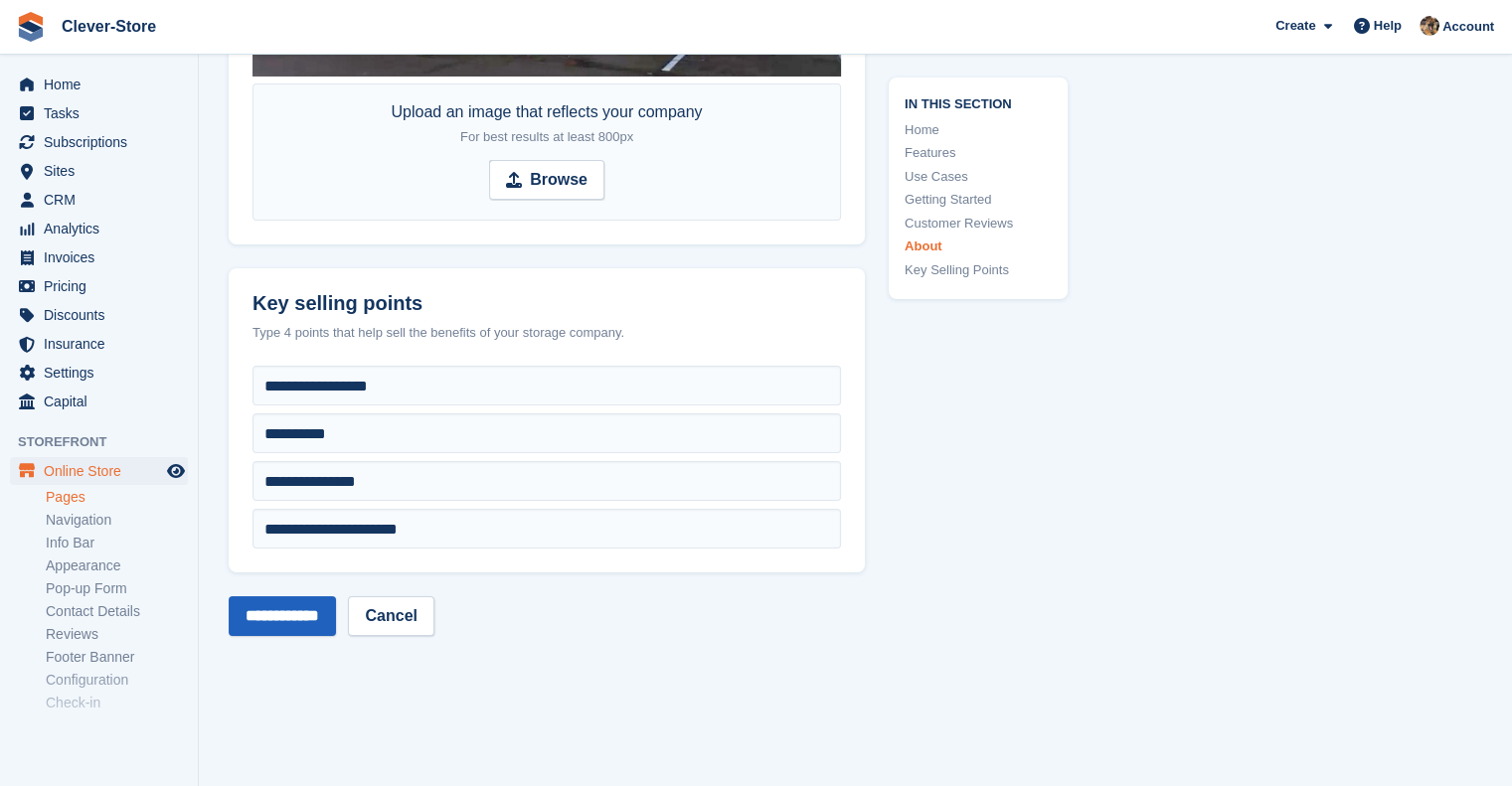 type on "**********" 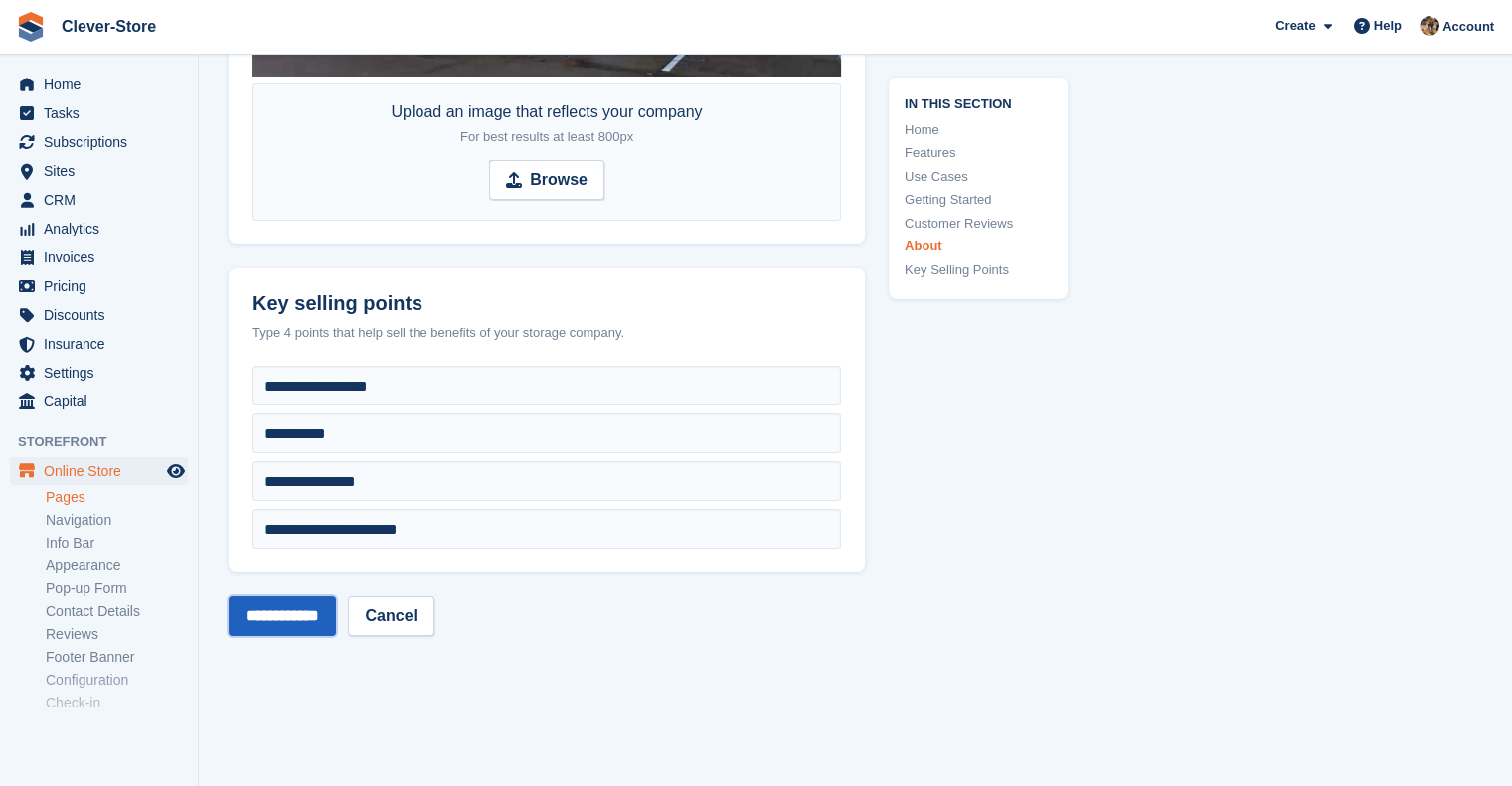 click on "**********" at bounding box center [282, 616] 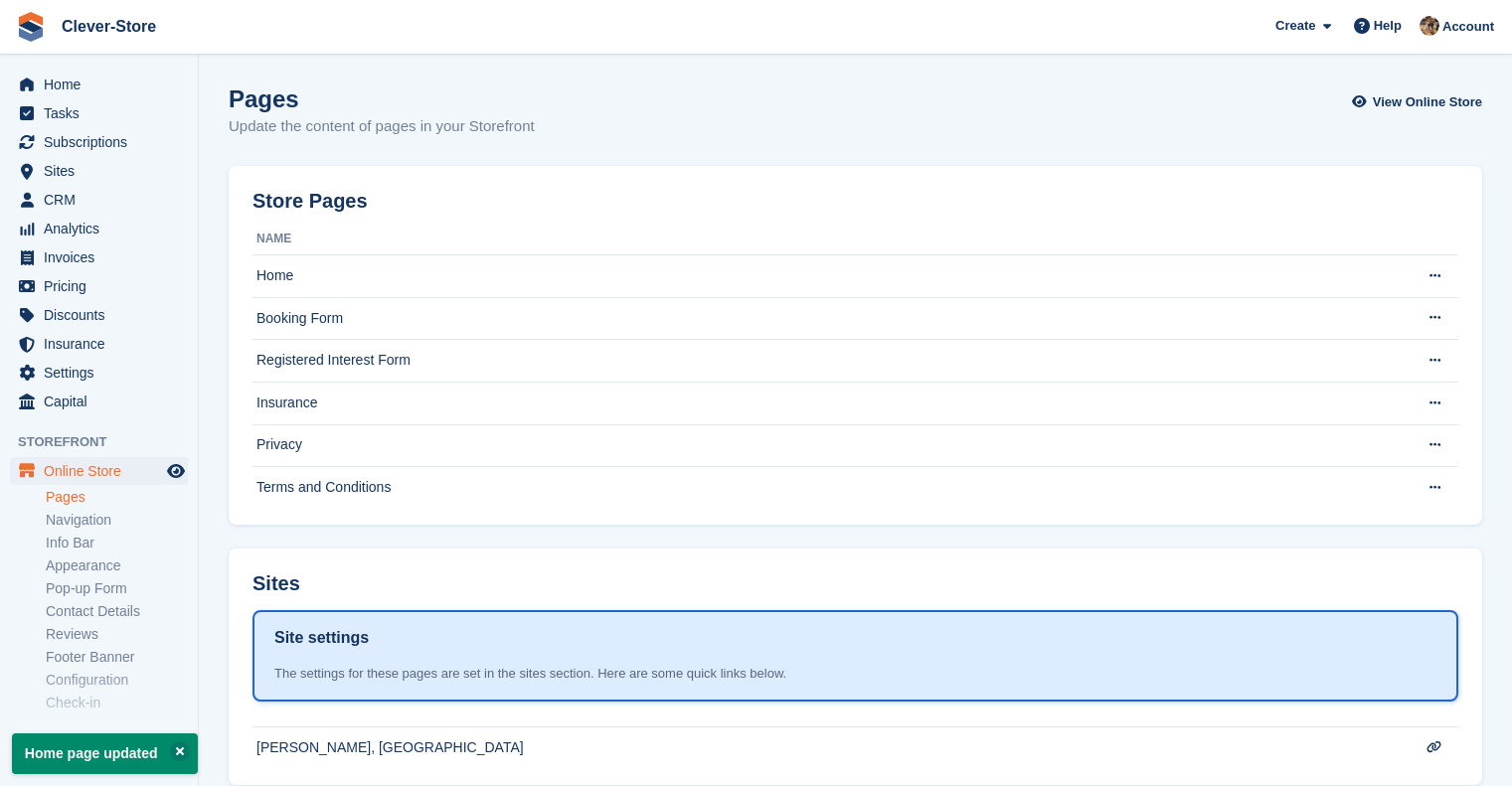 scroll, scrollTop: 0, scrollLeft: 0, axis: both 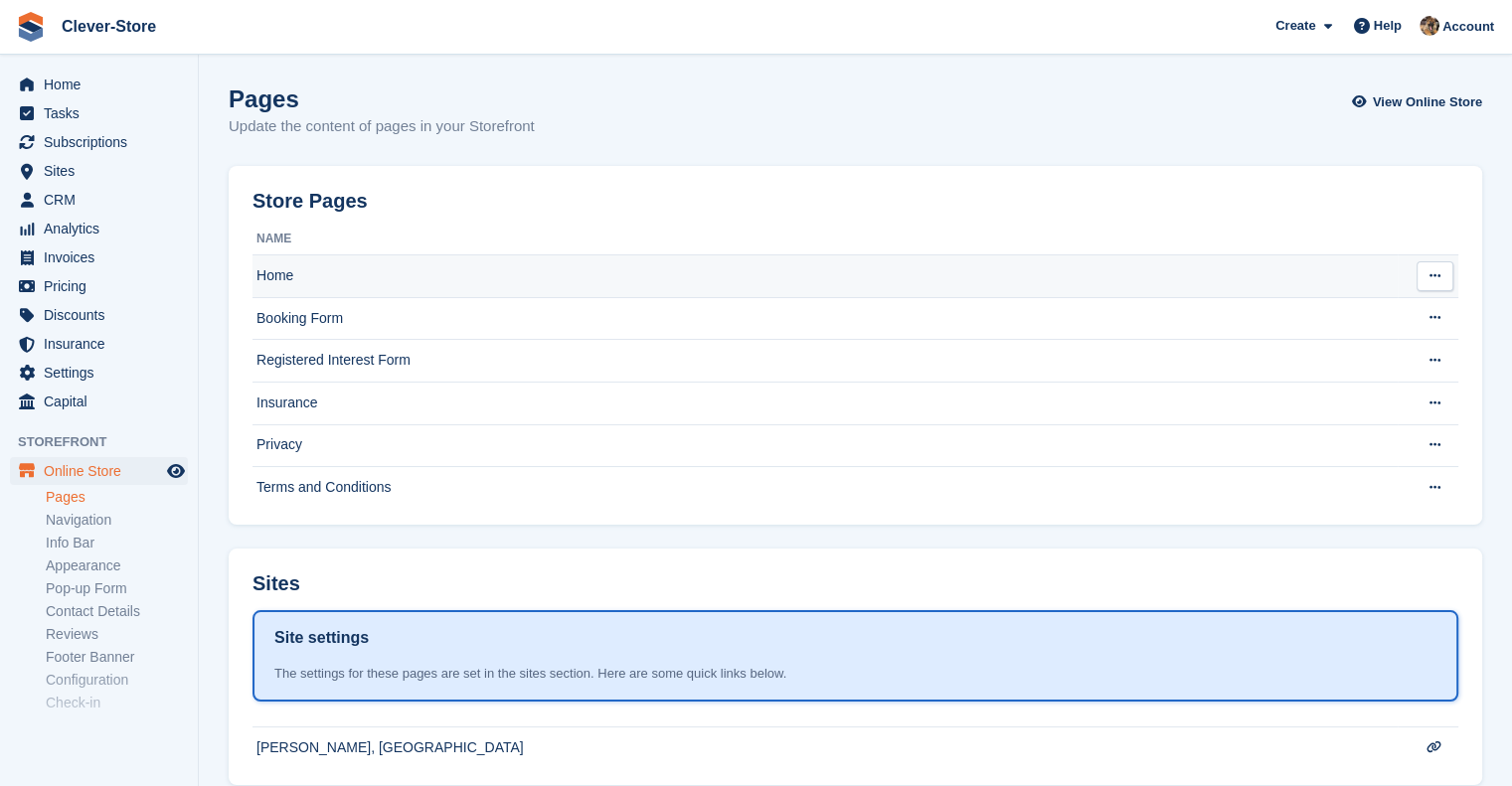 click on "Home" at bounding box center [825, 276] 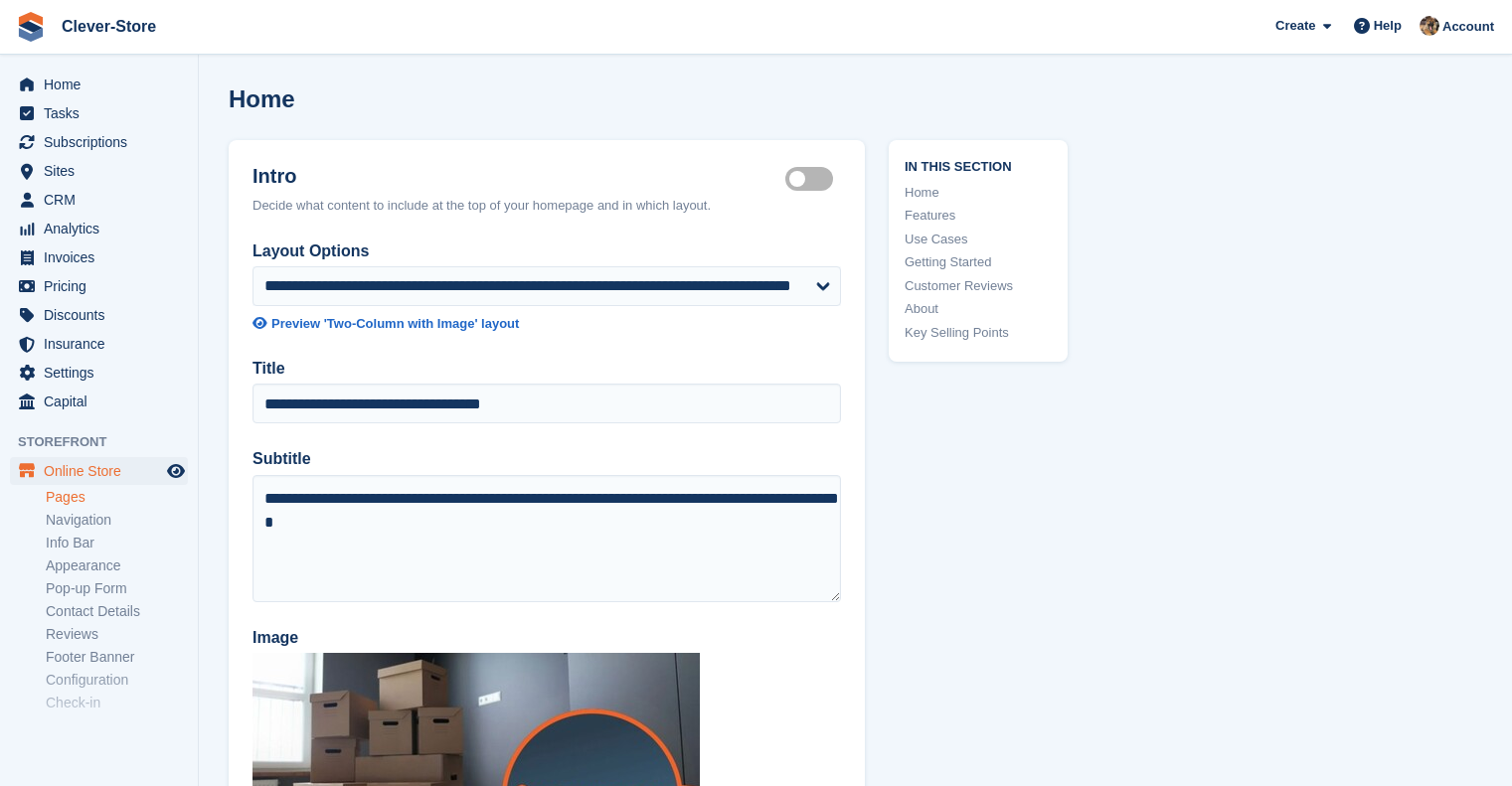 scroll, scrollTop: 0, scrollLeft: 0, axis: both 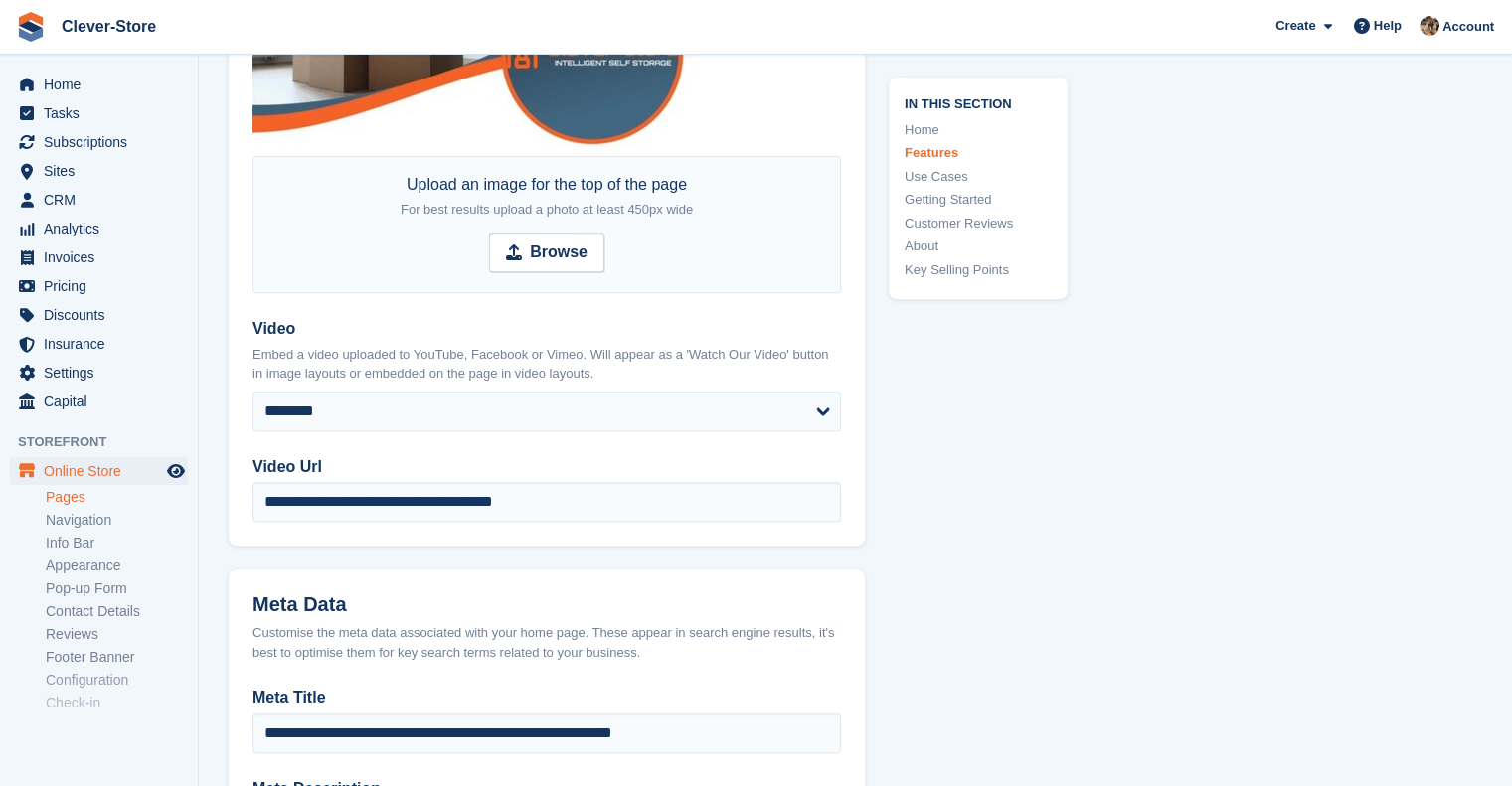 click on "Video Url" at bounding box center [547, 467] 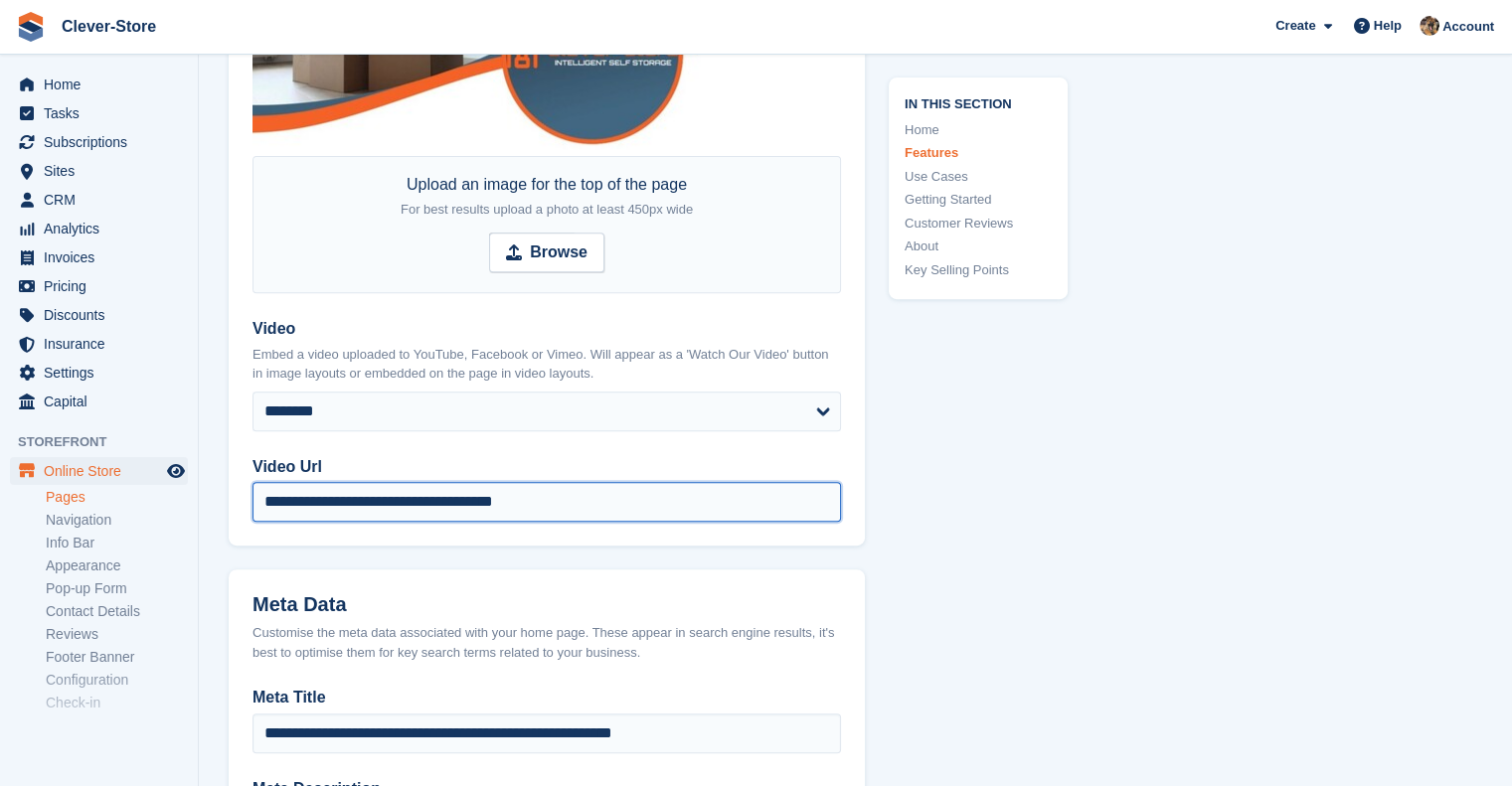 click on "**********" at bounding box center [547, 502] 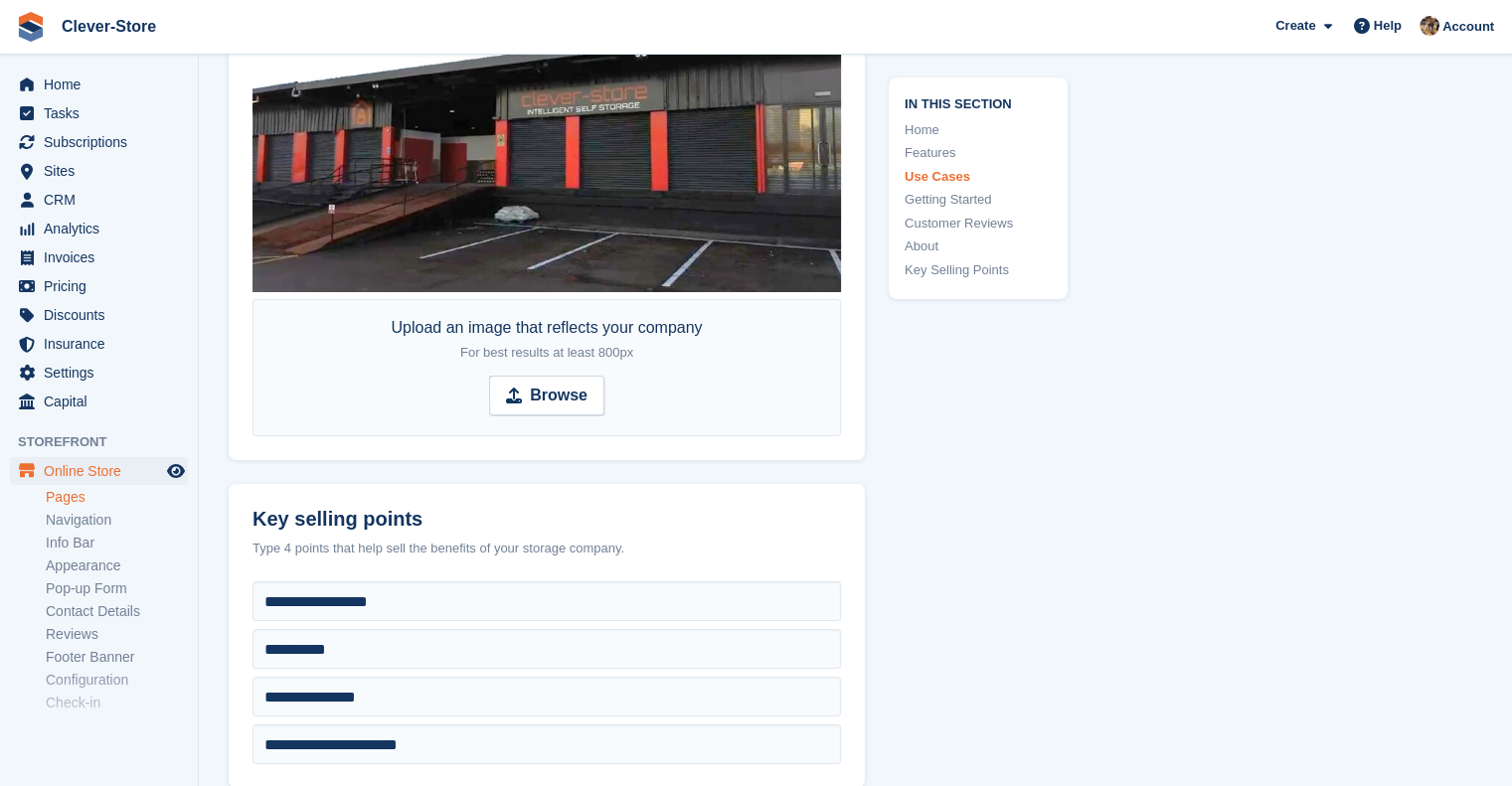 scroll, scrollTop: 7679, scrollLeft: 0, axis: vertical 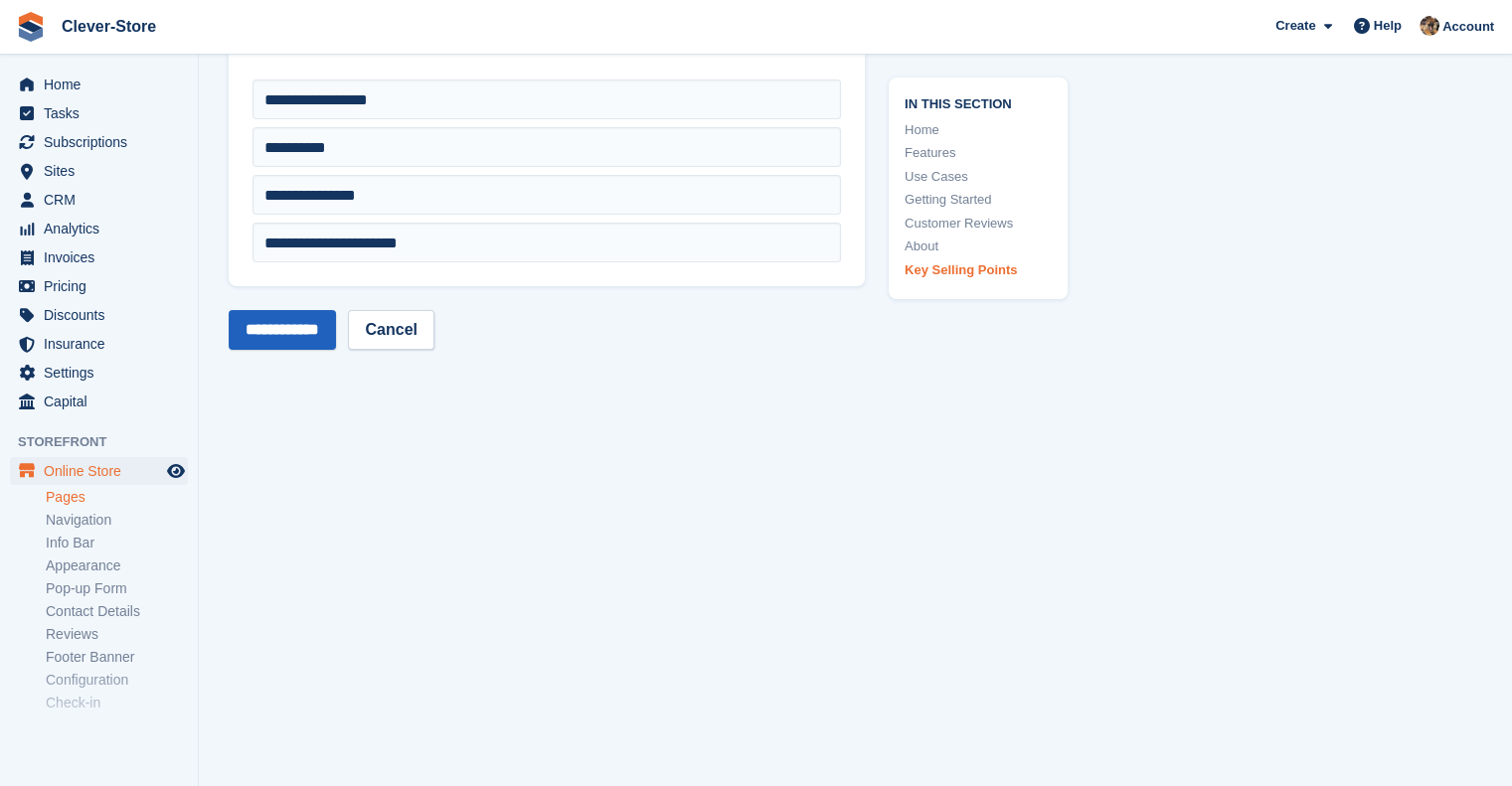 type on "**********" 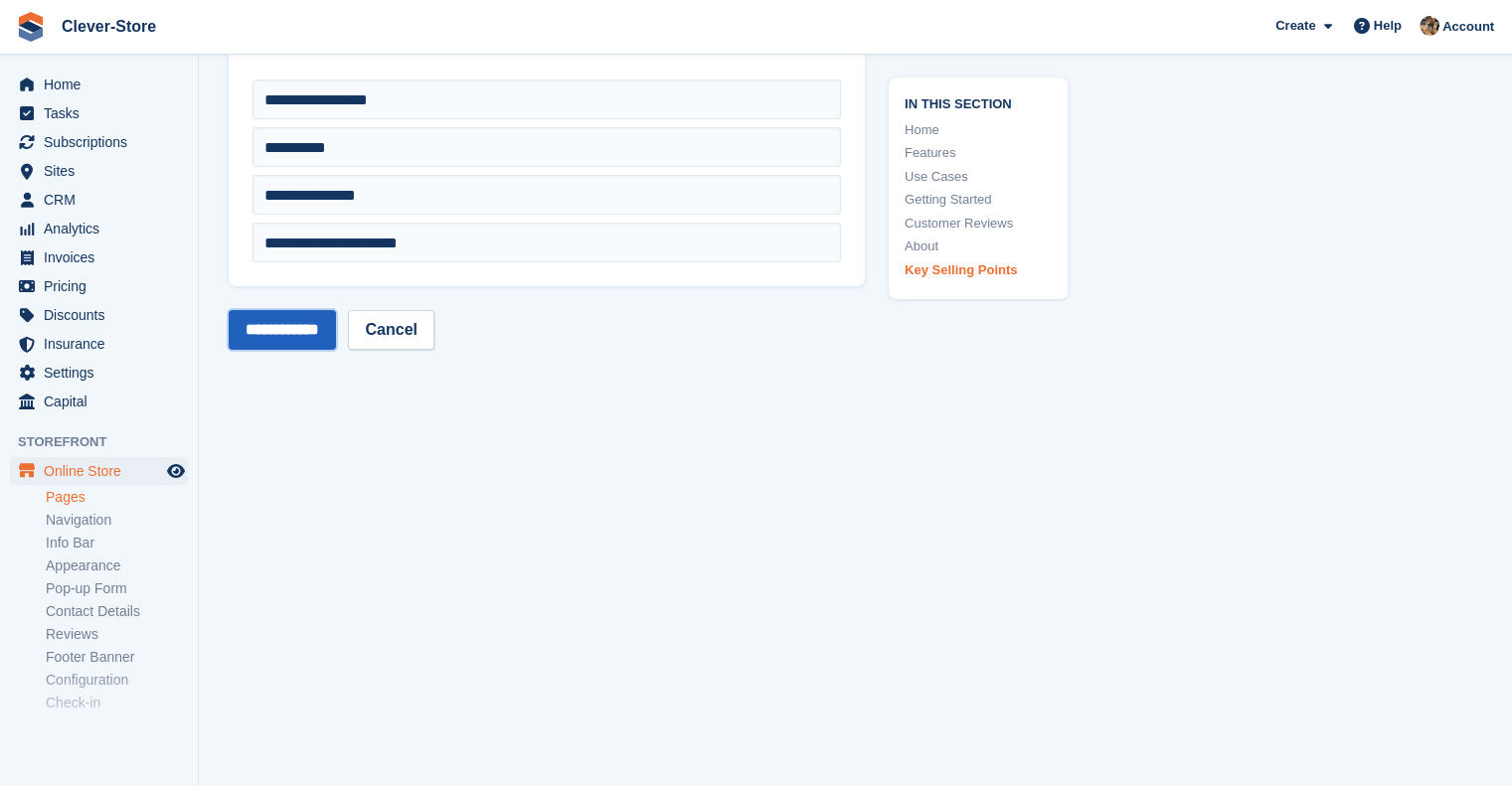click on "**********" at bounding box center (282, 330) 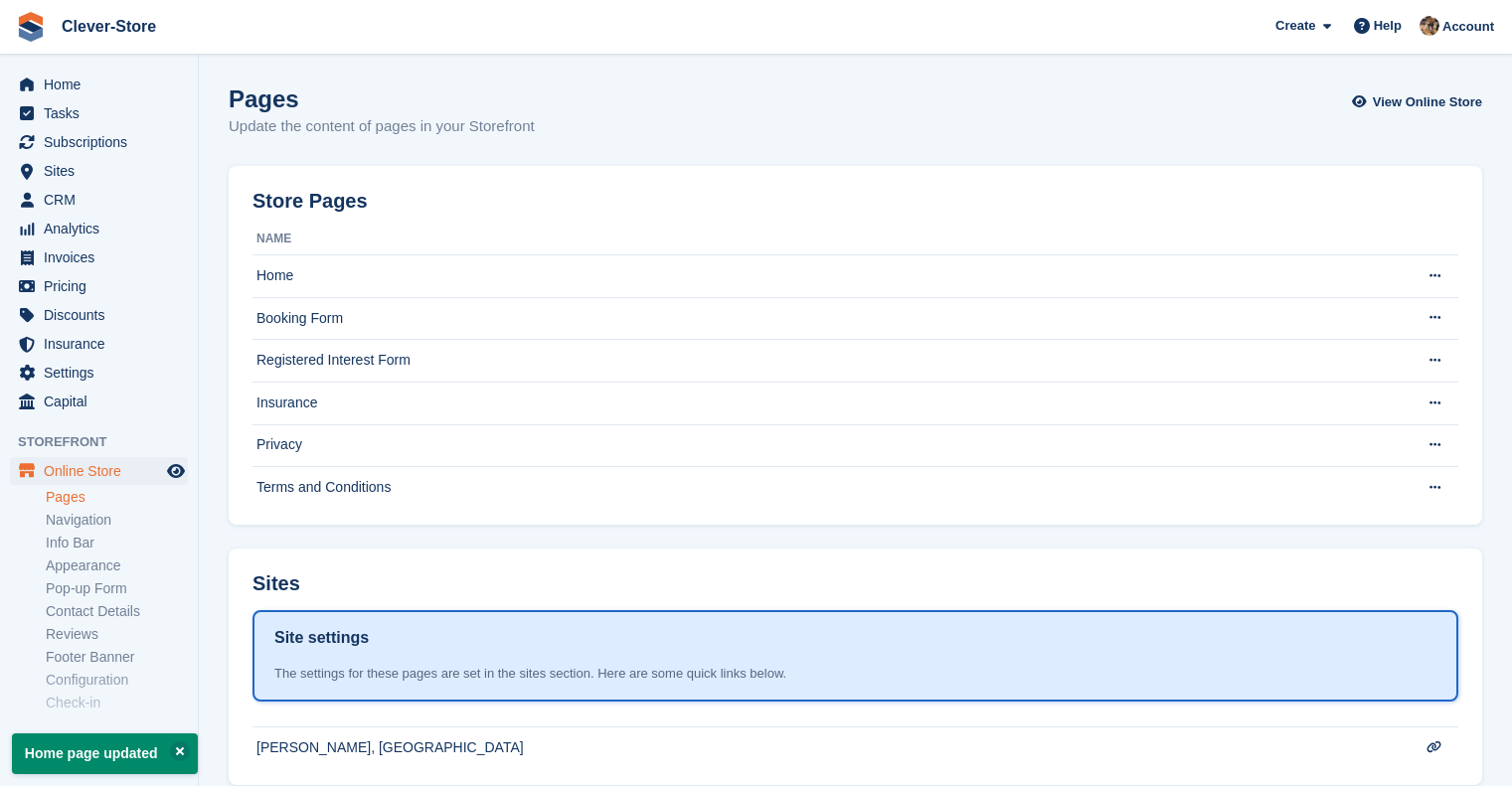 scroll, scrollTop: 0, scrollLeft: 0, axis: both 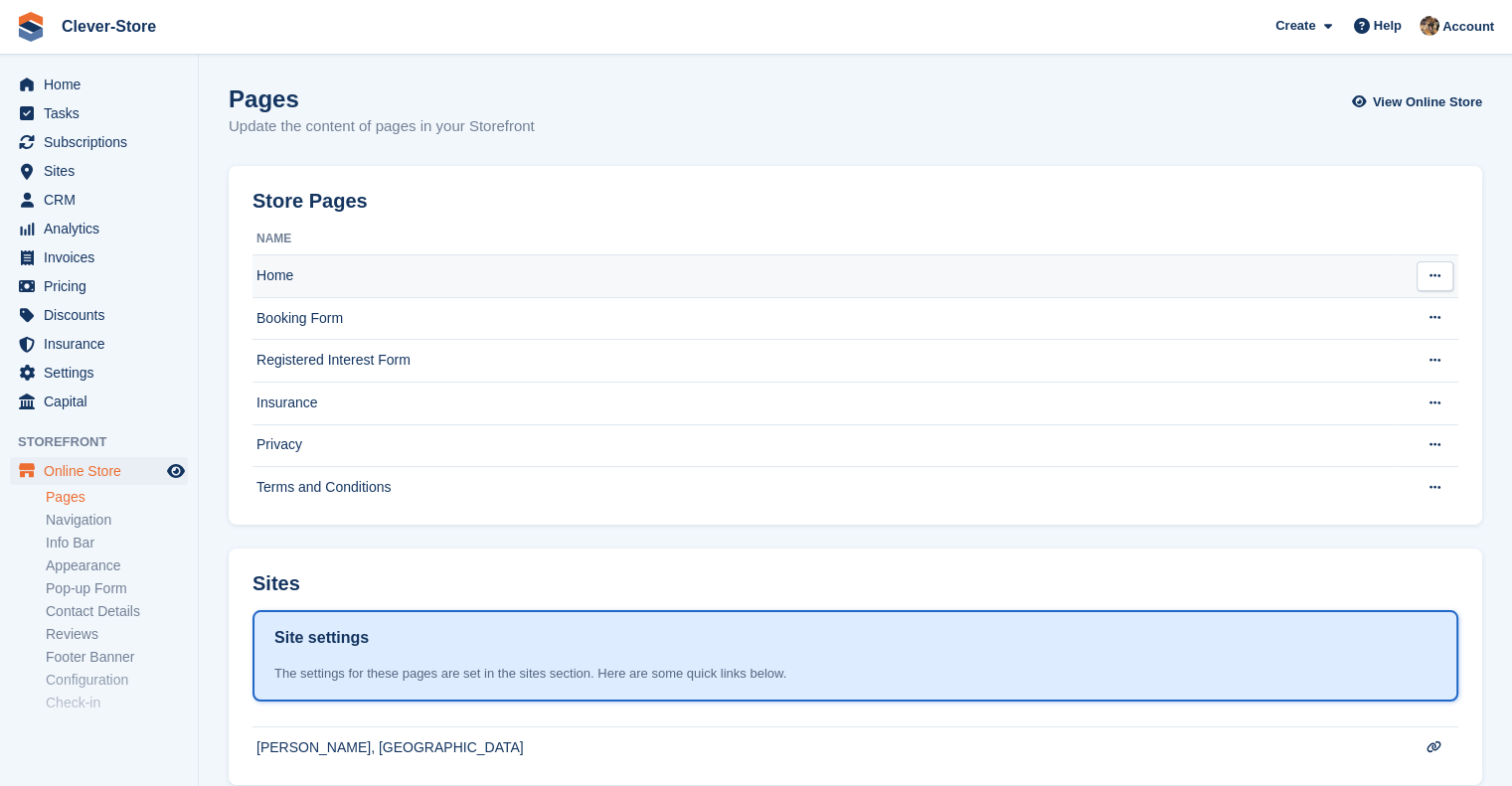 click on "Home" at bounding box center (825, 276) 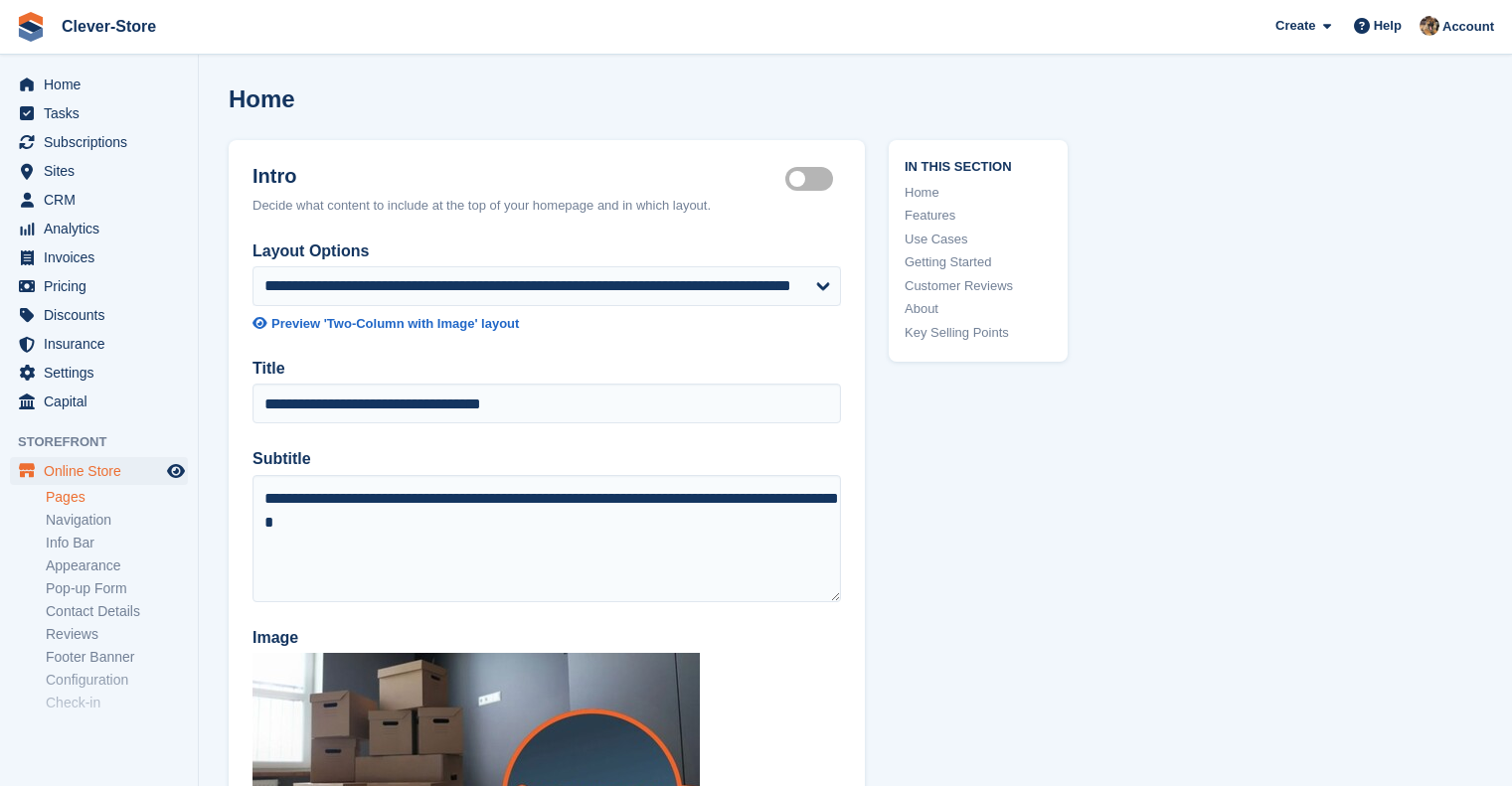 scroll, scrollTop: 0, scrollLeft: 0, axis: both 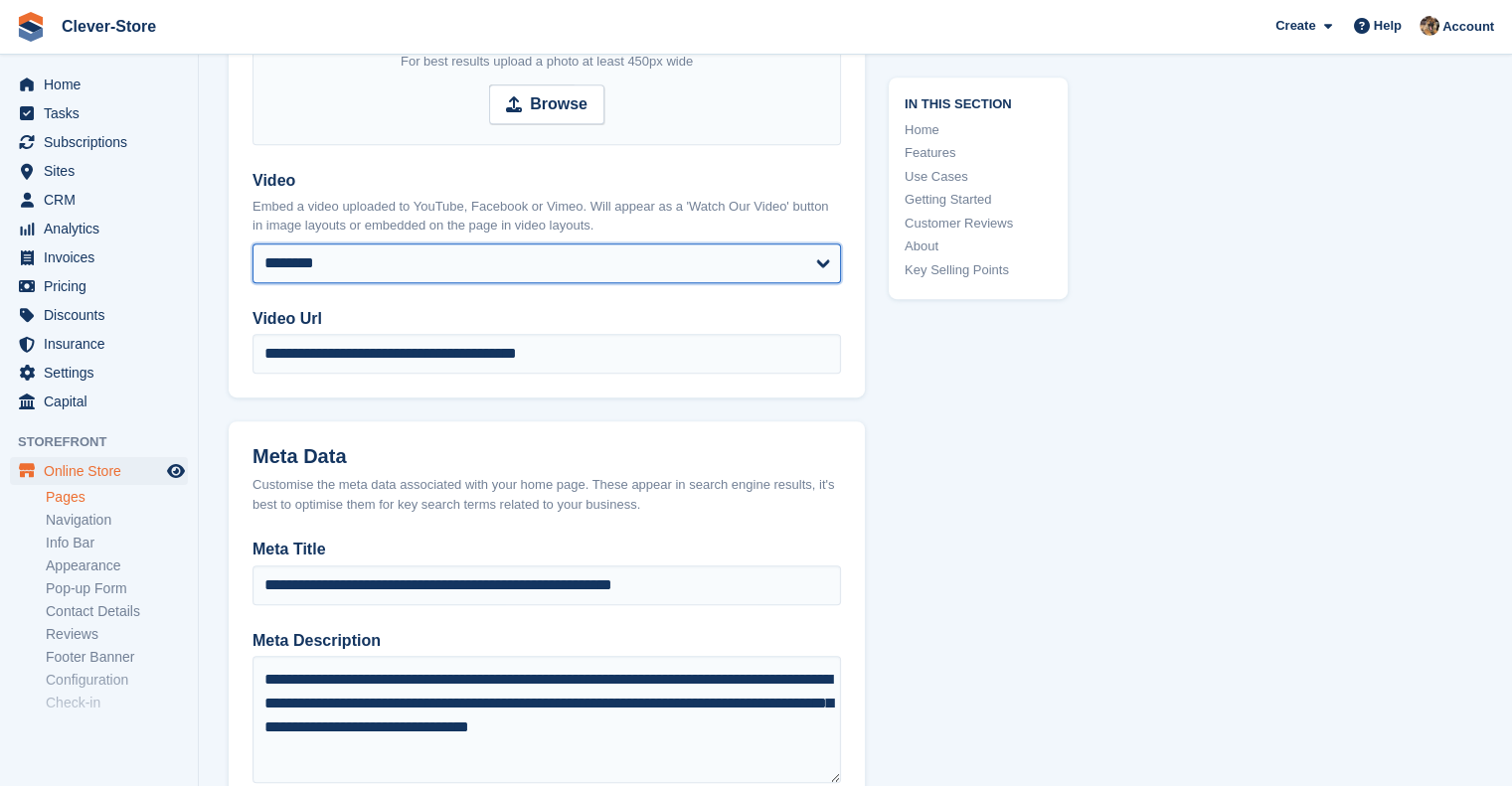 click on "********
********
*****
*******" at bounding box center [547, 263] 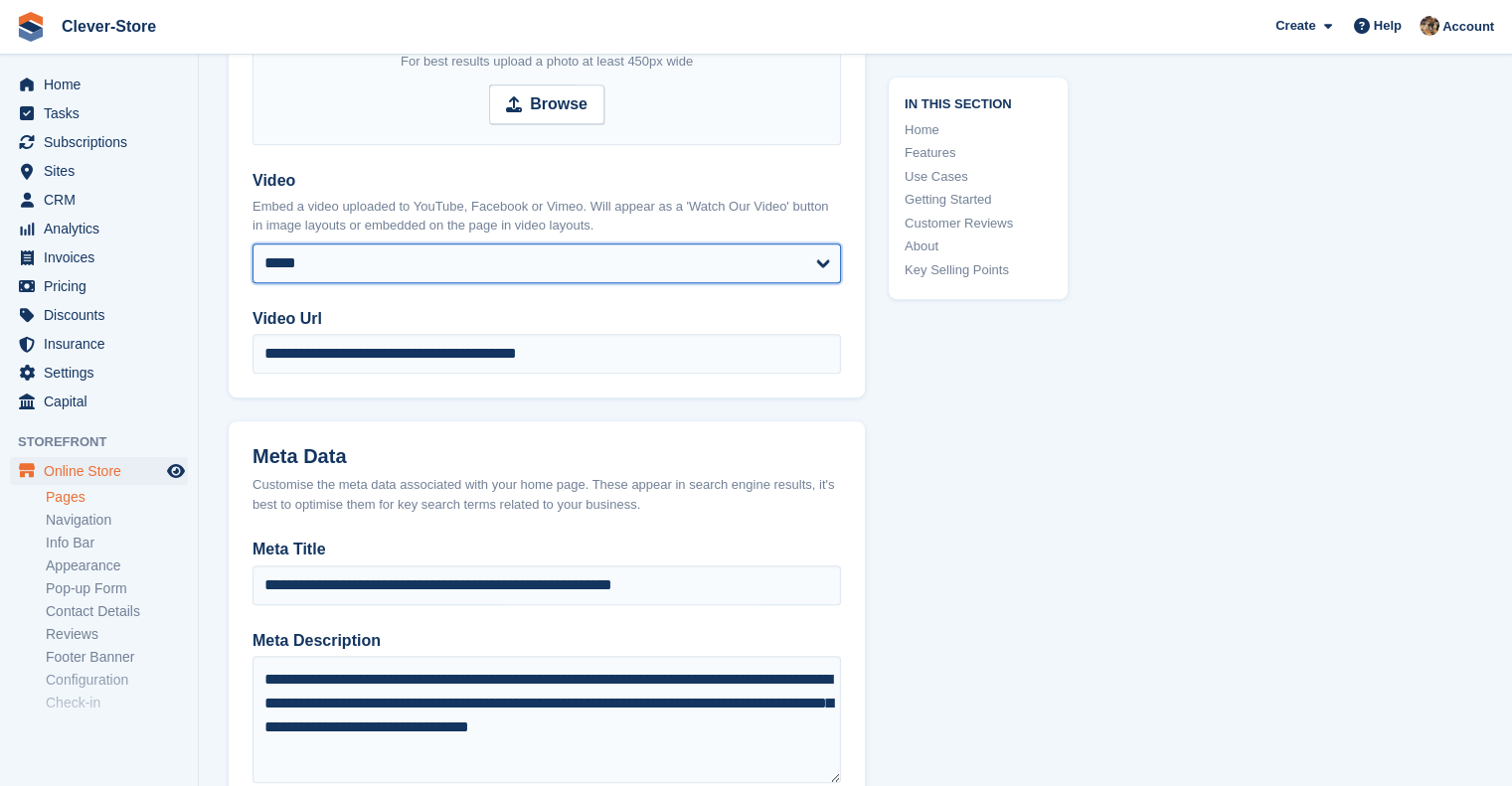 click on "********
********
*****
*******" at bounding box center [547, 263] 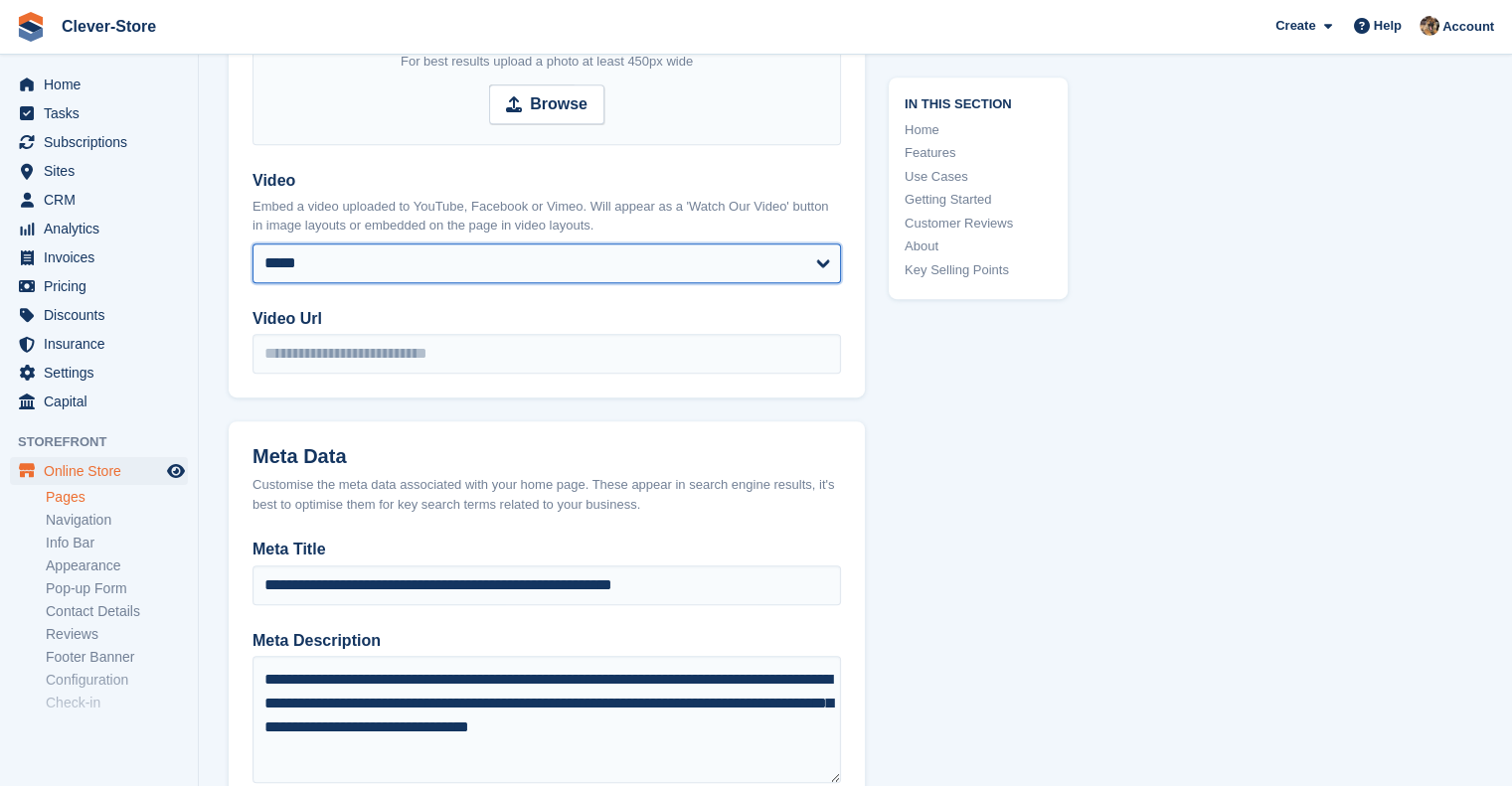 click on "********
********
*****
*******" at bounding box center [547, 263] 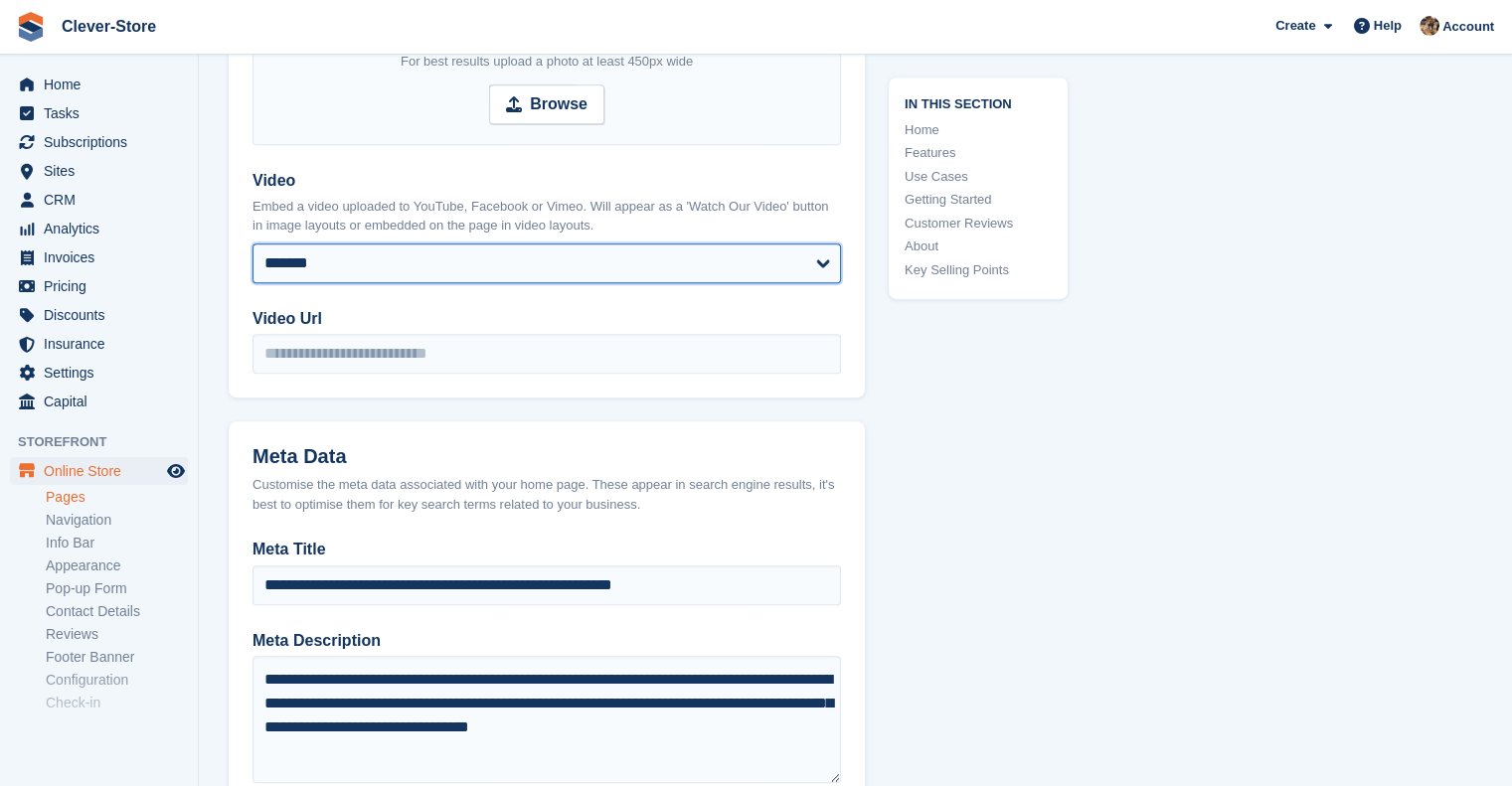 click on "********
********
*****
*******" at bounding box center [547, 263] 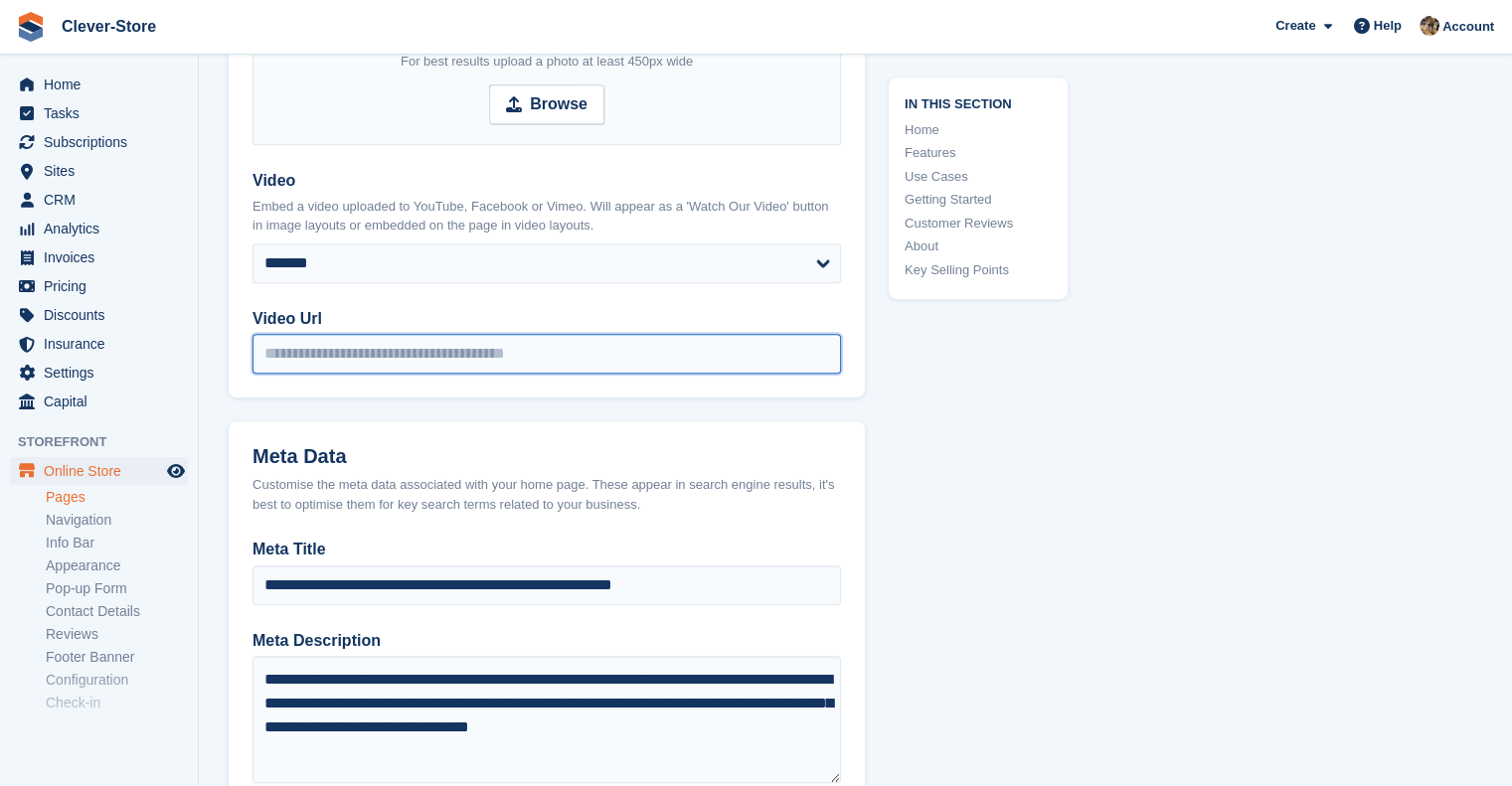 click on "Video Url" at bounding box center [547, 354] 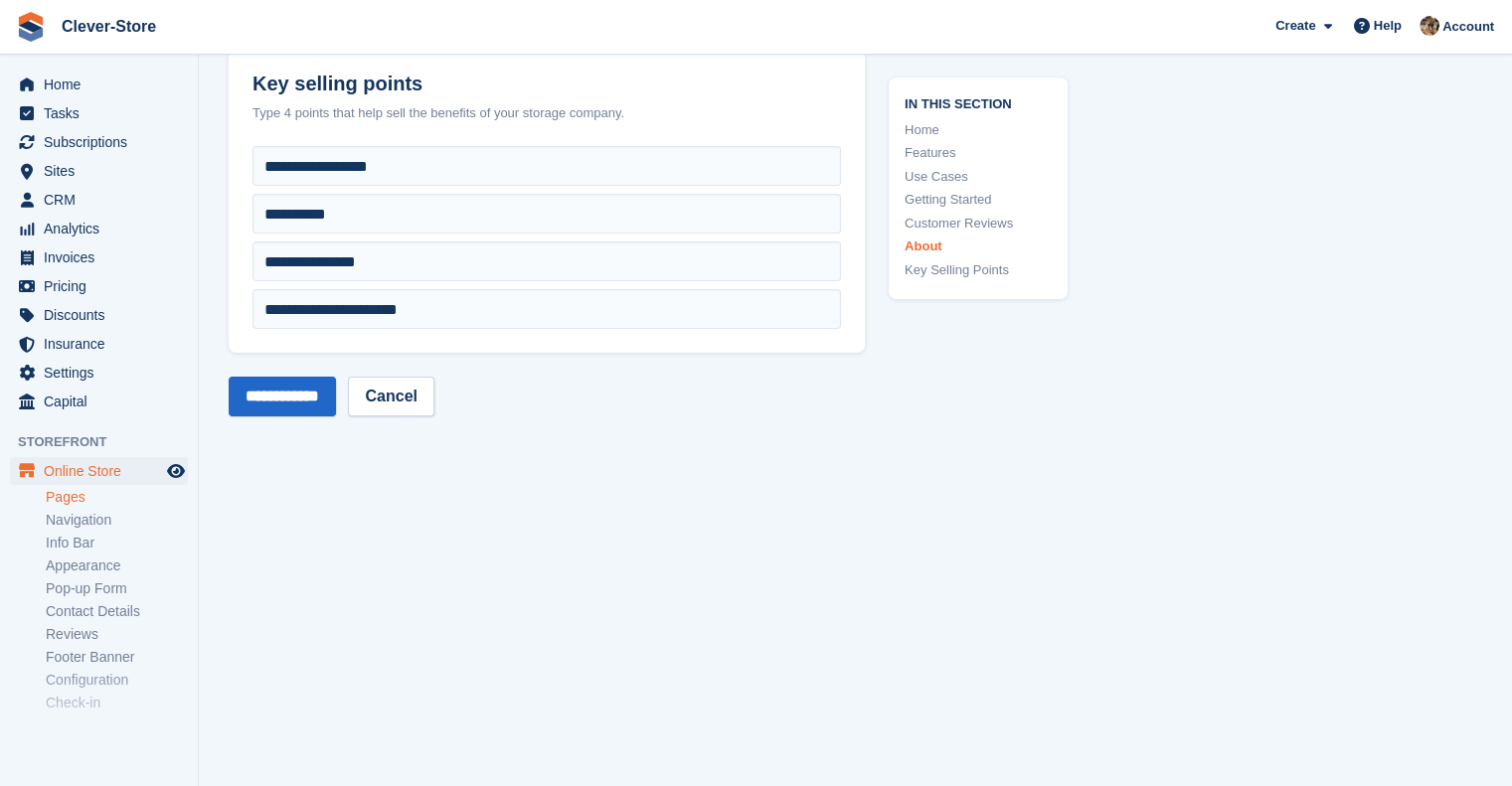 scroll, scrollTop: 7679, scrollLeft: 0, axis: vertical 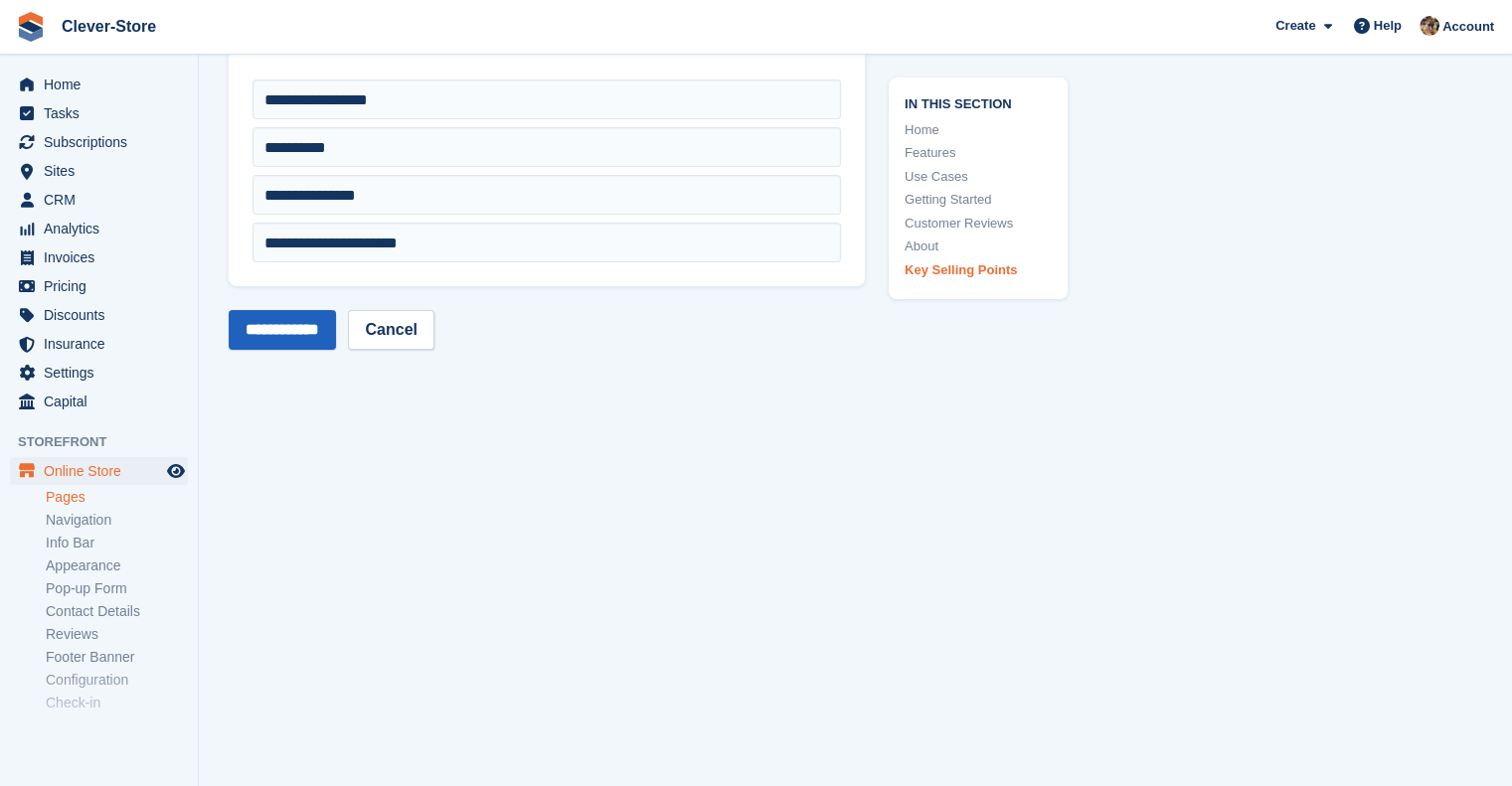 type on "**********" 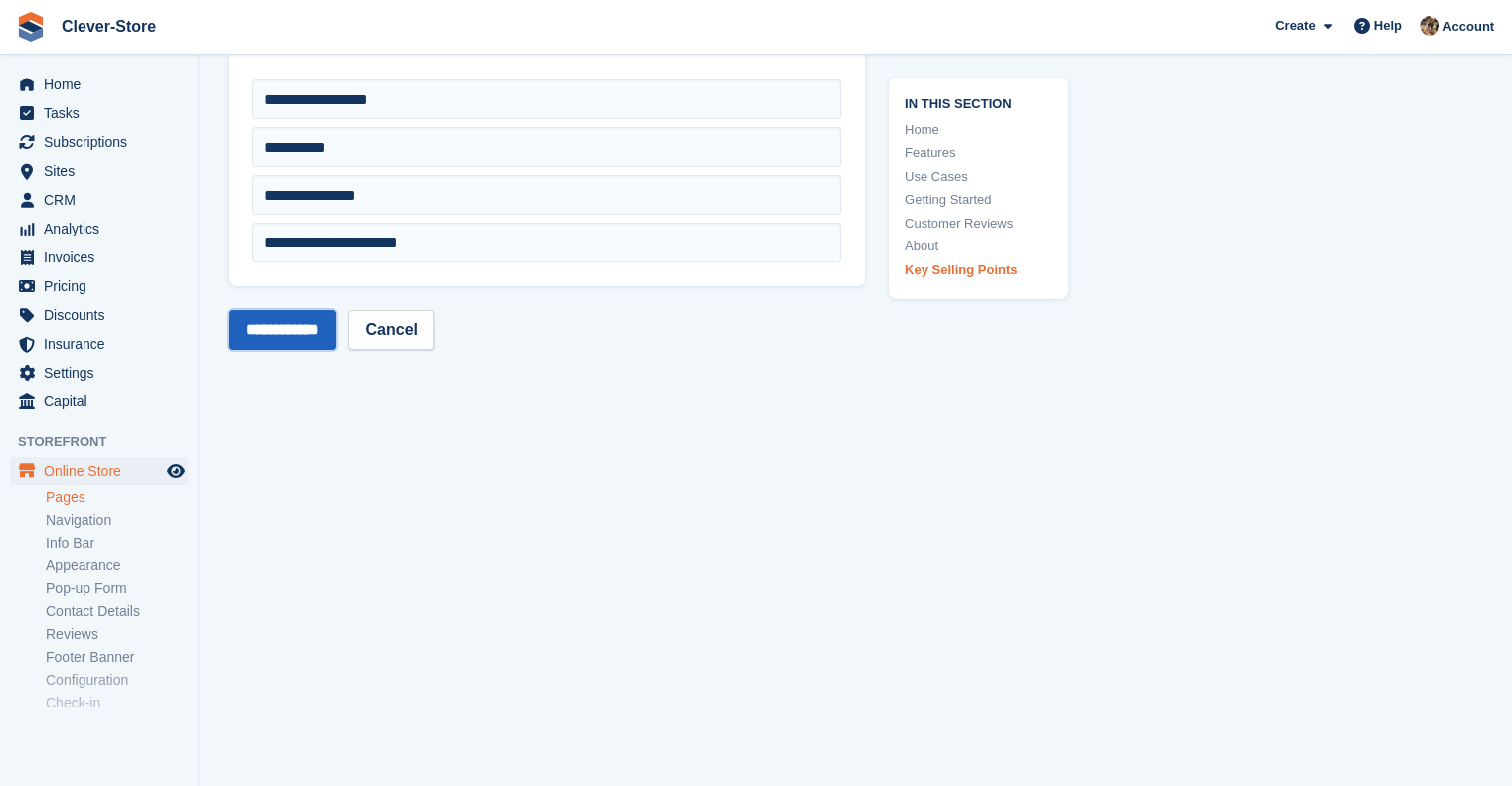 click on "**********" at bounding box center [282, 330] 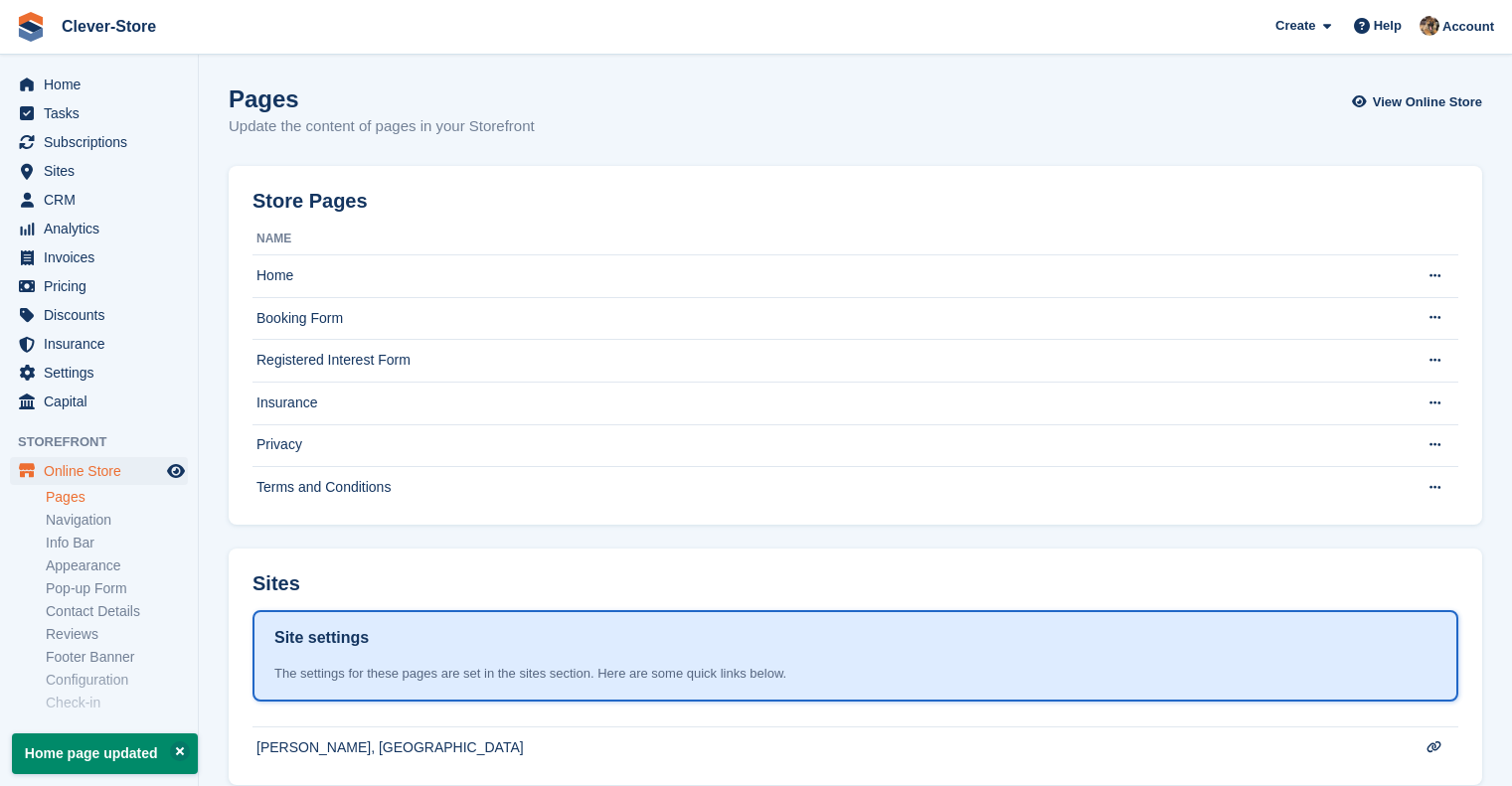 scroll, scrollTop: 0, scrollLeft: 0, axis: both 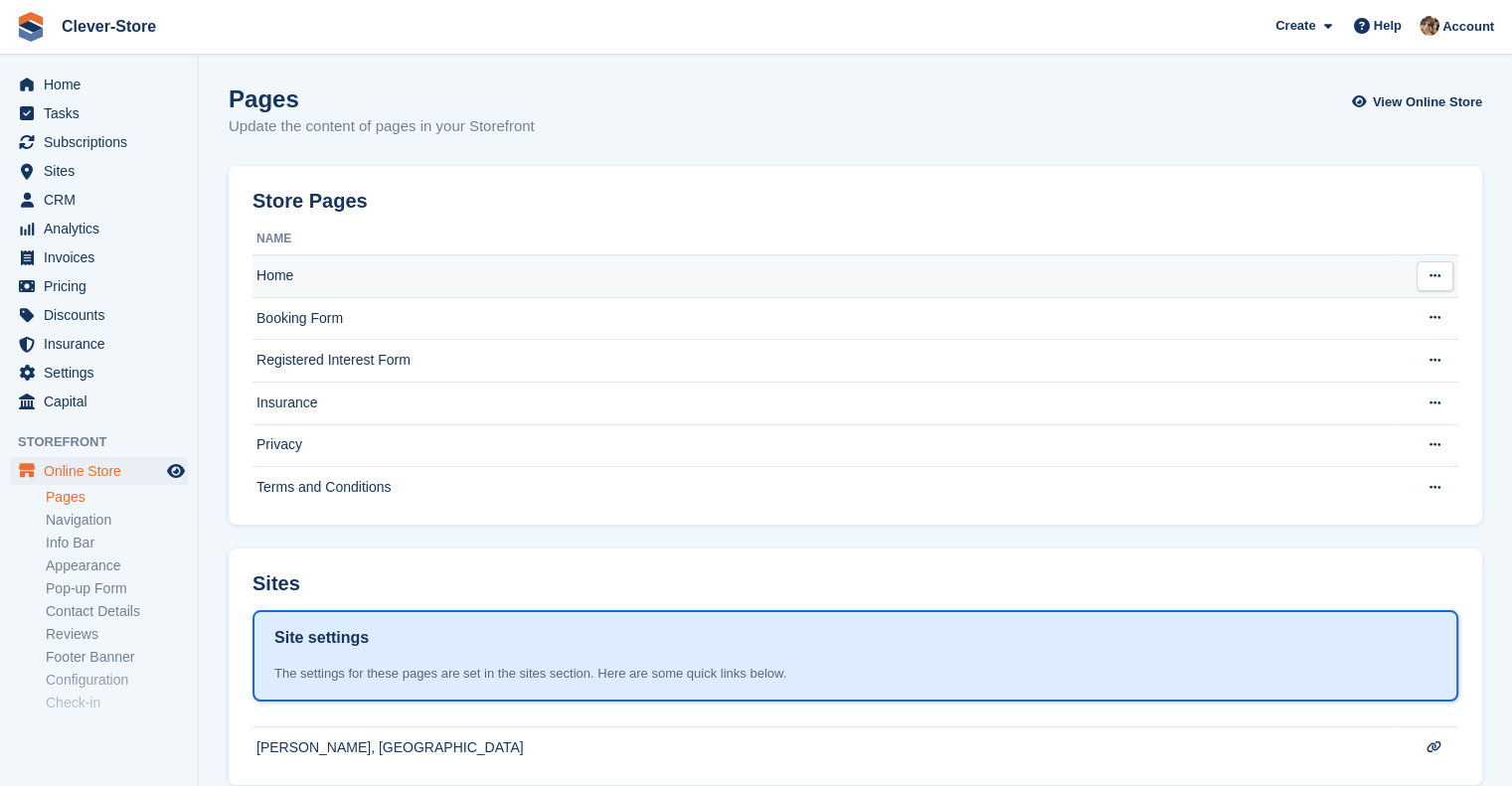 click on "Home" at bounding box center (825, 276) 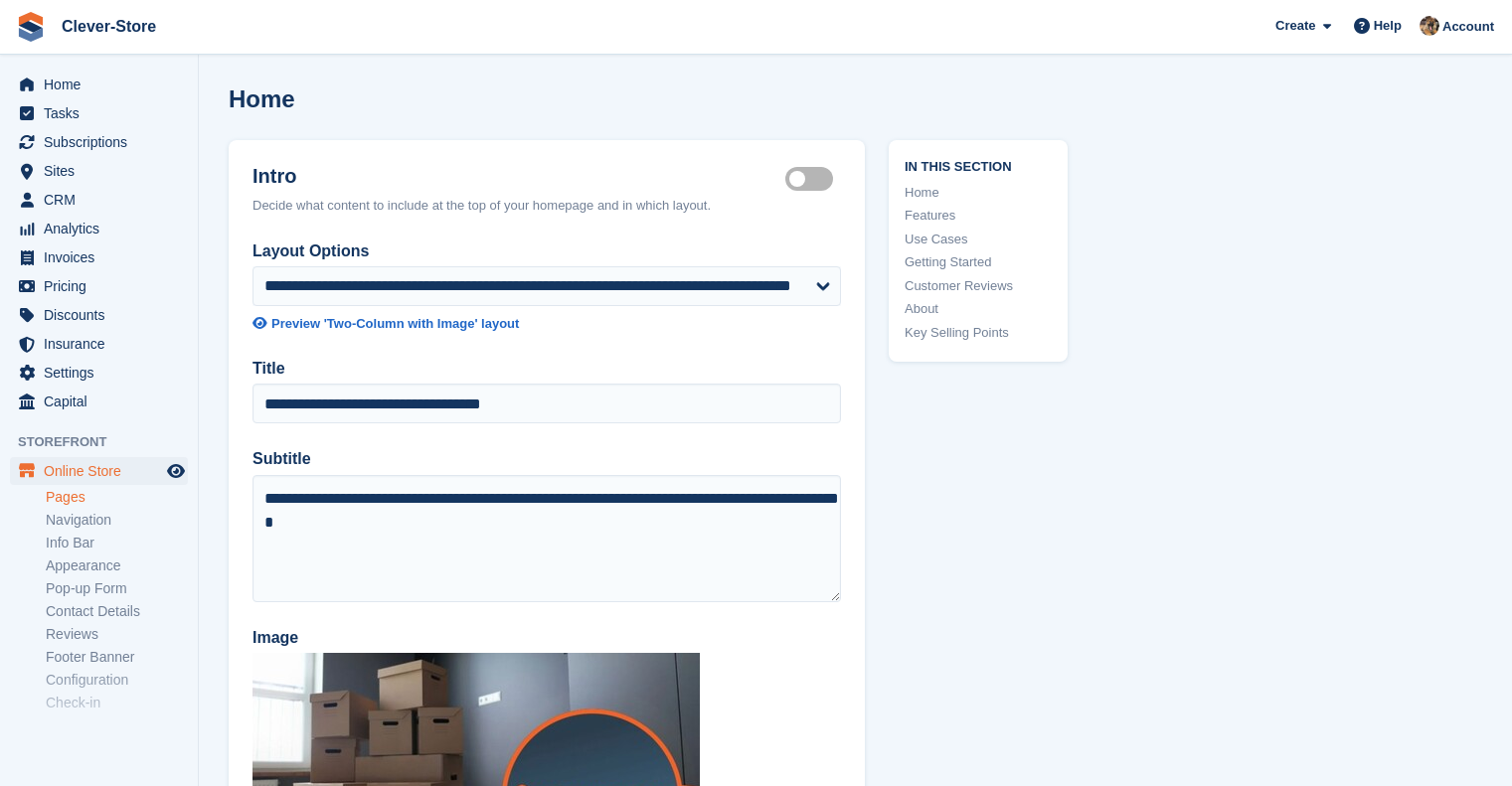 scroll, scrollTop: 0, scrollLeft: 0, axis: both 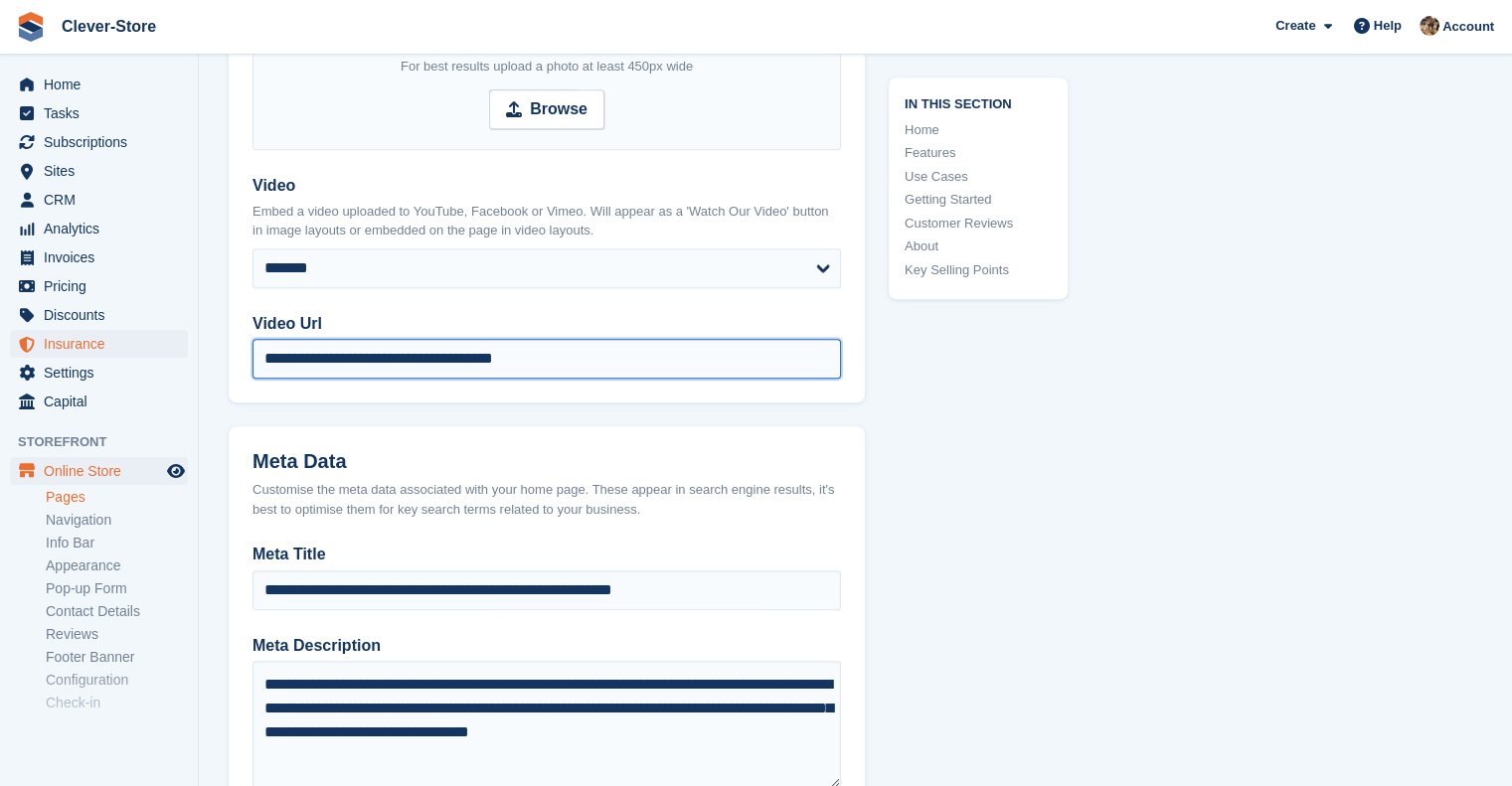 drag, startPoint x: 667, startPoint y: 359, endPoint x: 183, endPoint y: 343, distance: 484.26439 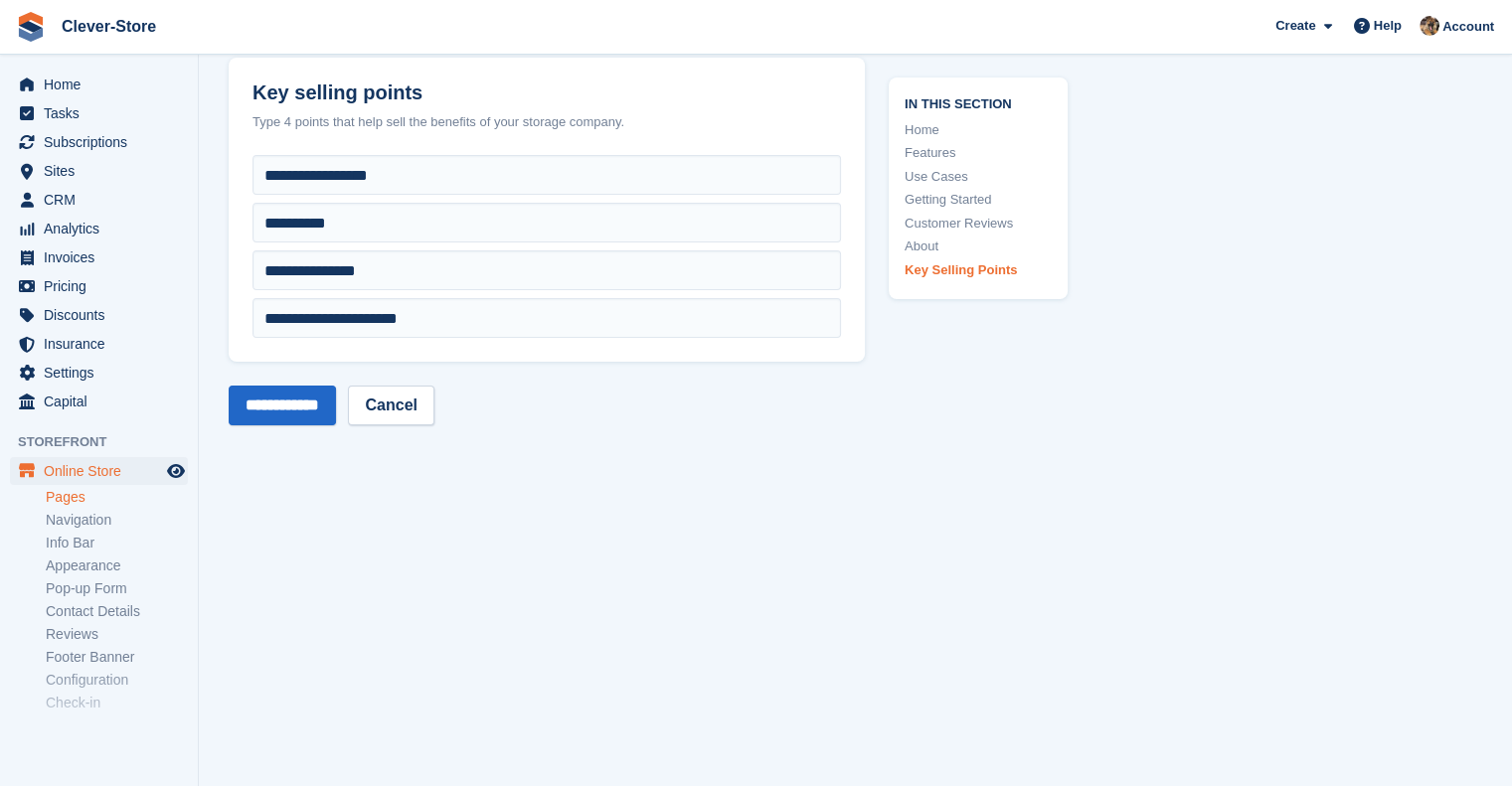scroll, scrollTop: 7679, scrollLeft: 0, axis: vertical 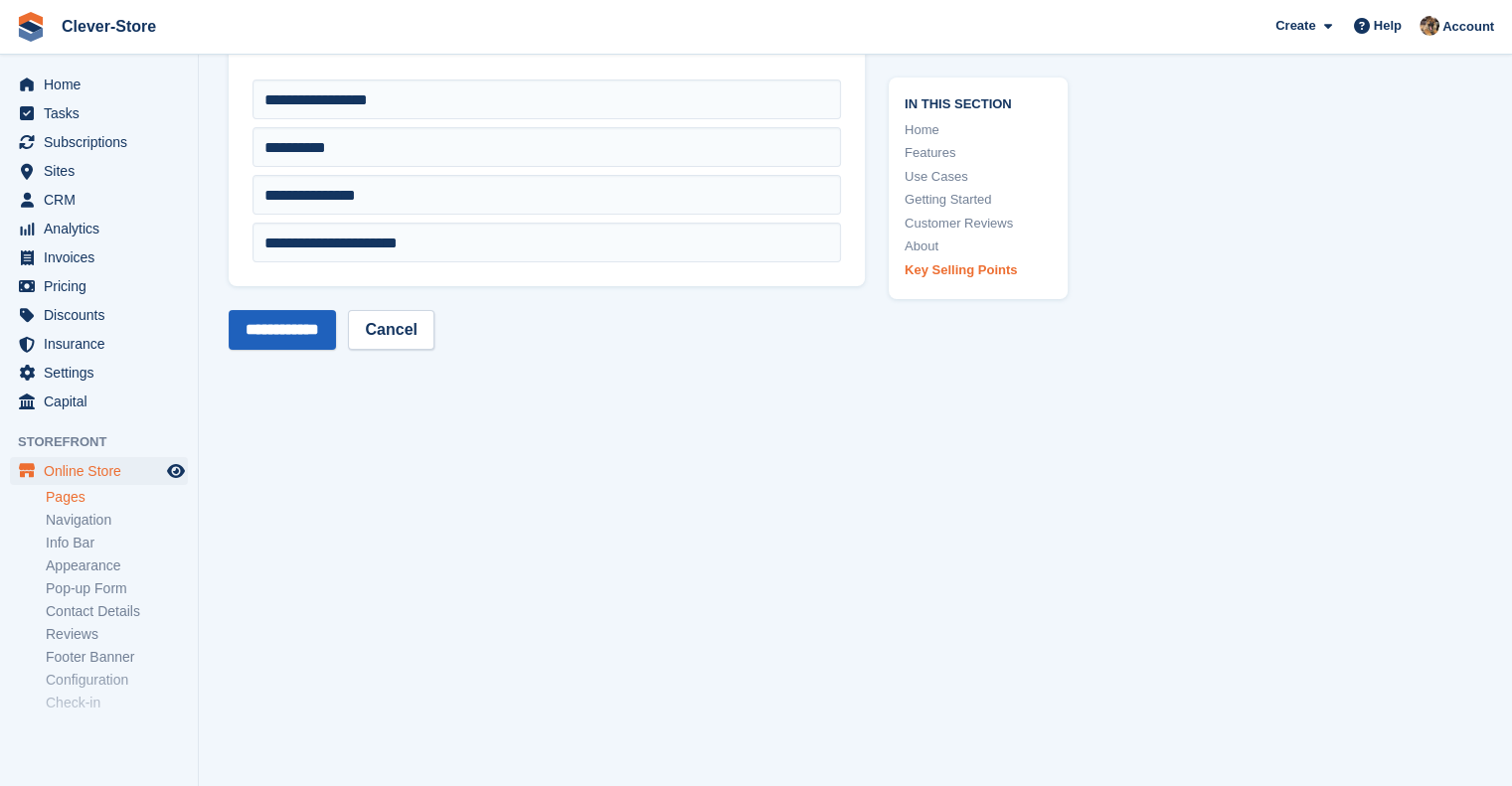 type on "**********" 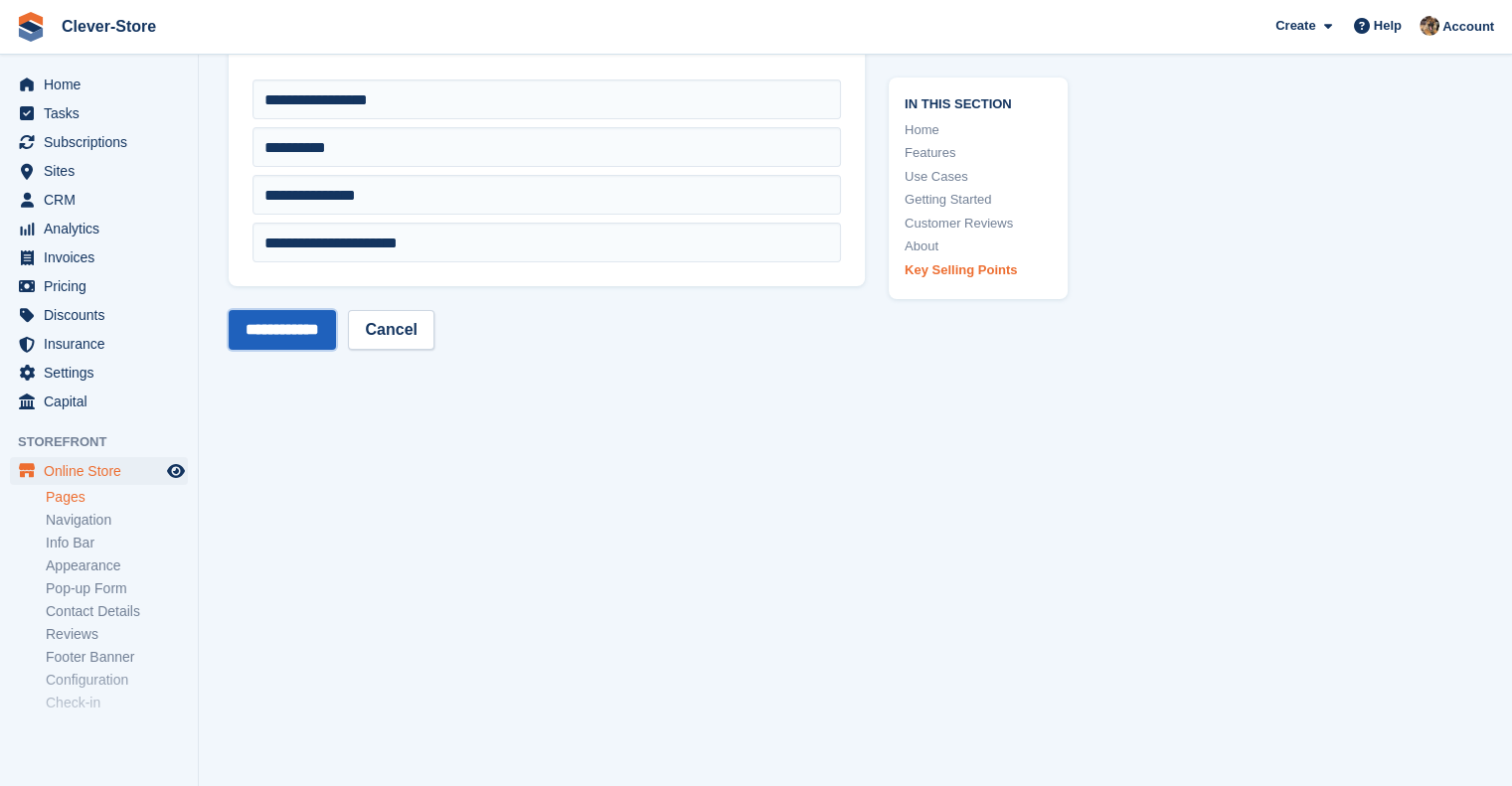 click on "**********" at bounding box center [282, 330] 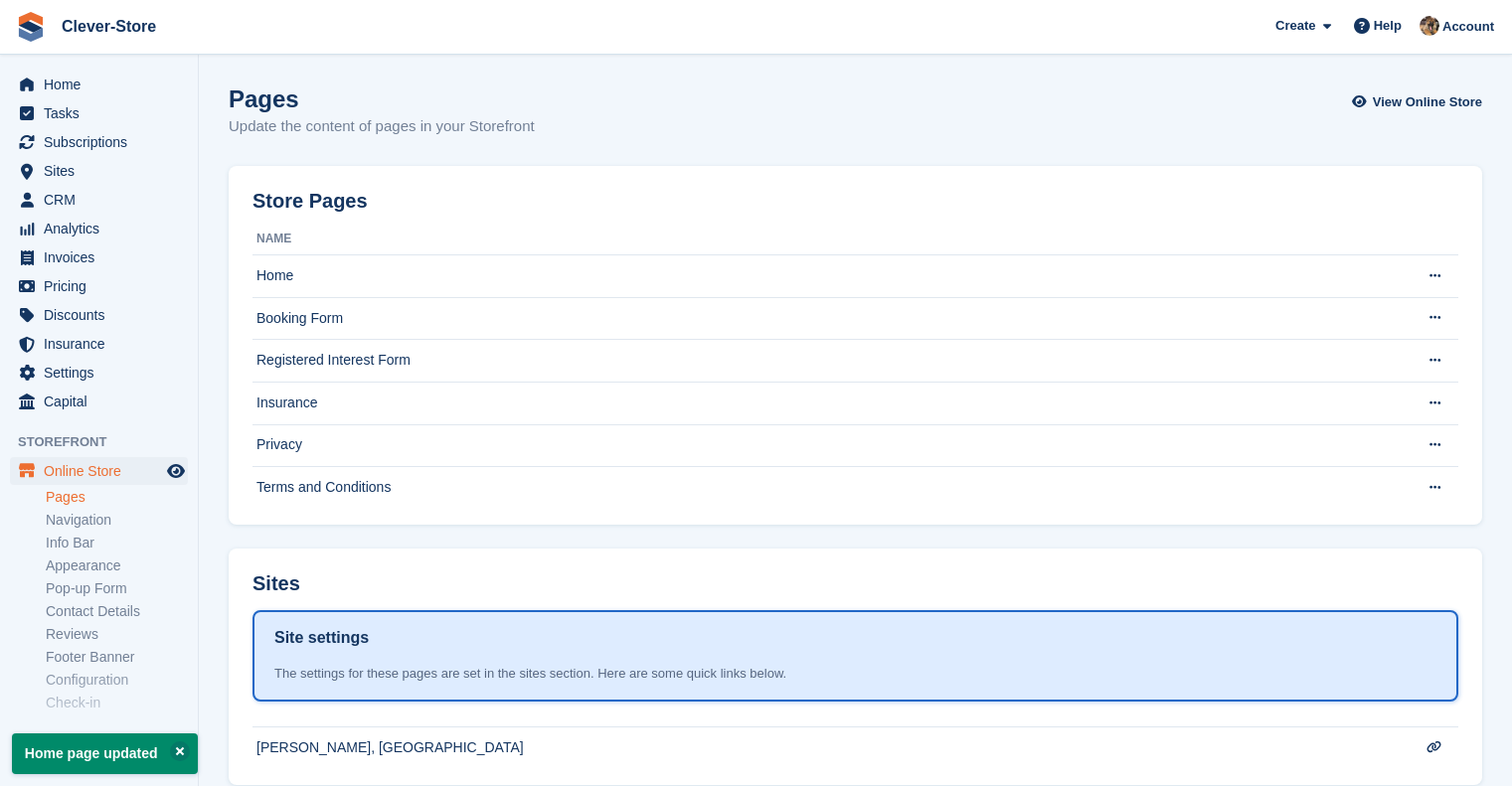 scroll, scrollTop: 0, scrollLeft: 0, axis: both 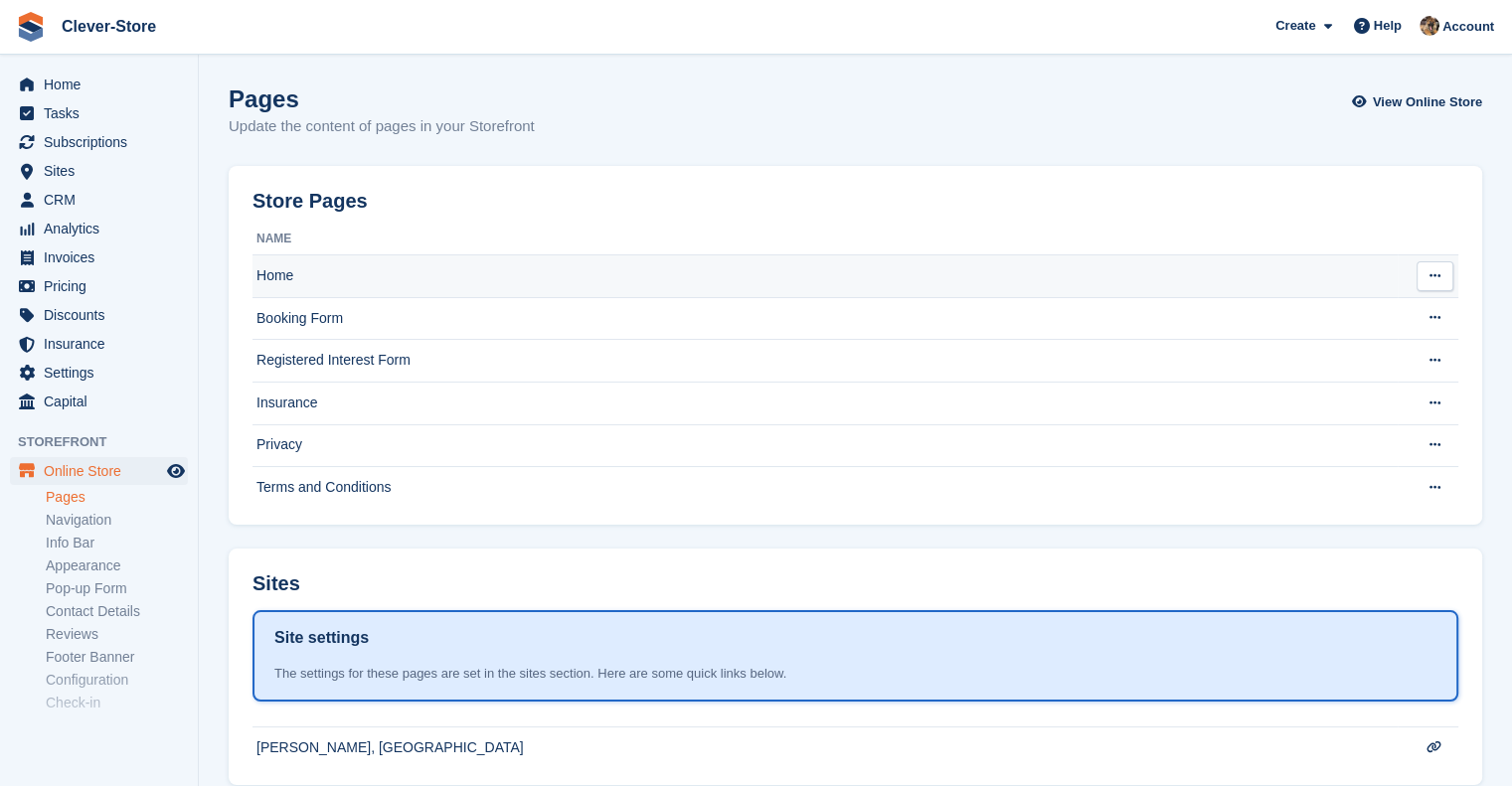 click on "Home" at bounding box center (825, 276) 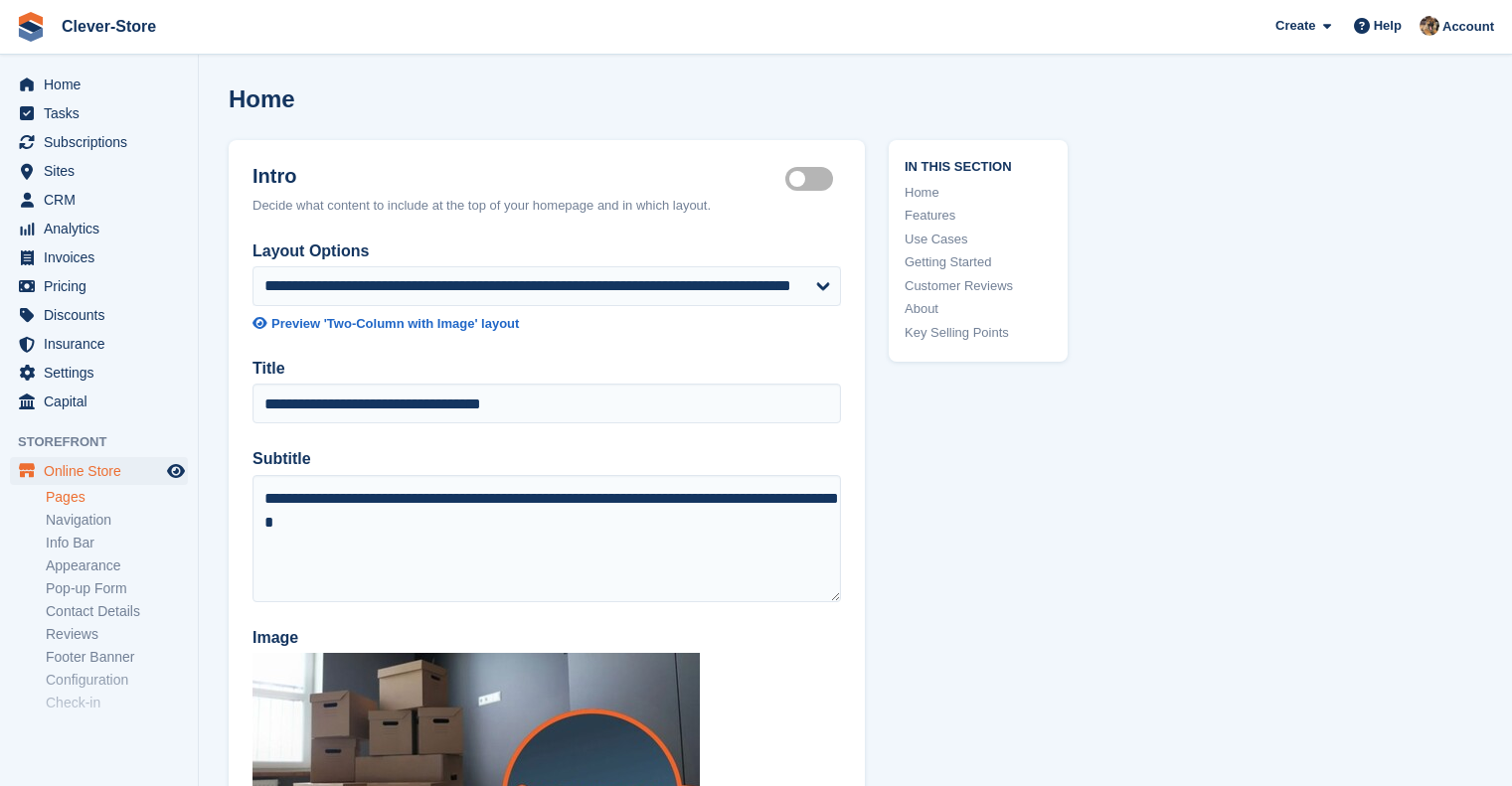 scroll, scrollTop: 0, scrollLeft: 0, axis: both 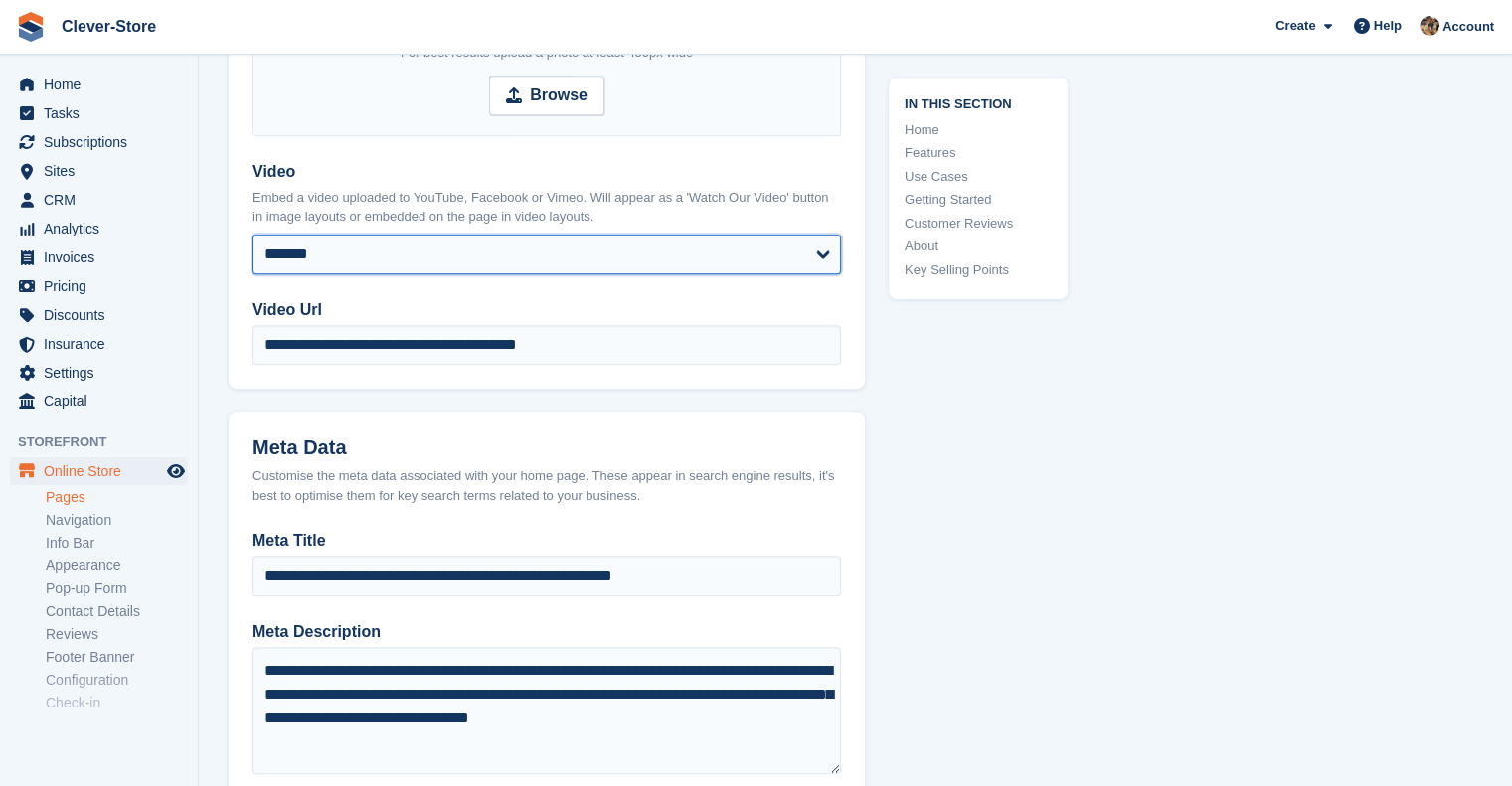 click on "********
********
*****
*******" at bounding box center [547, 254] 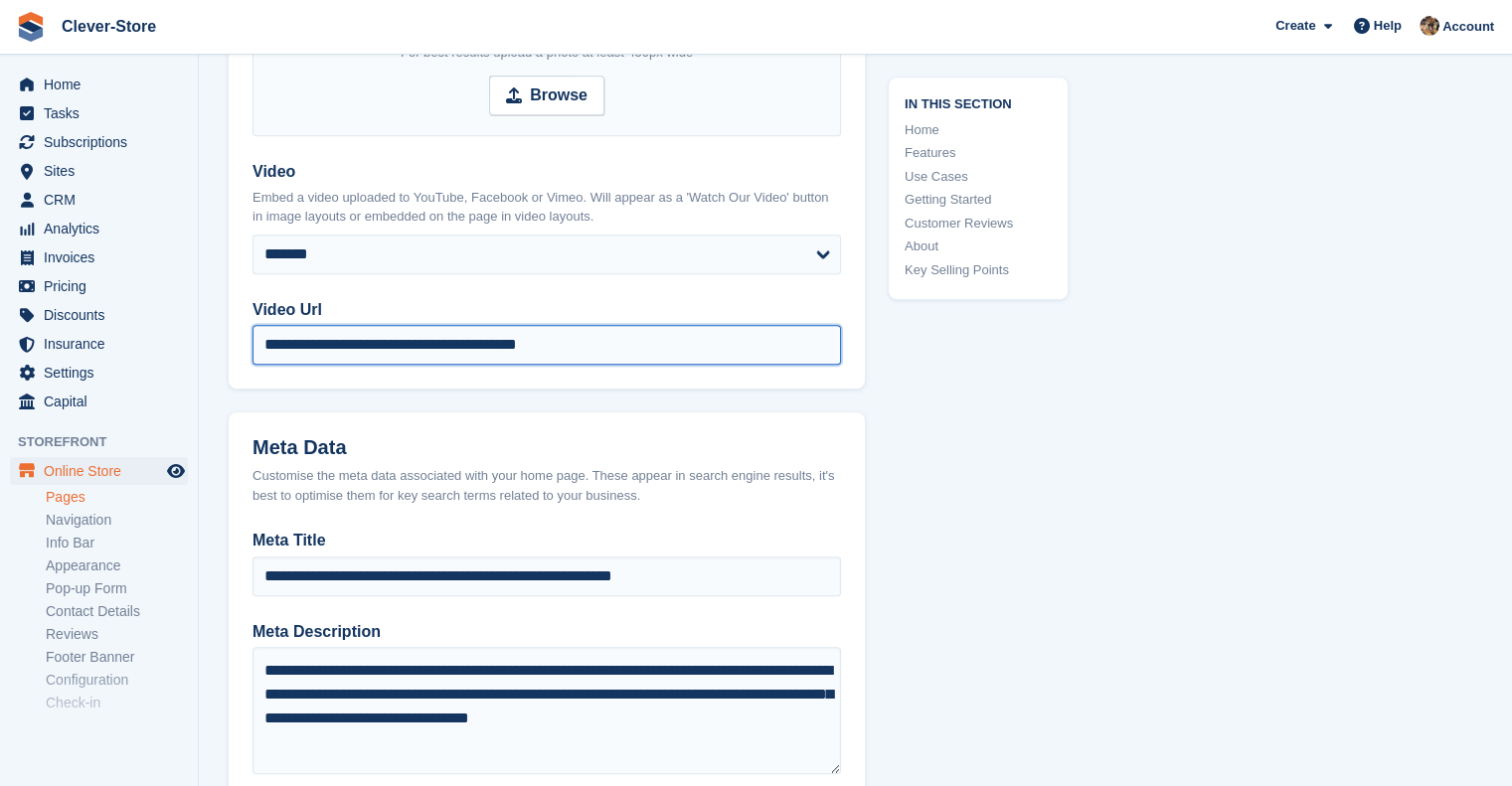 click on "**********" at bounding box center (547, 345) 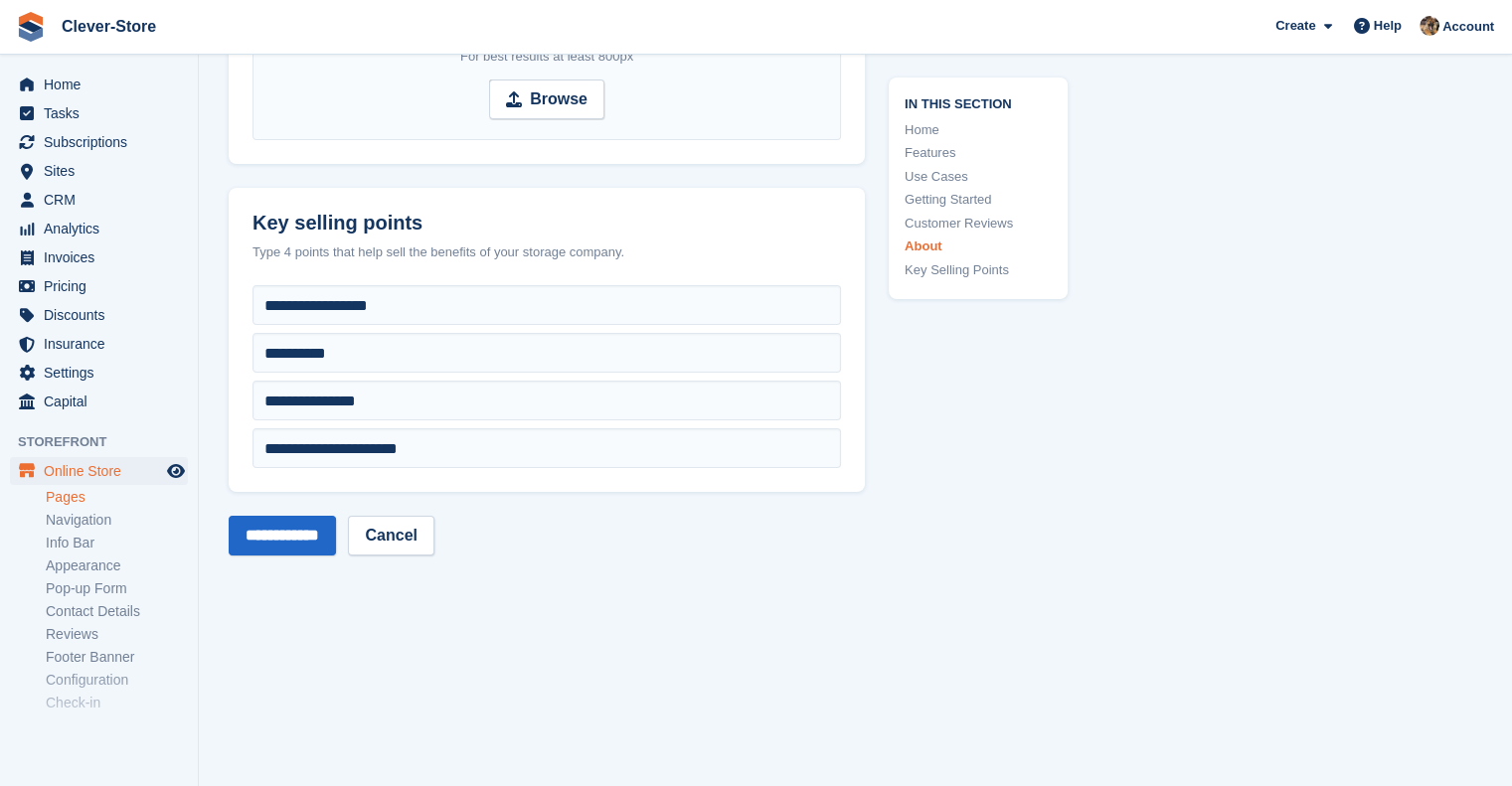 scroll, scrollTop: 7486, scrollLeft: 0, axis: vertical 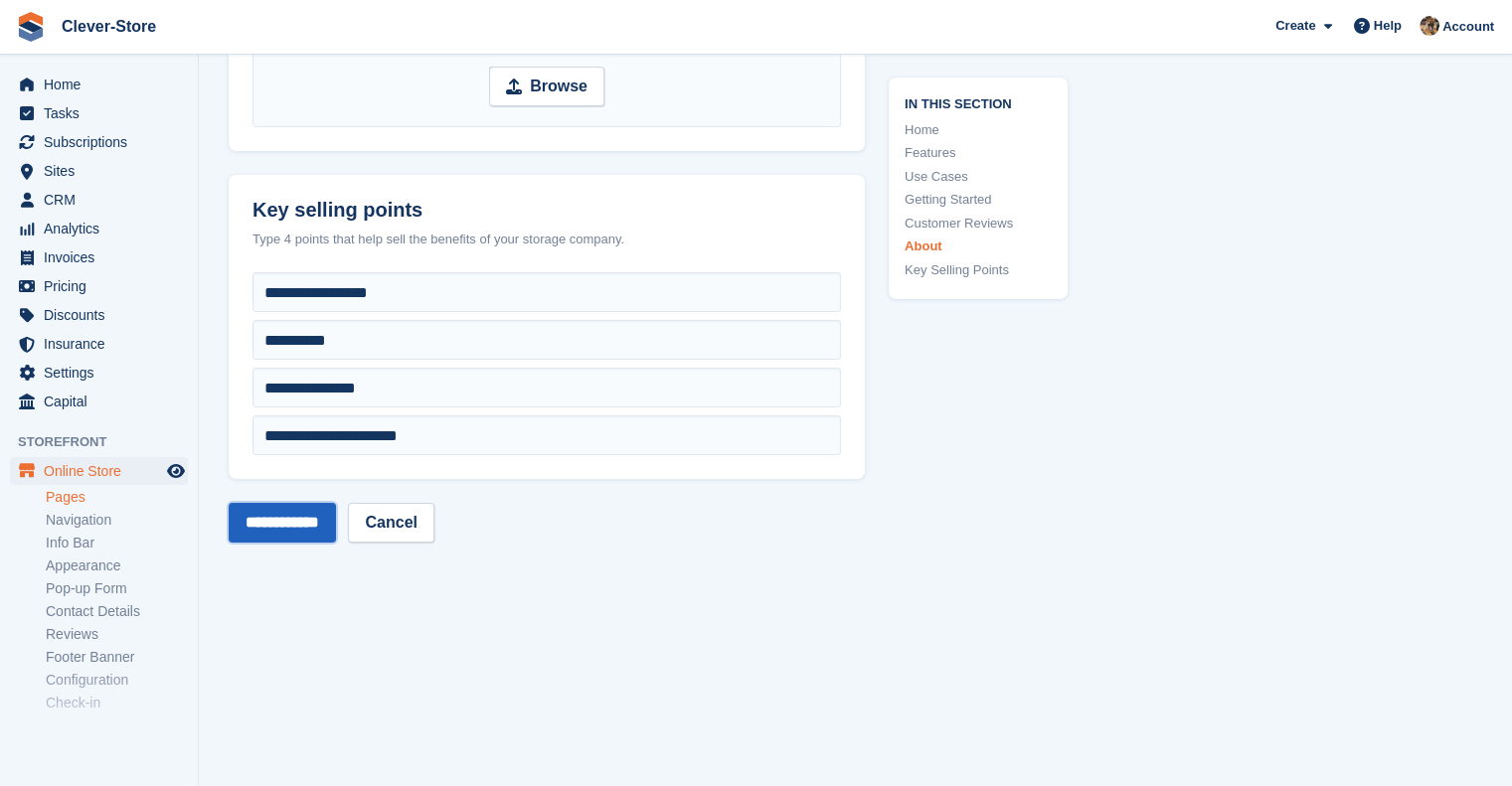click on "**********" at bounding box center [282, 523] 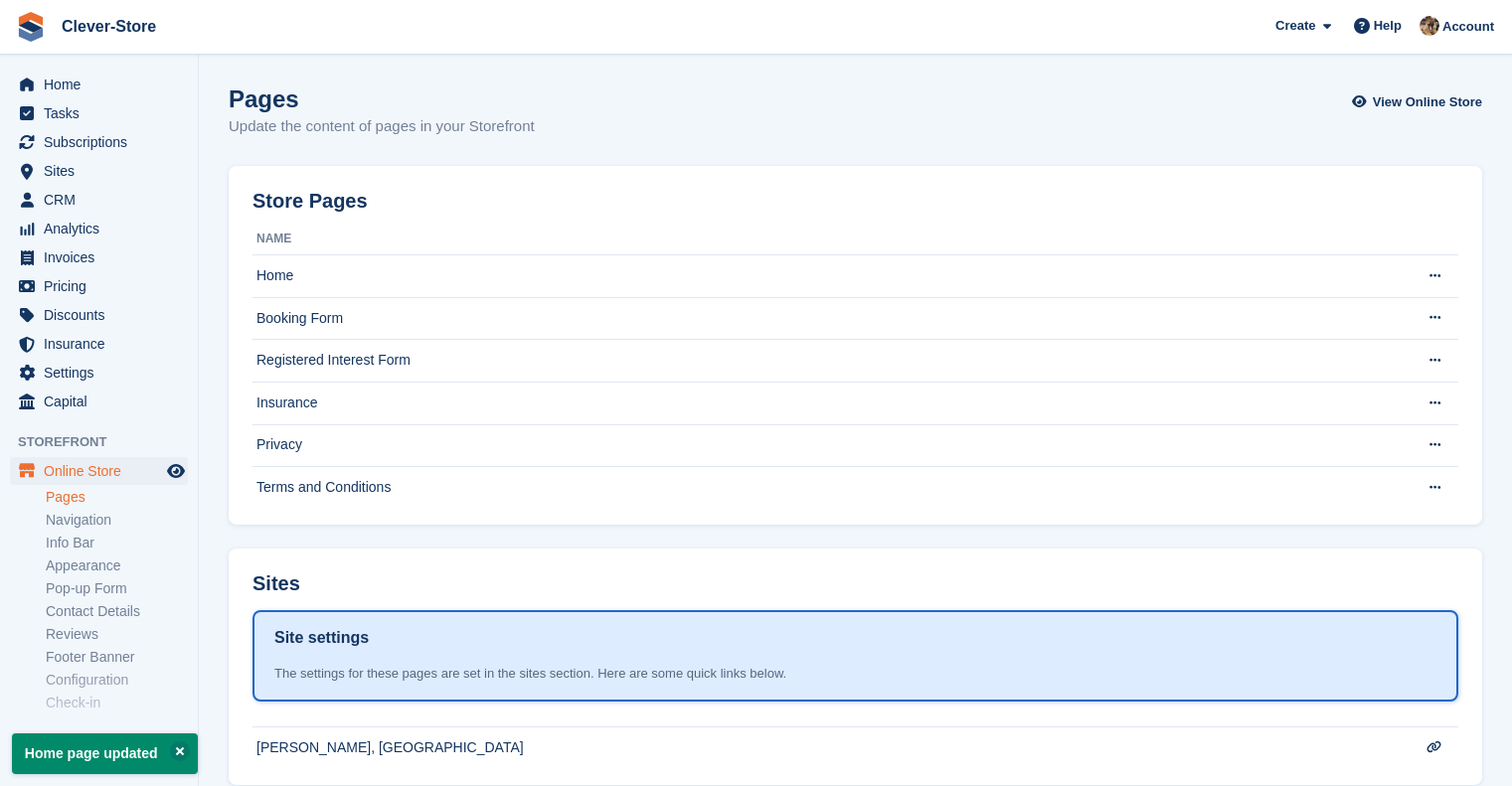 scroll, scrollTop: 0, scrollLeft: 0, axis: both 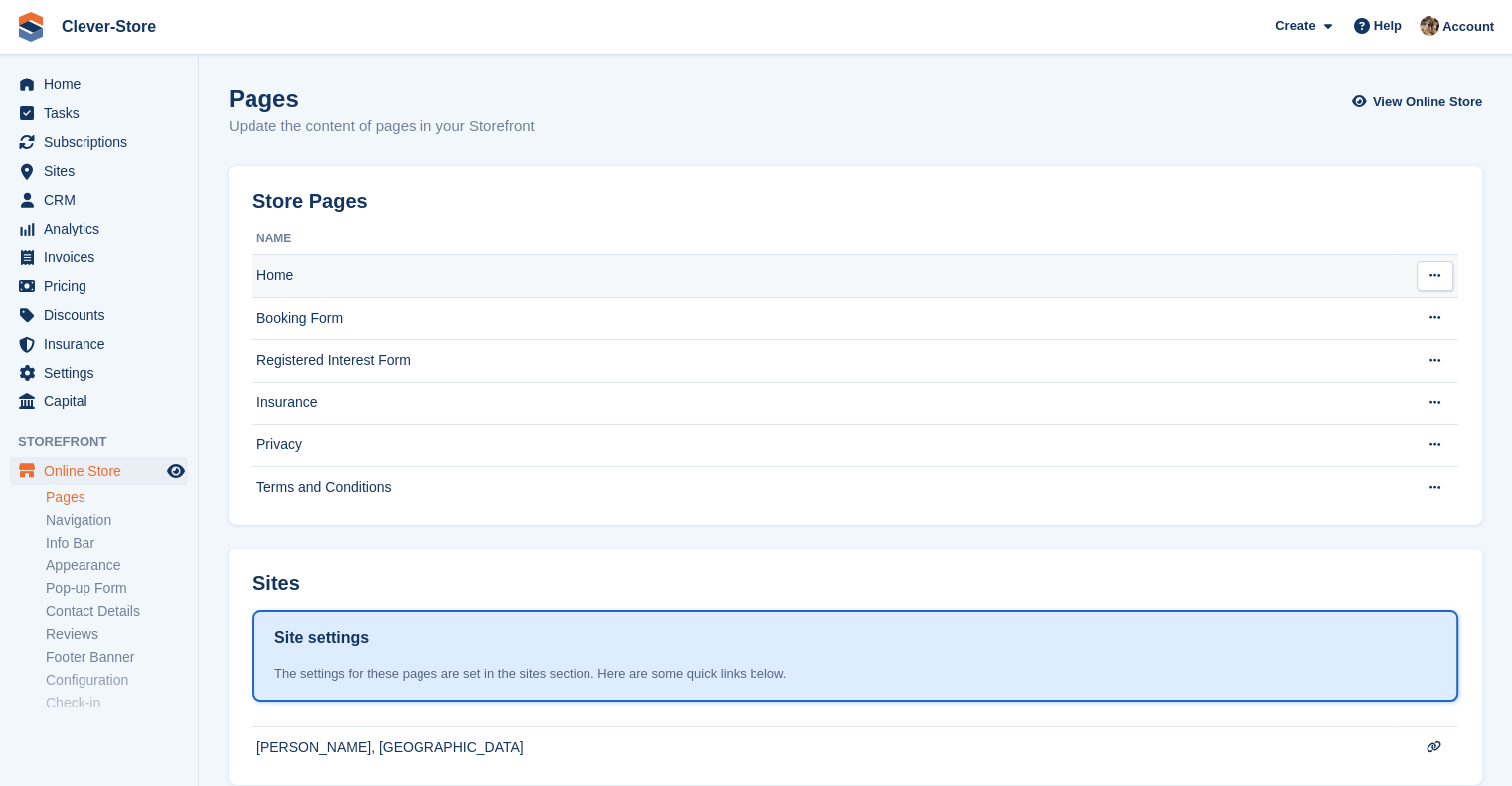 click on "Home" at bounding box center [825, 276] 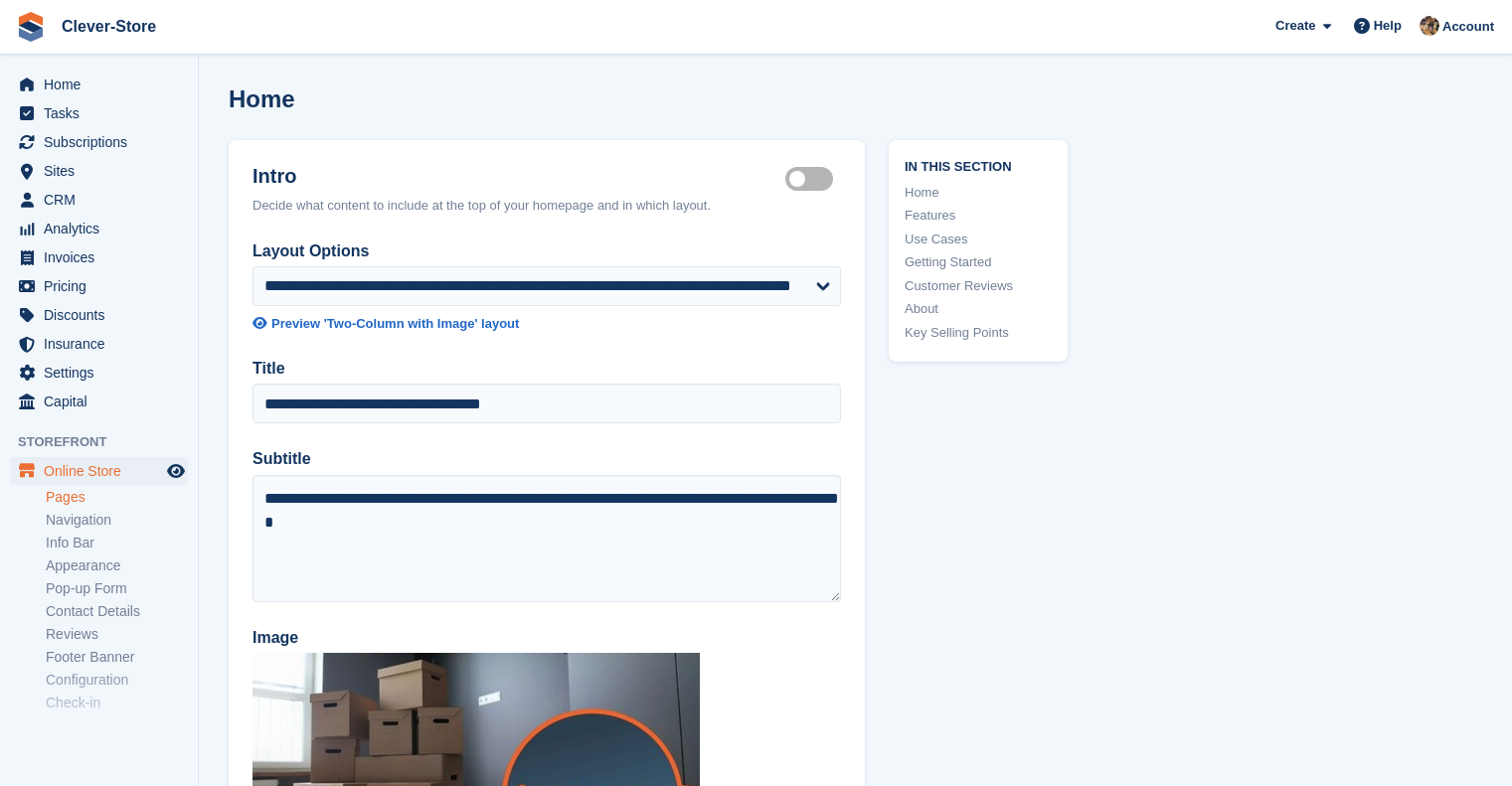 scroll, scrollTop: 0, scrollLeft: 0, axis: both 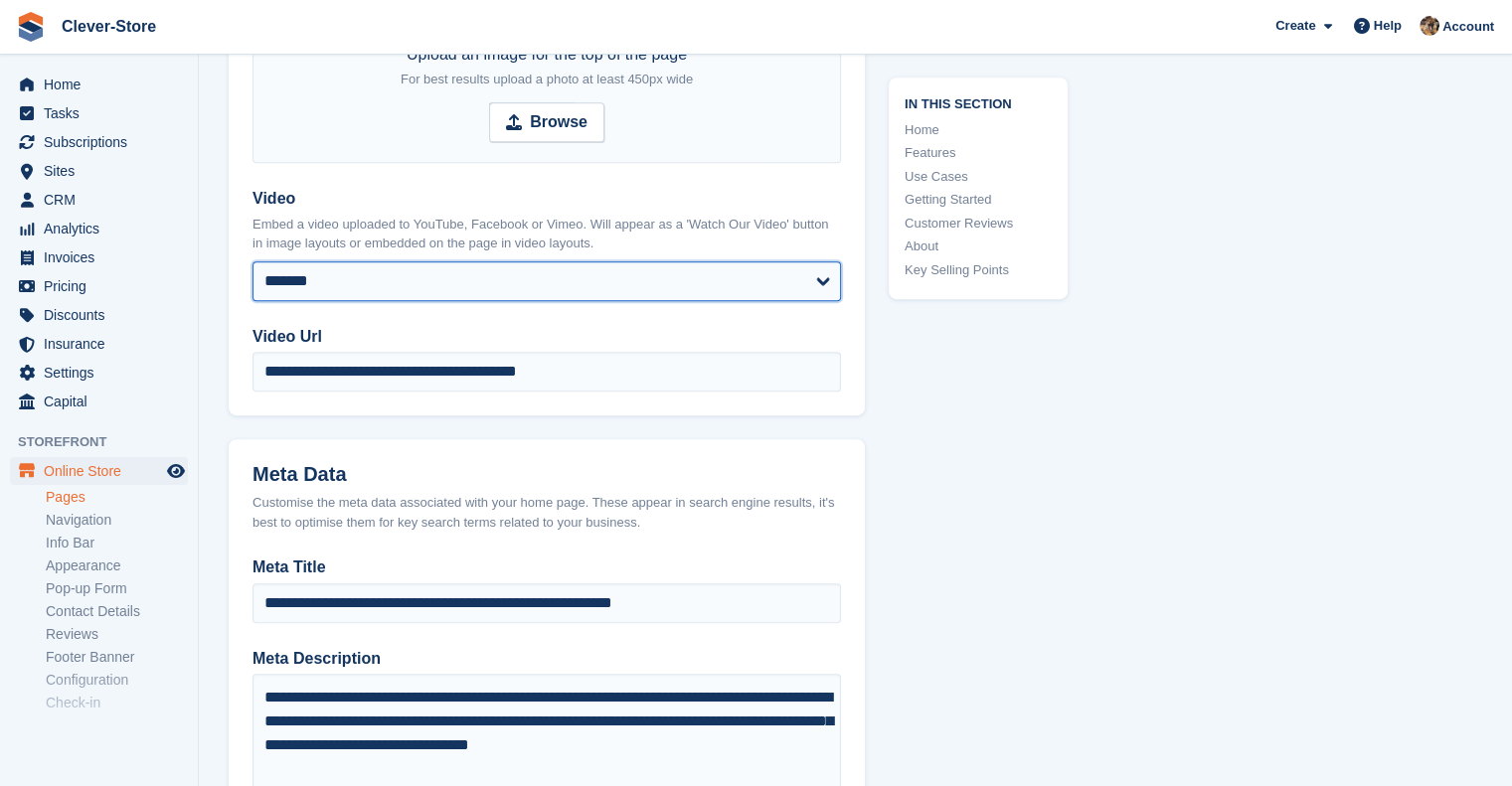 click on "********
********
*****
*******" at bounding box center [547, 281] 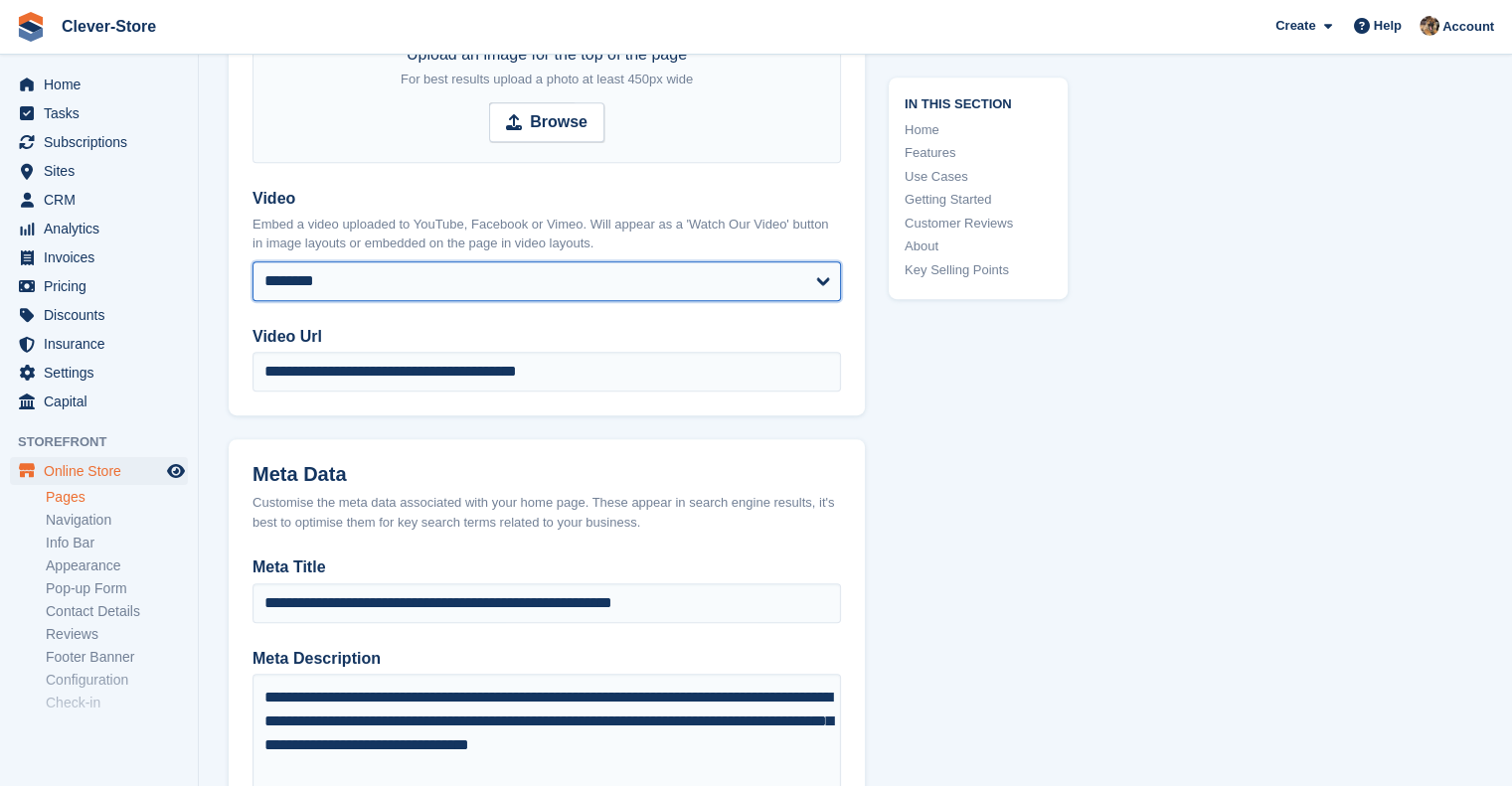 click on "********
********
*****
*******" at bounding box center [547, 281] 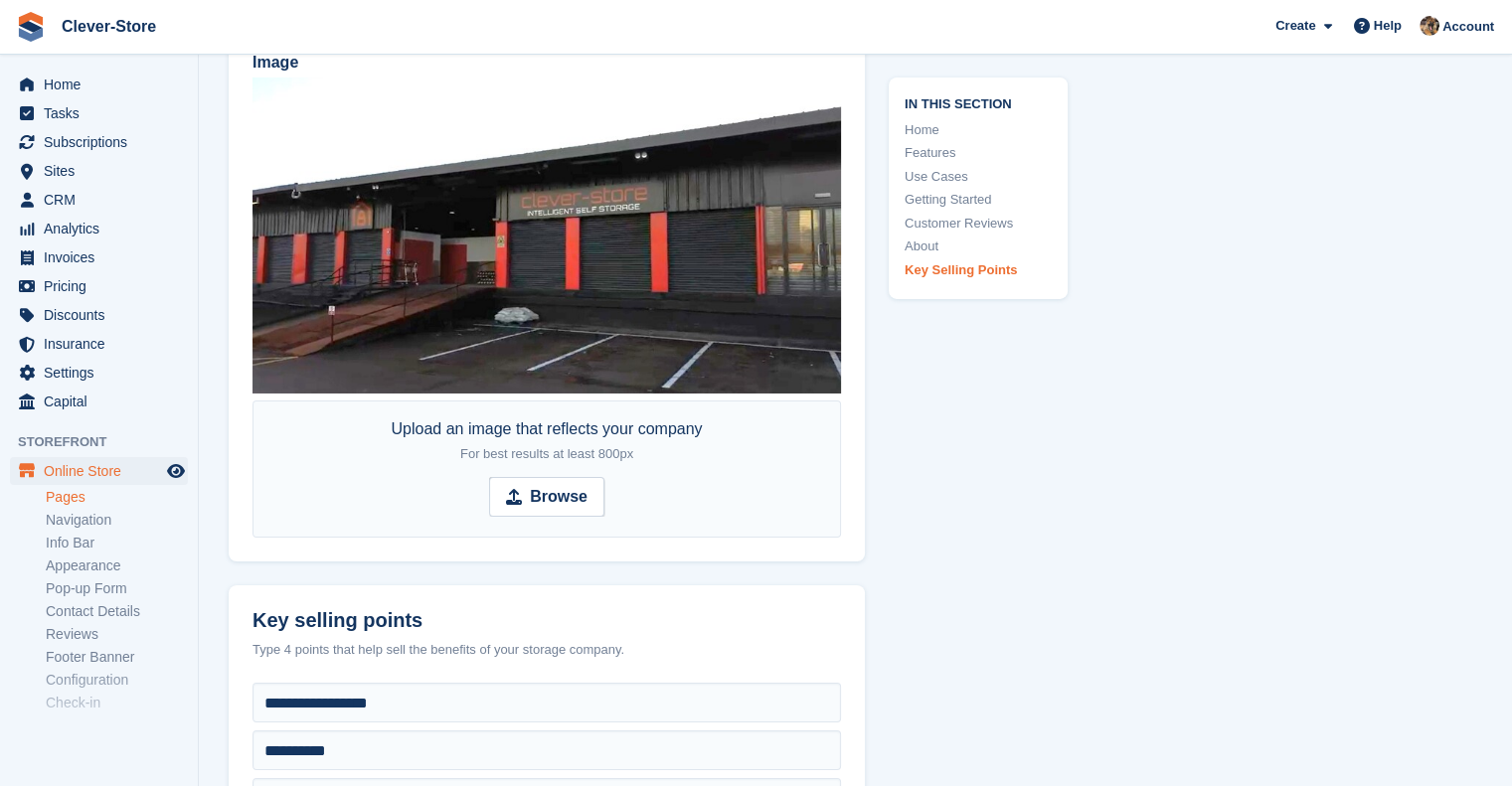 scroll, scrollTop: 7589, scrollLeft: 0, axis: vertical 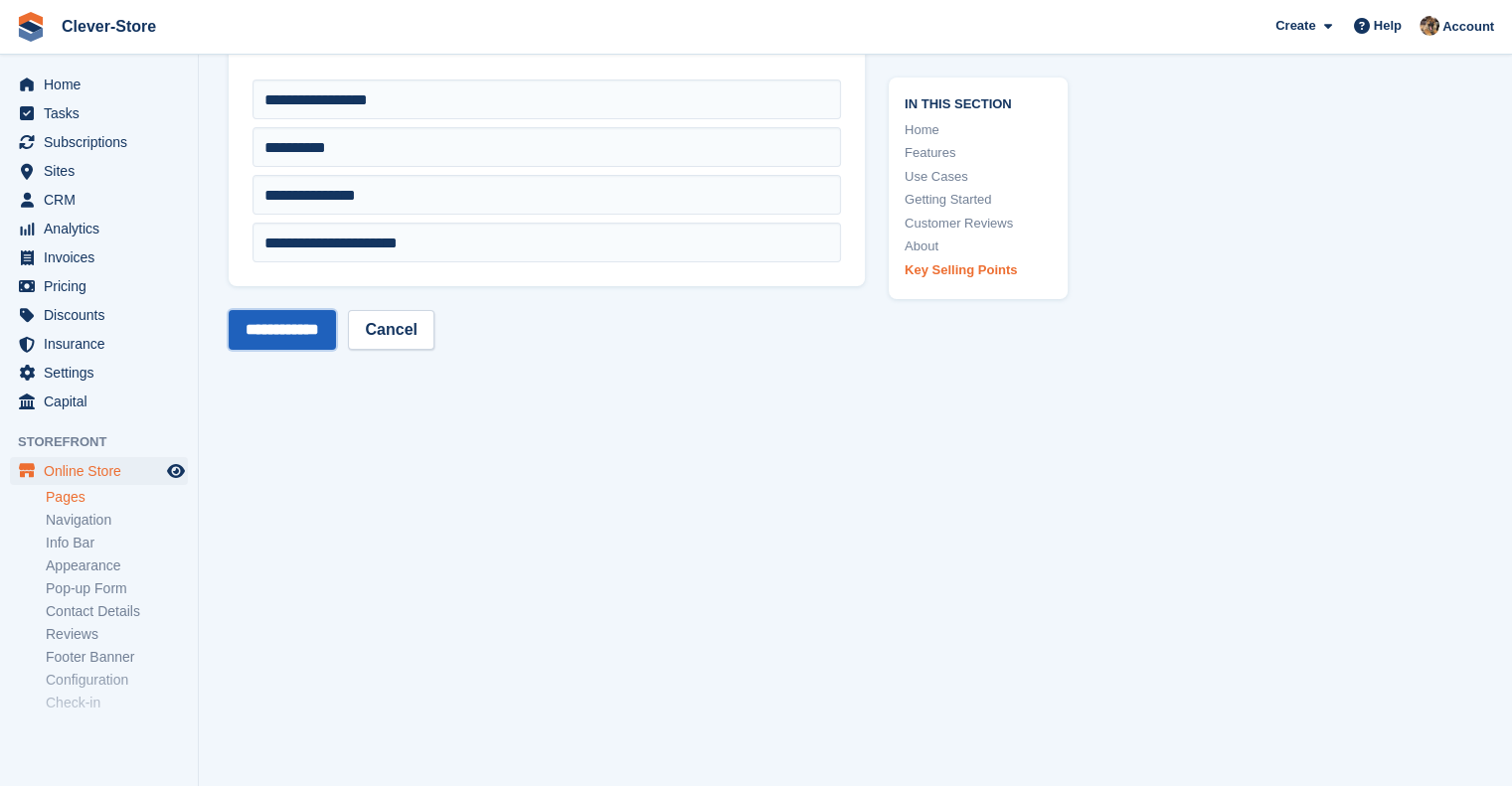 click on "**********" at bounding box center [282, 330] 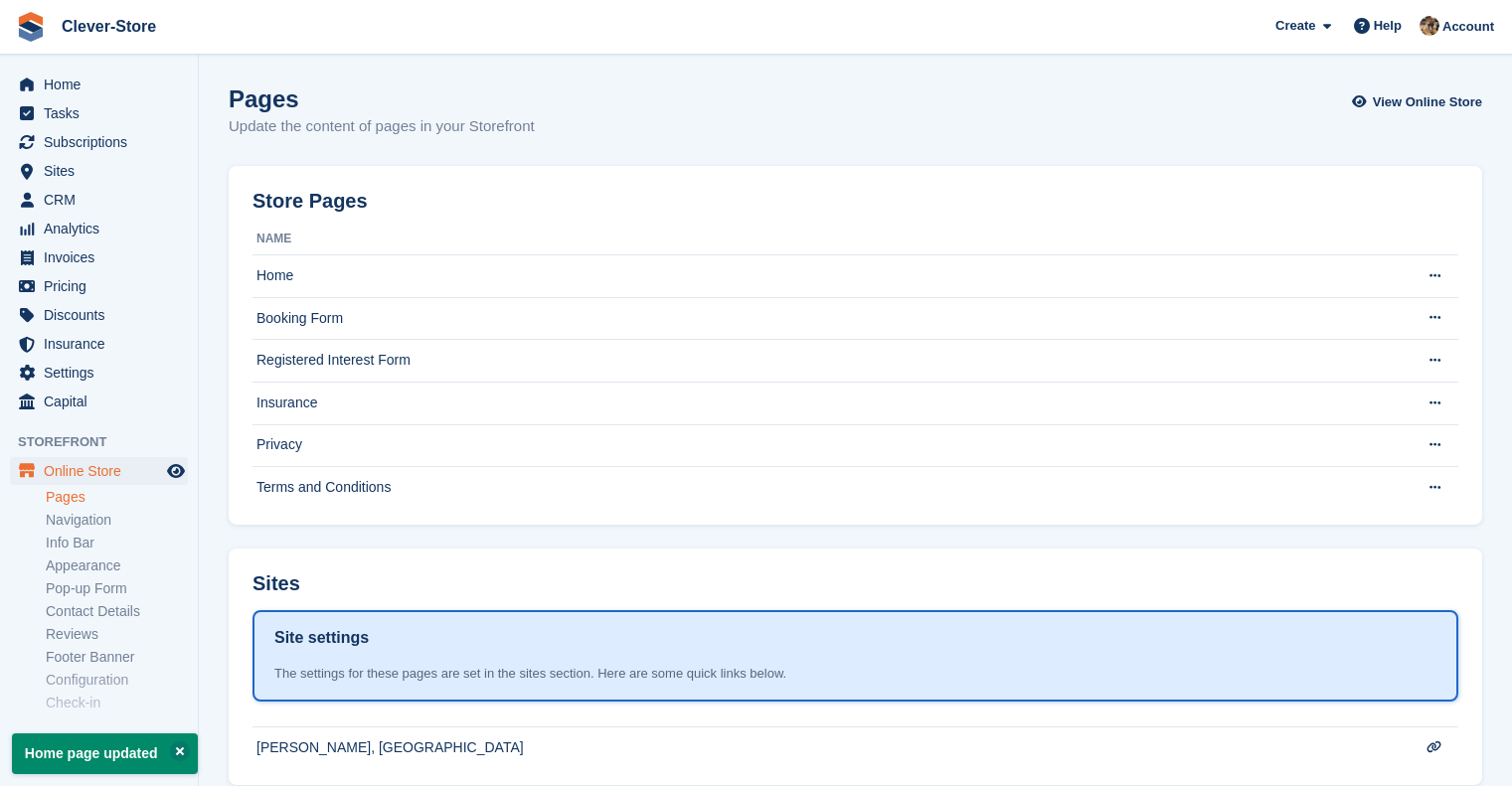 scroll, scrollTop: 0, scrollLeft: 0, axis: both 